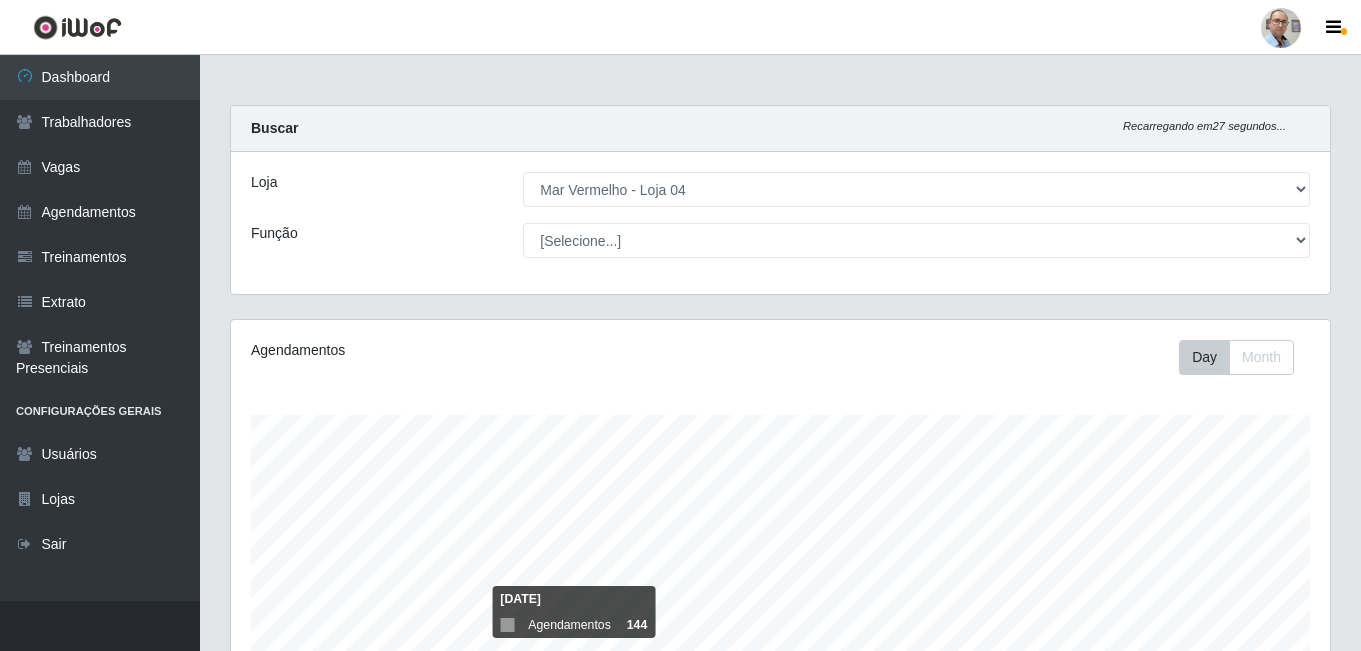 select on "251" 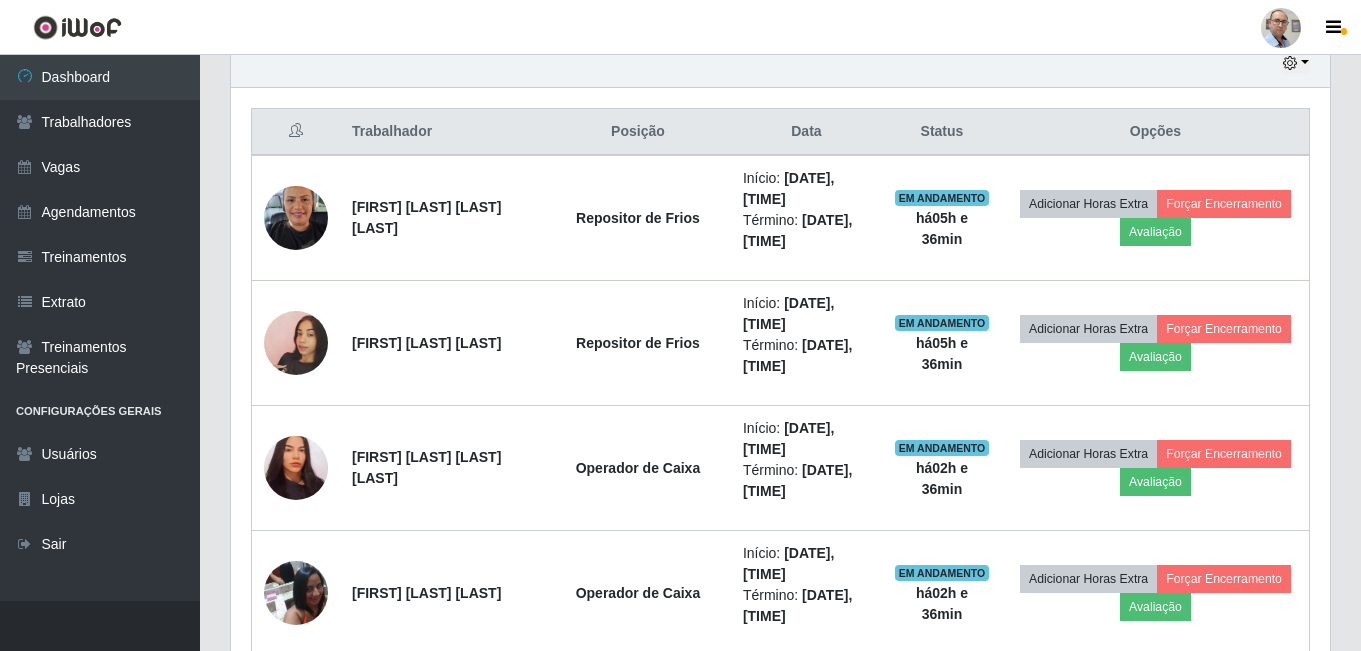 scroll, scrollTop: 999585, scrollLeft: 998901, axis: both 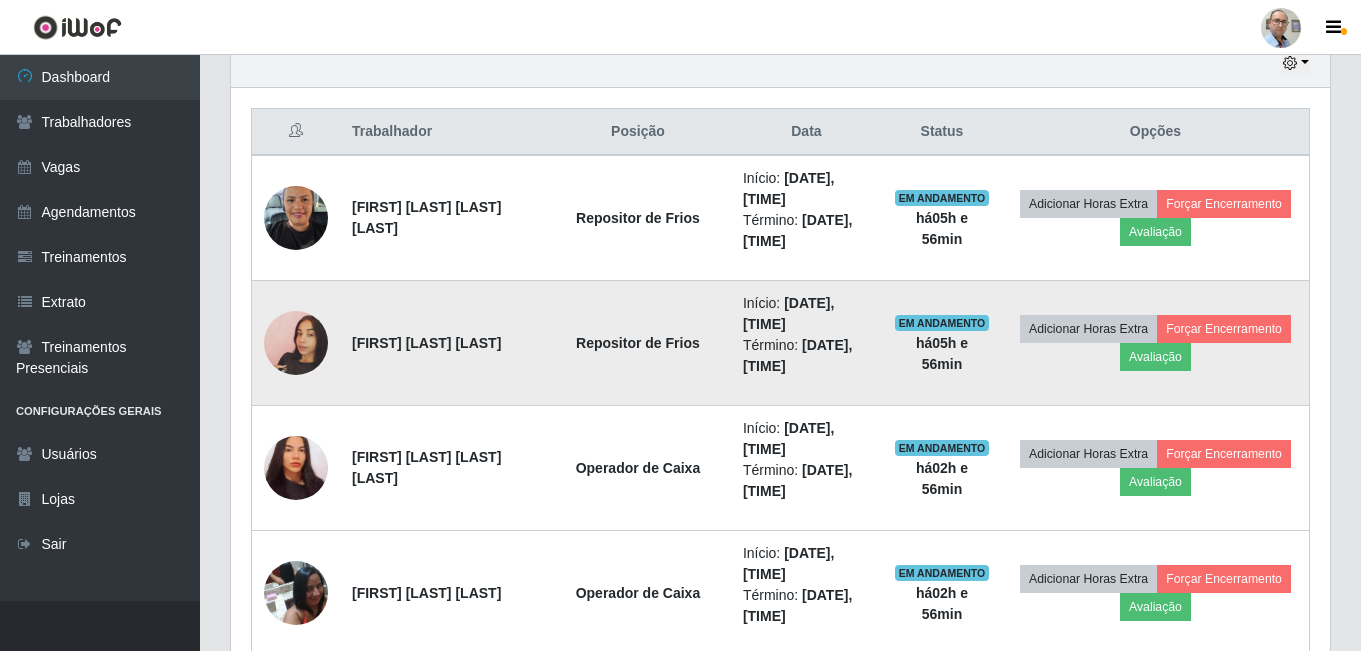 click at bounding box center [296, 343] 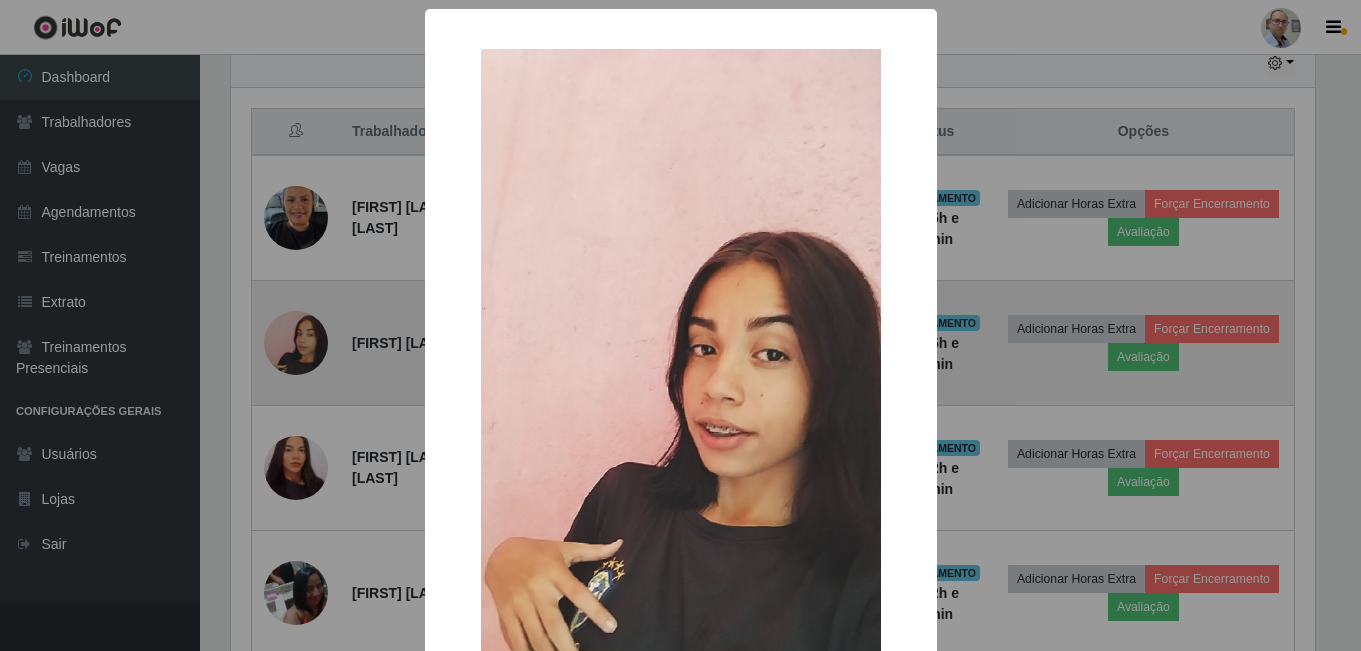 scroll, scrollTop: 999585, scrollLeft: 998911, axis: both 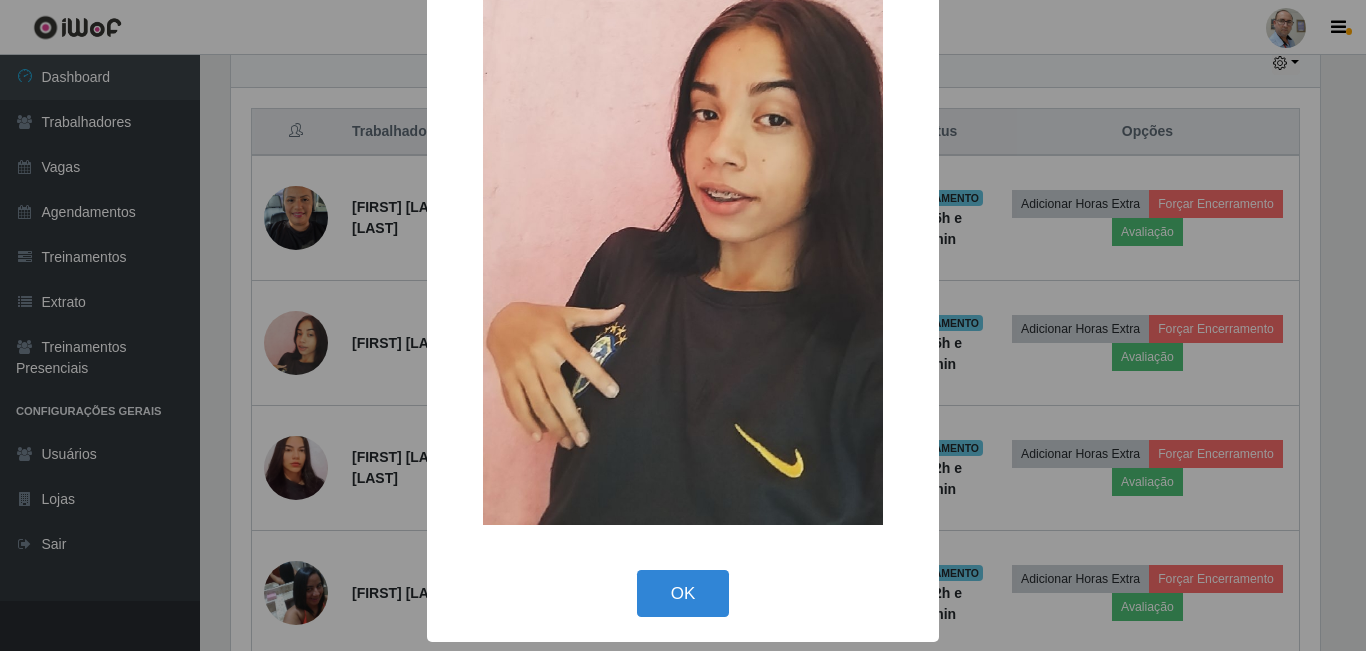 click on "OK Cancel" at bounding box center (683, 593) 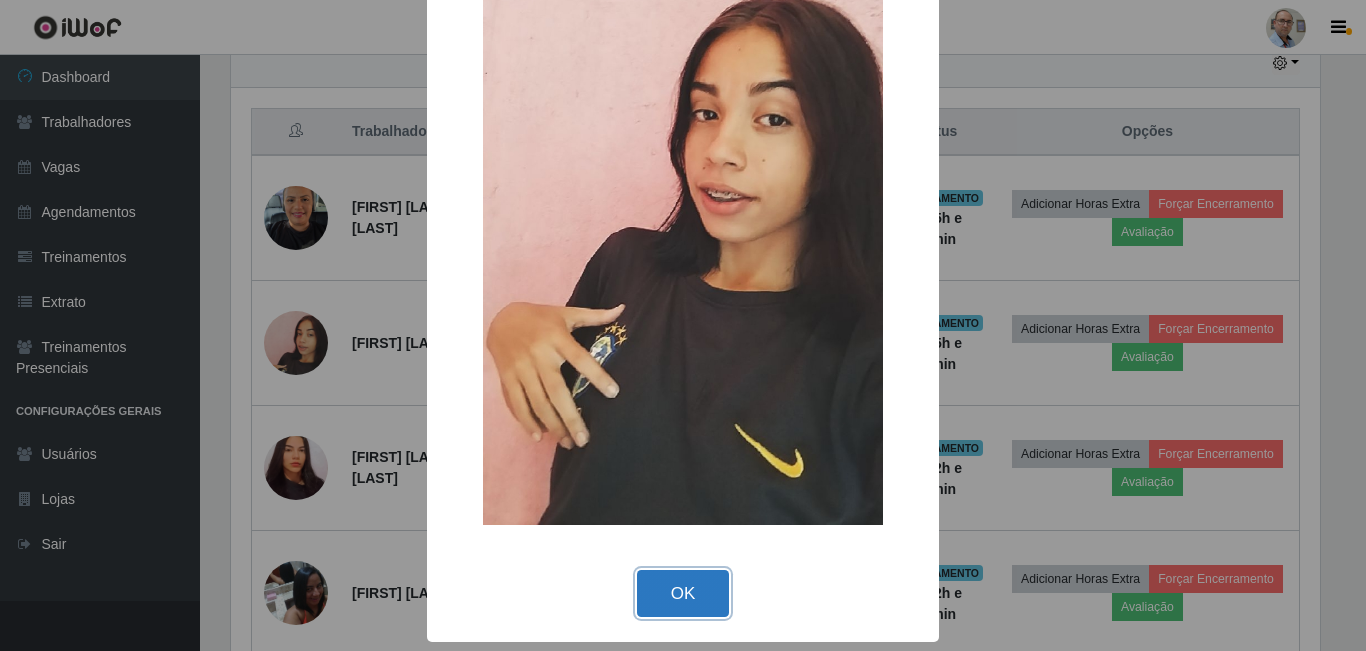 click on "OK" at bounding box center (683, 593) 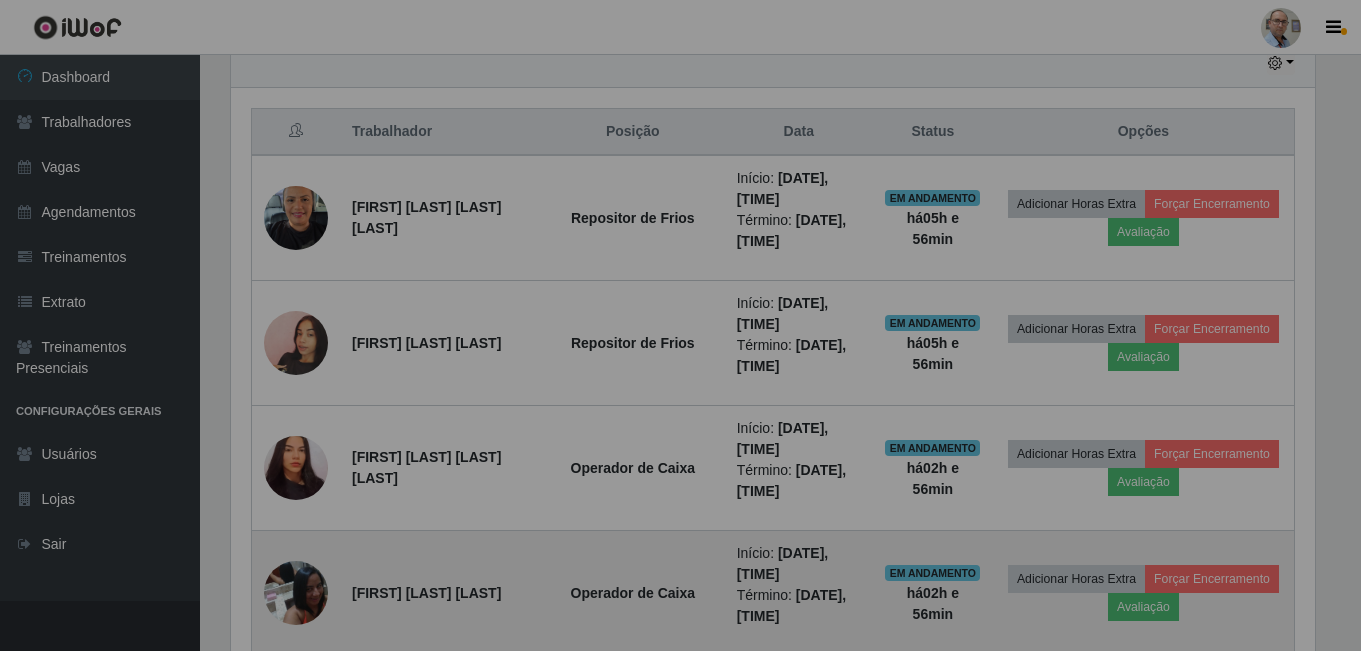 scroll, scrollTop: 999585, scrollLeft: 998901, axis: both 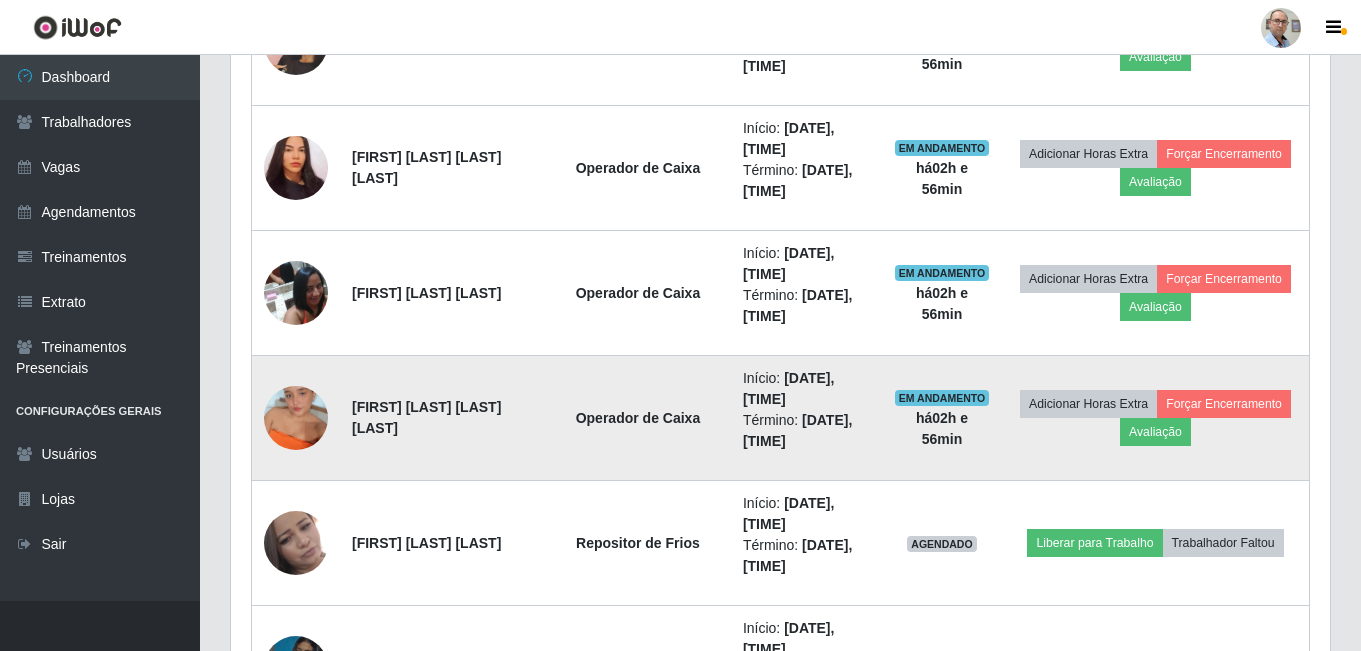 click at bounding box center (296, 418) 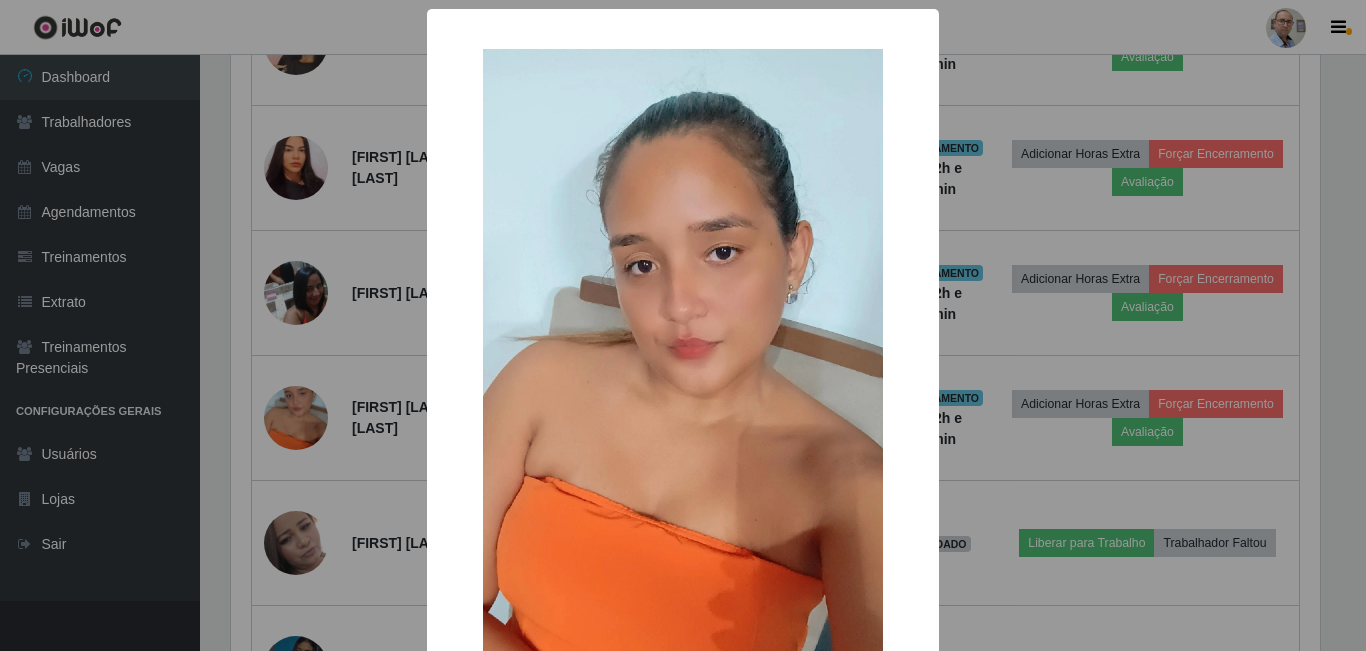 scroll, scrollTop: 999585, scrollLeft: 998911, axis: both 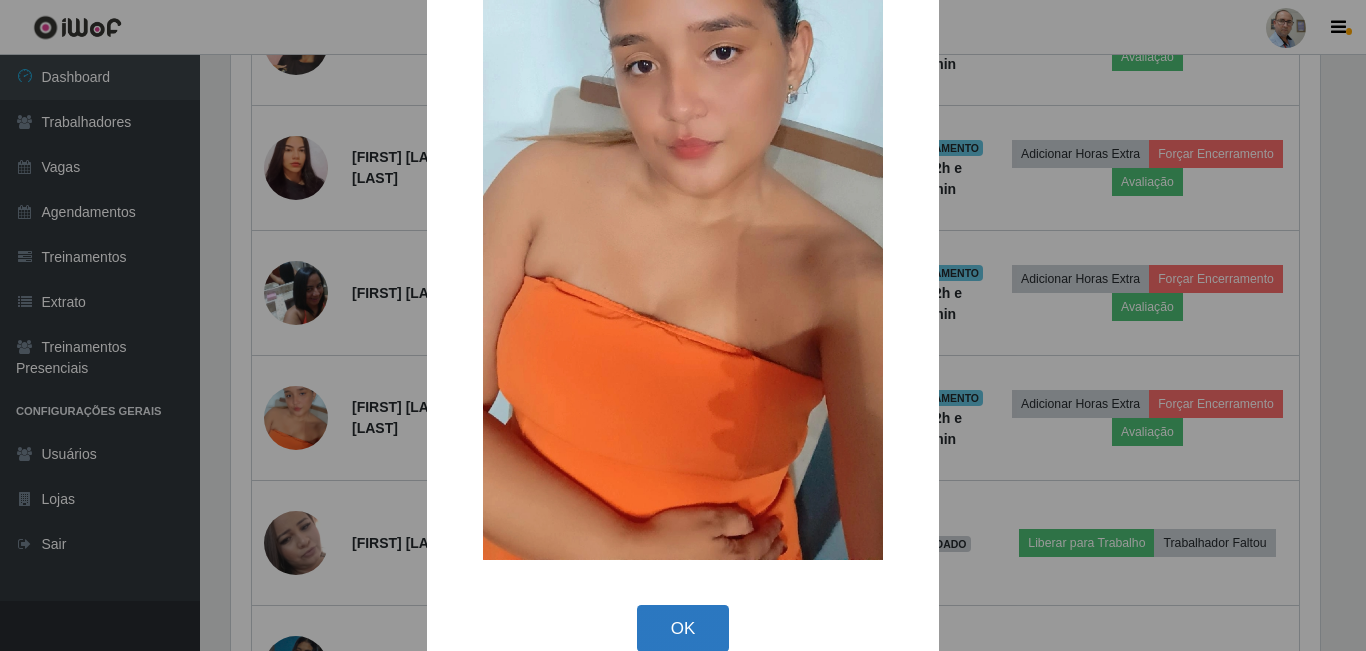 click on "OK" at bounding box center [683, 628] 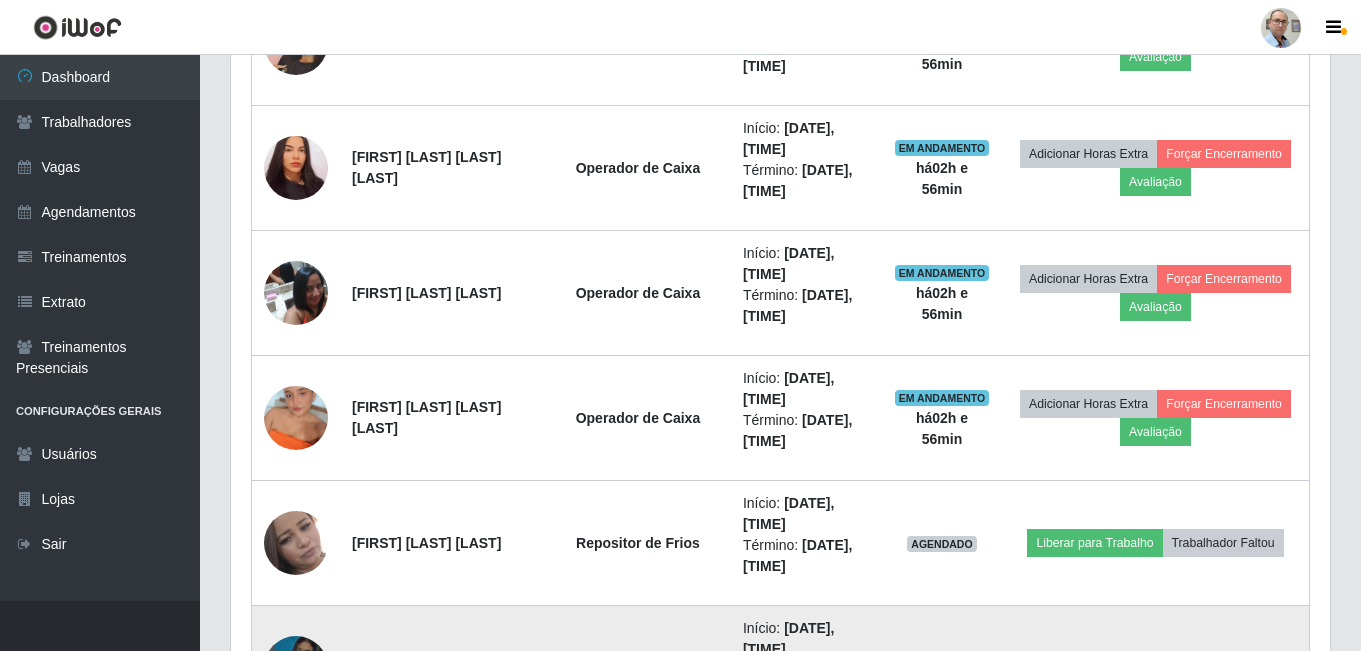 scroll, scrollTop: 999585, scrollLeft: 998901, axis: both 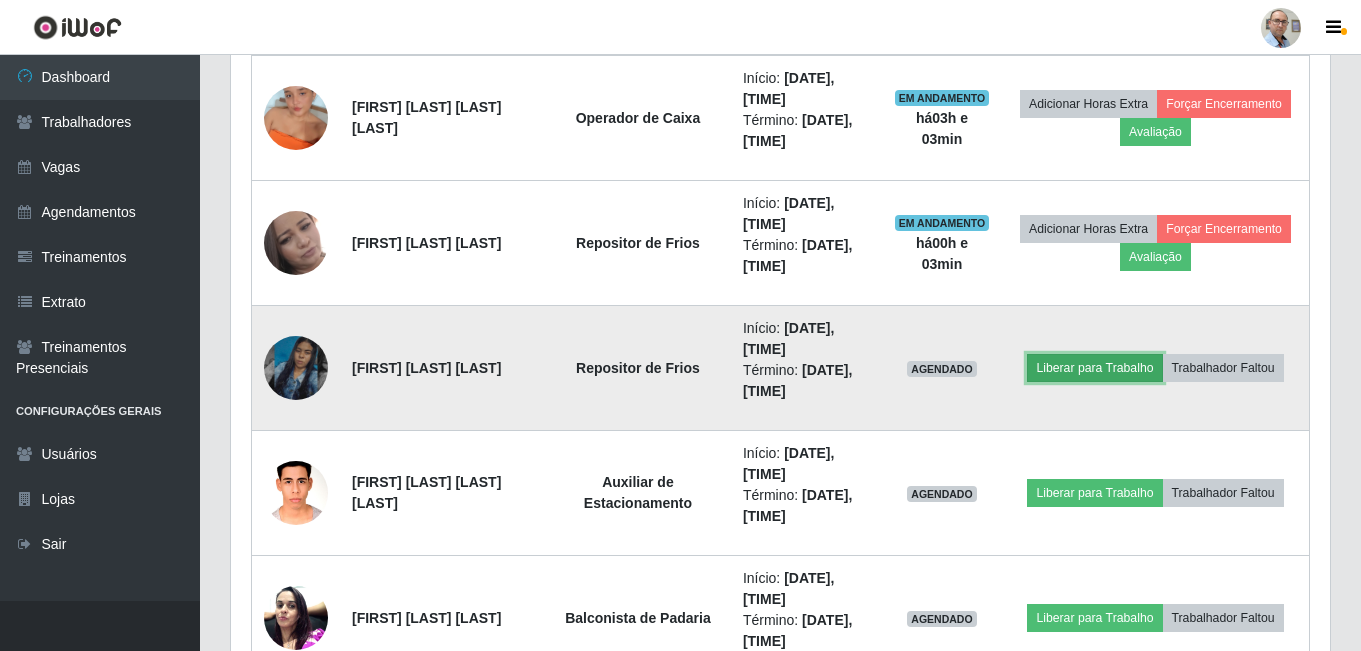 click on "Liberar para Trabalho" at bounding box center [1094, 368] 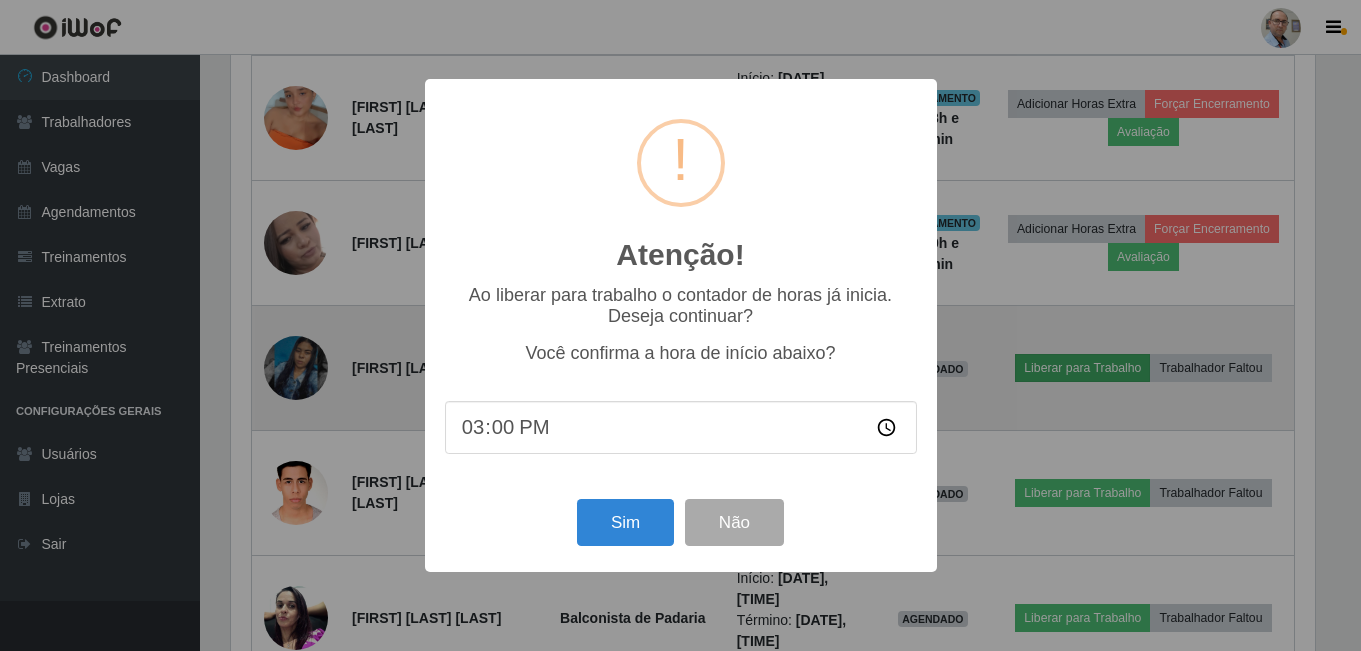 scroll, scrollTop: 999585, scrollLeft: 998911, axis: both 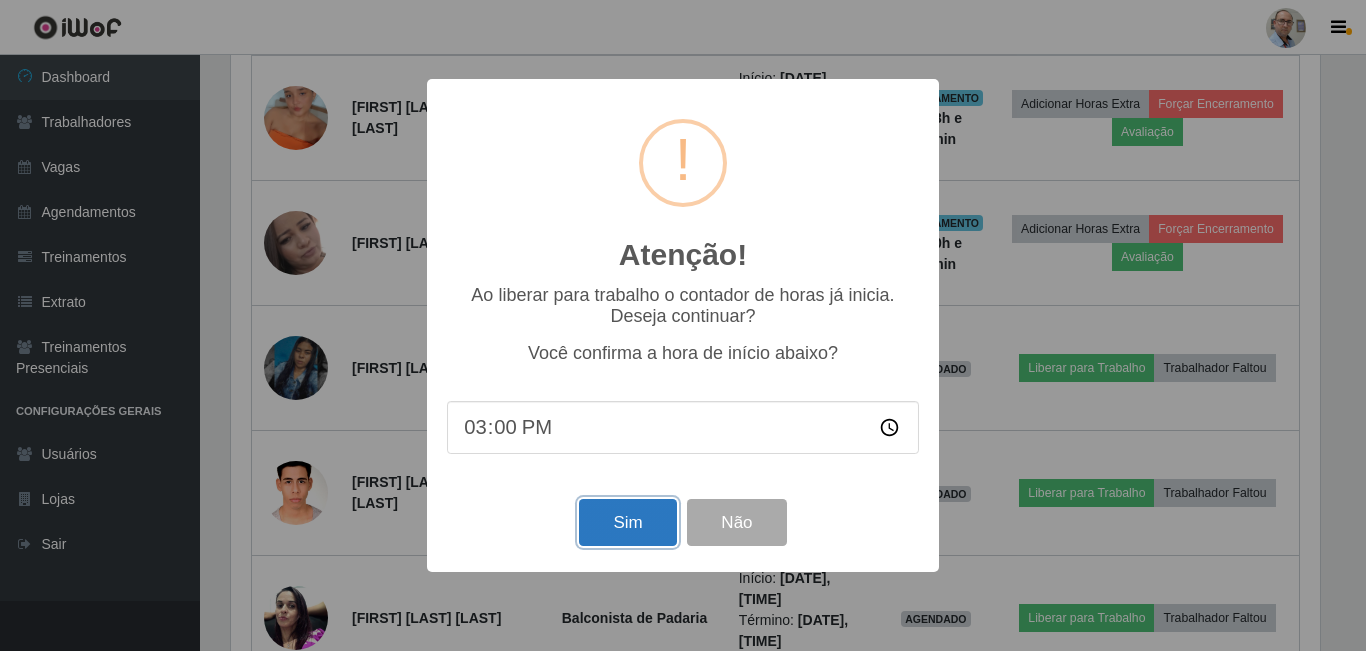 click on "Sim" at bounding box center [627, 522] 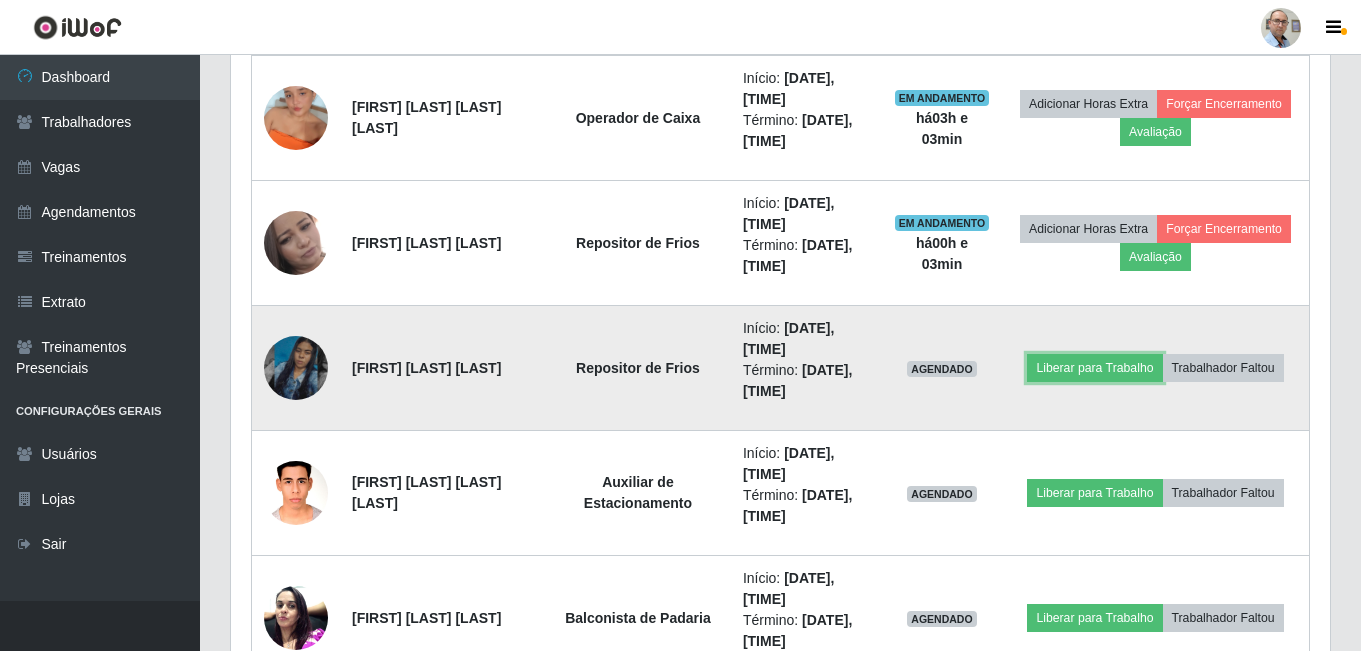 scroll, scrollTop: 999585, scrollLeft: 998901, axis: both 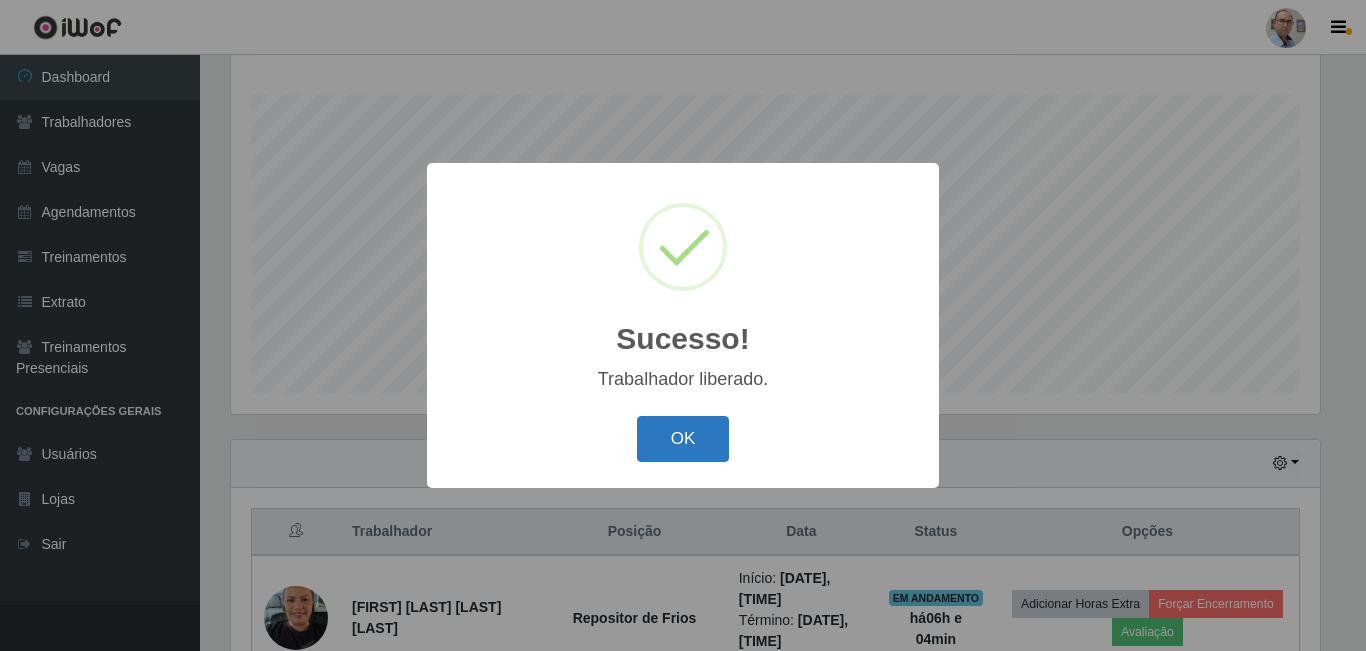 click on "OK" at bounding box center (683, 439) 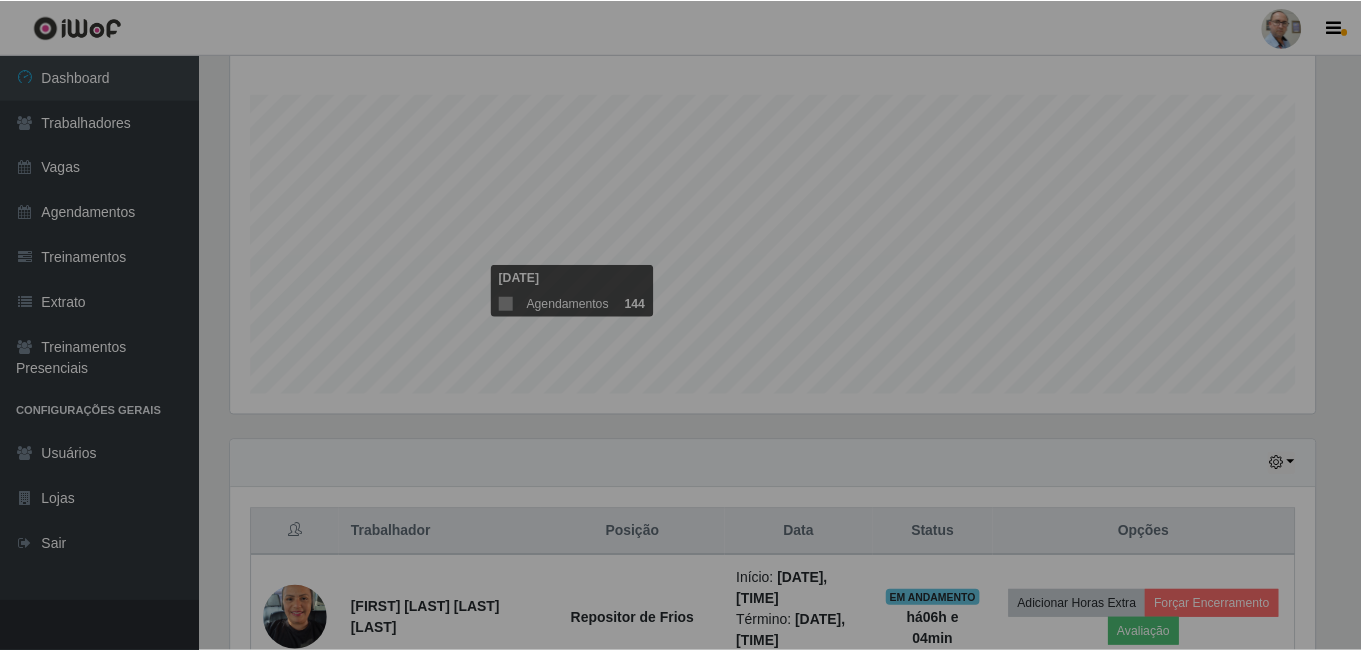 scroll, scrollTop: 999585, scrollLeft: 998901, axis: both 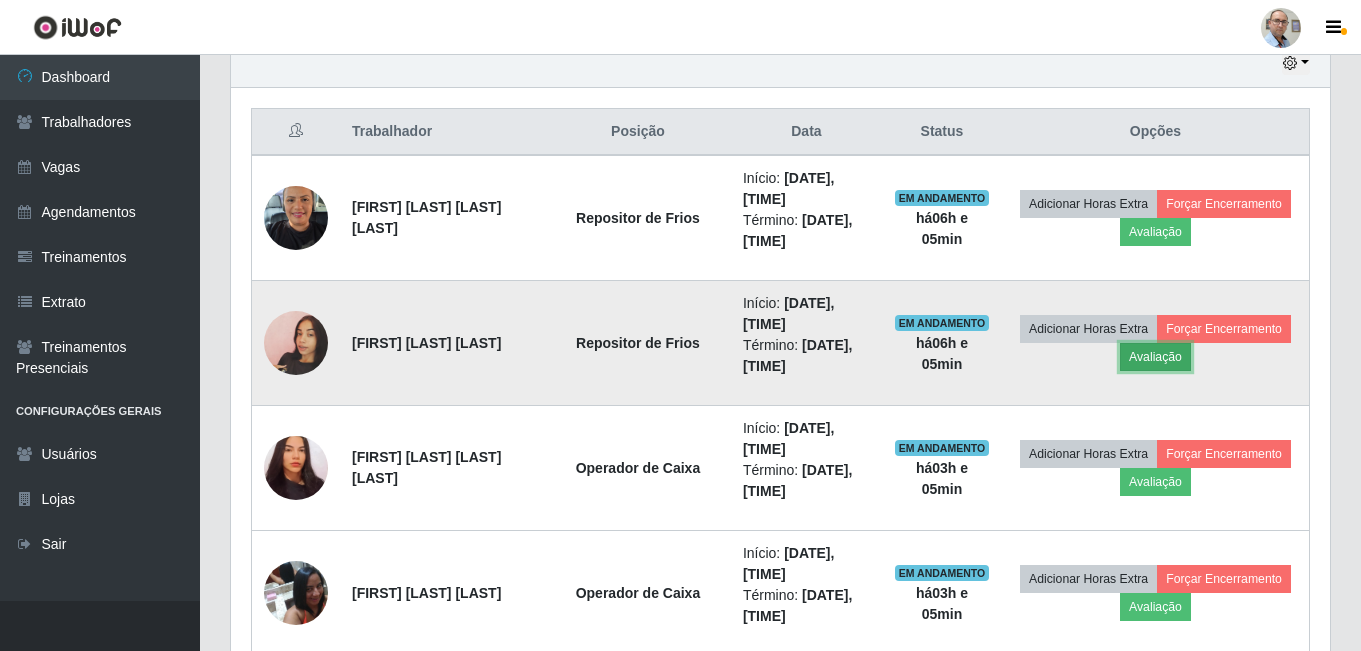 click on "Avaliação" at bounding box center [1155, 357] 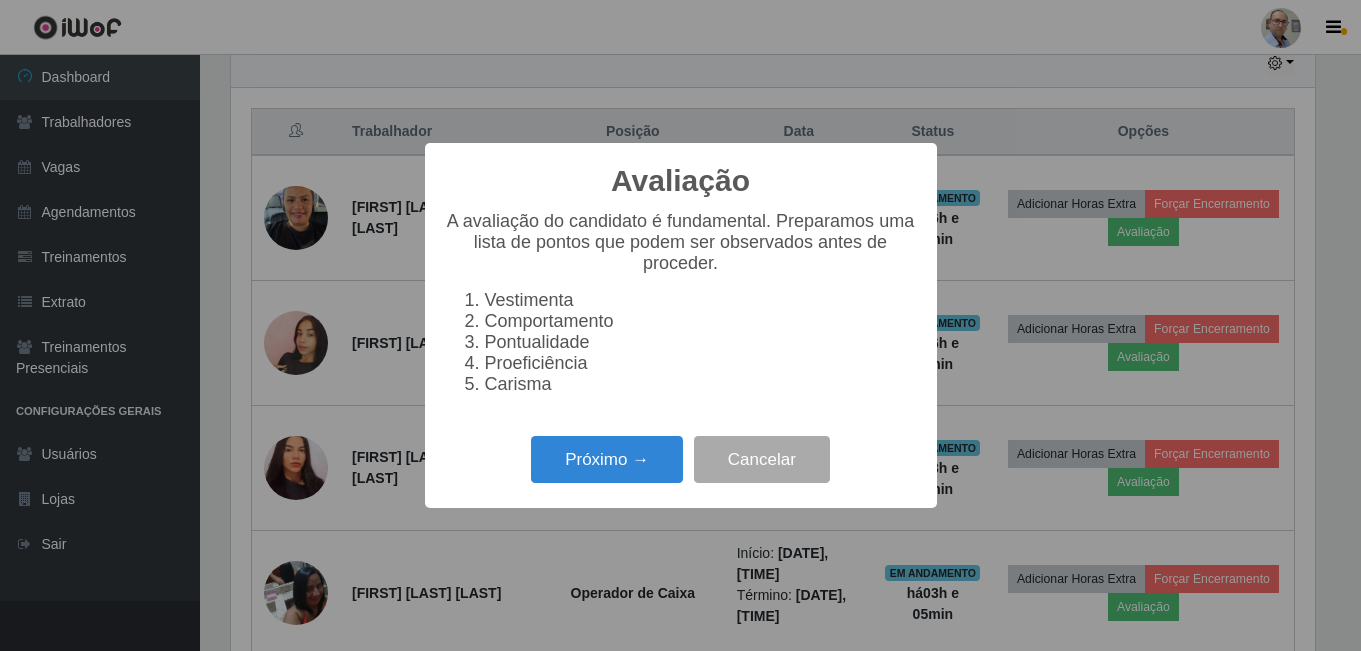 scroll, scrollTop: 999585, scrollLeft: 998911, axis: both 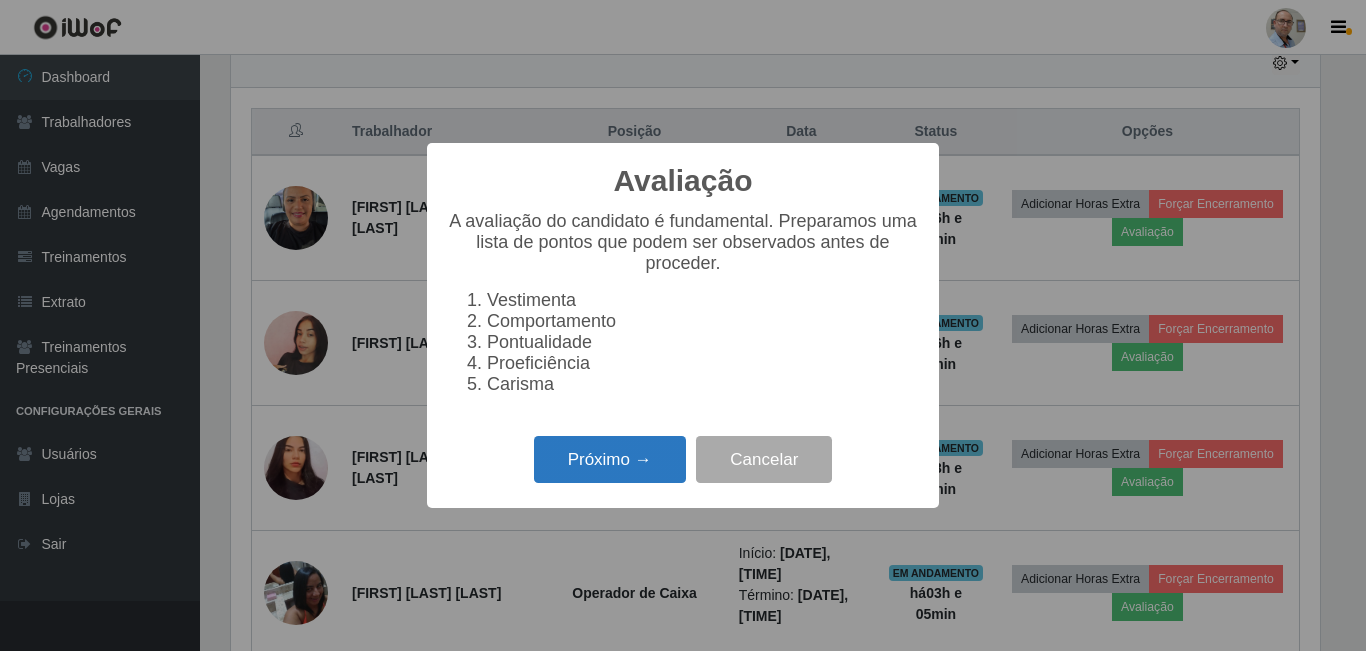 click on "Próximo →" at bounding box center [610, 459] 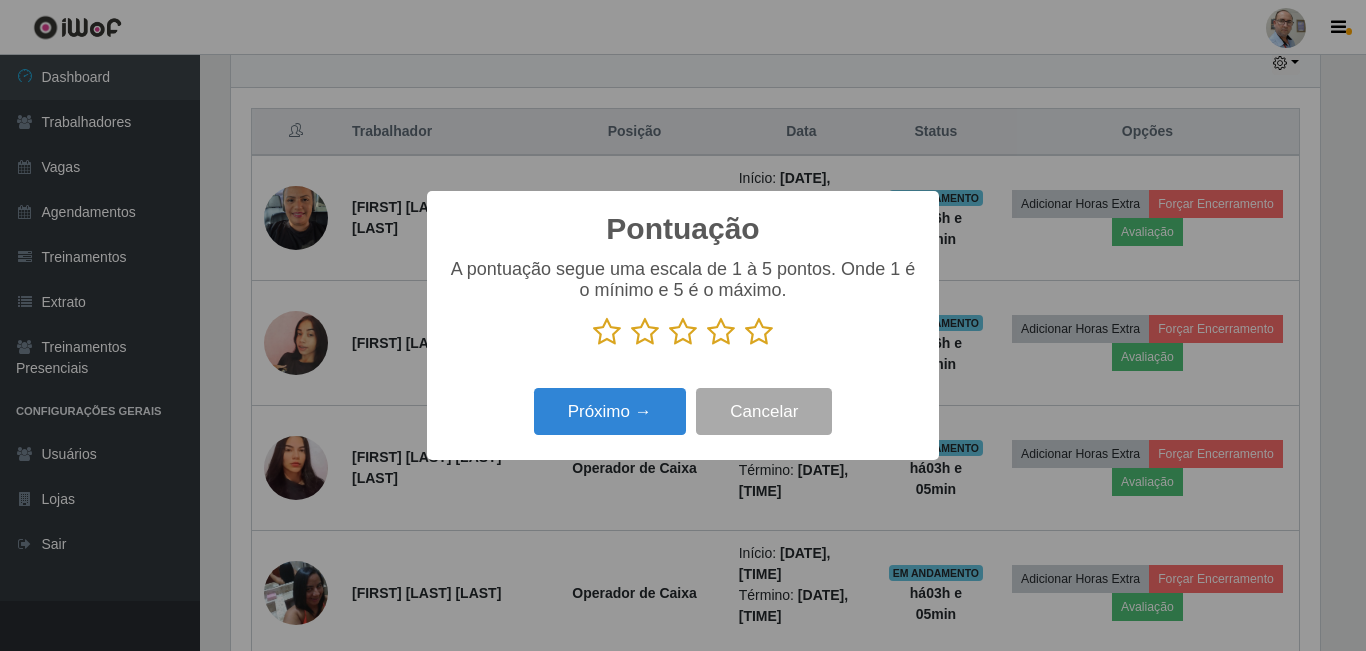 click at bounding box center (759, 332) 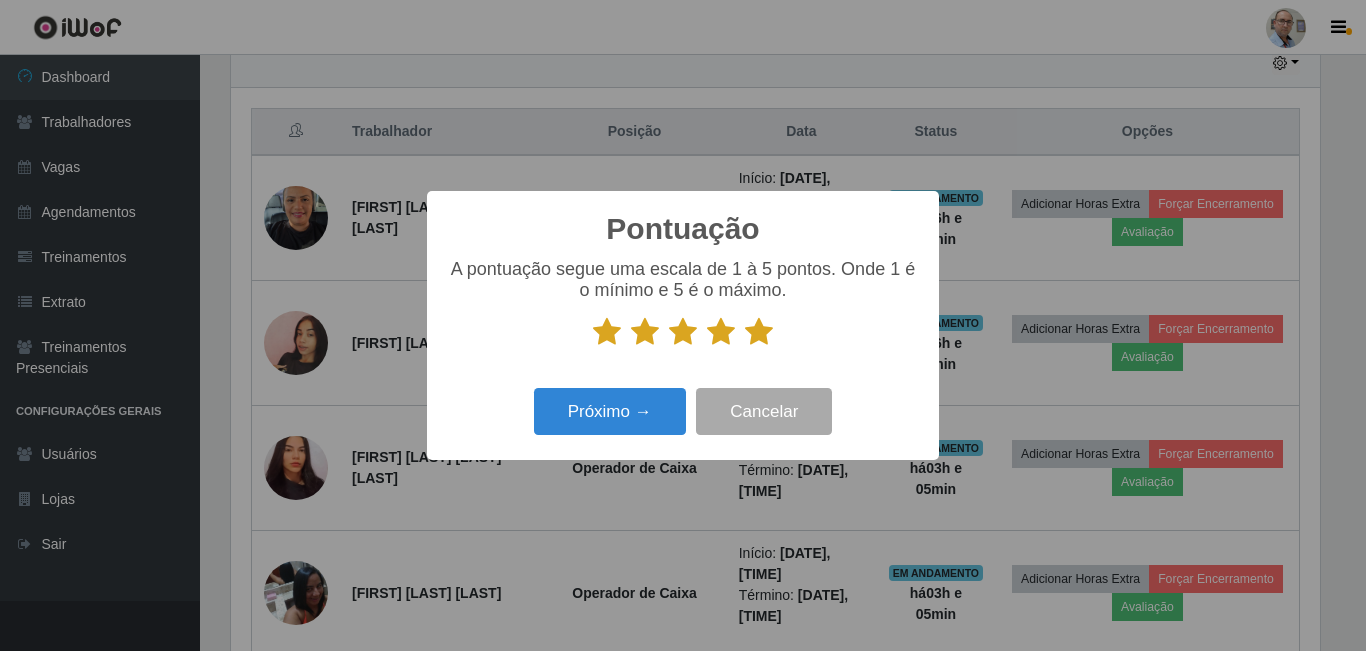 click on "Próximo → Cancelar" at bounding box center (683, 411) 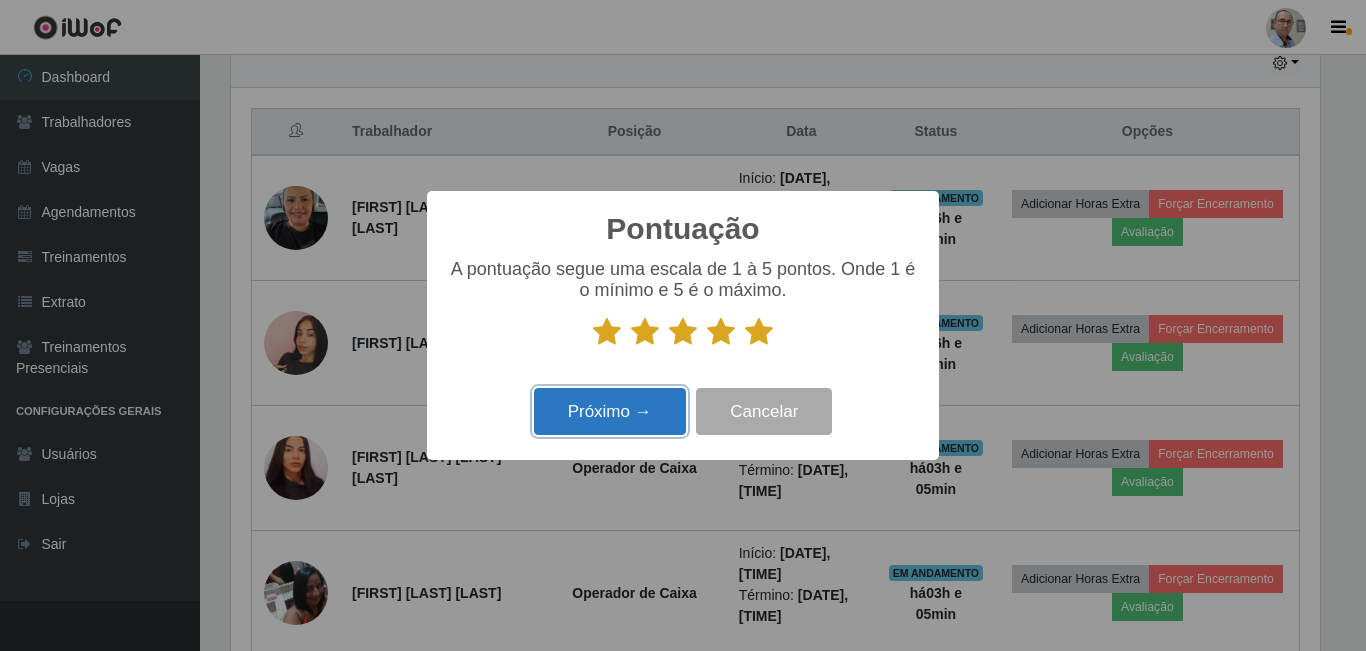 click on "Próximo →" at bounding box center [610, 411] 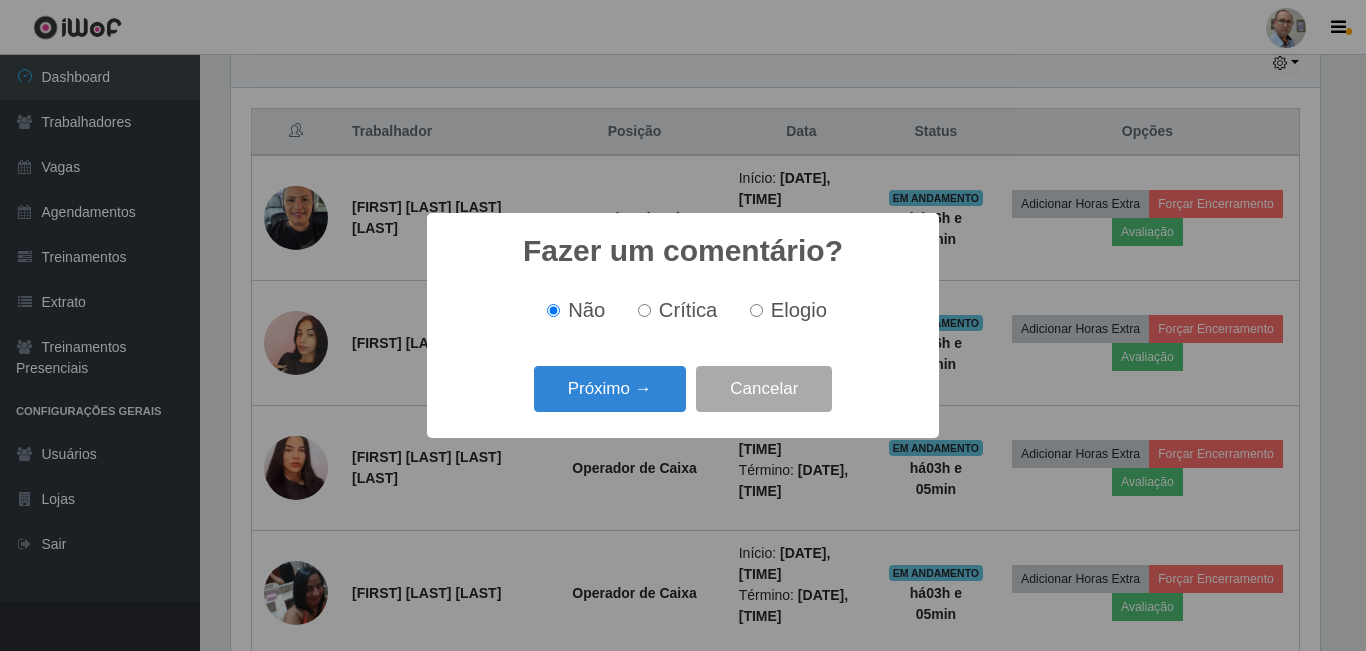click on "Próximo →" at bounding box center [610, 389] 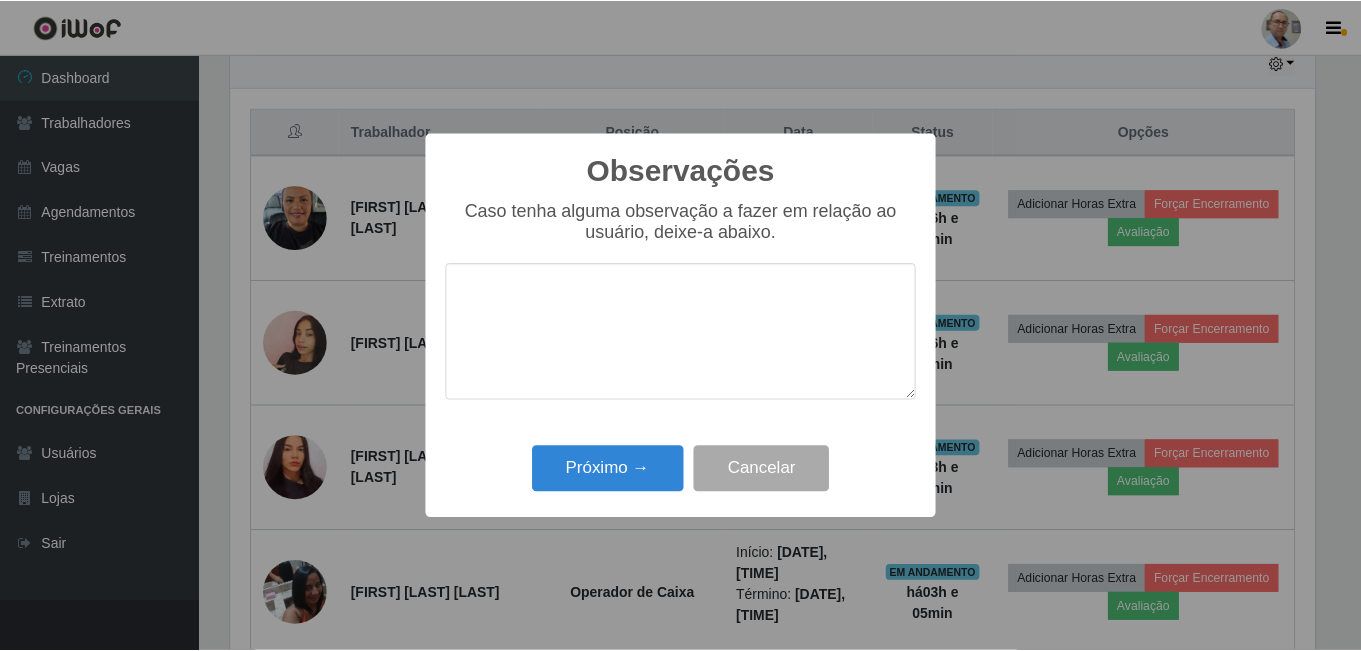 scroll, scrollTop: 999585, scrollLeft: 998911, axis: both 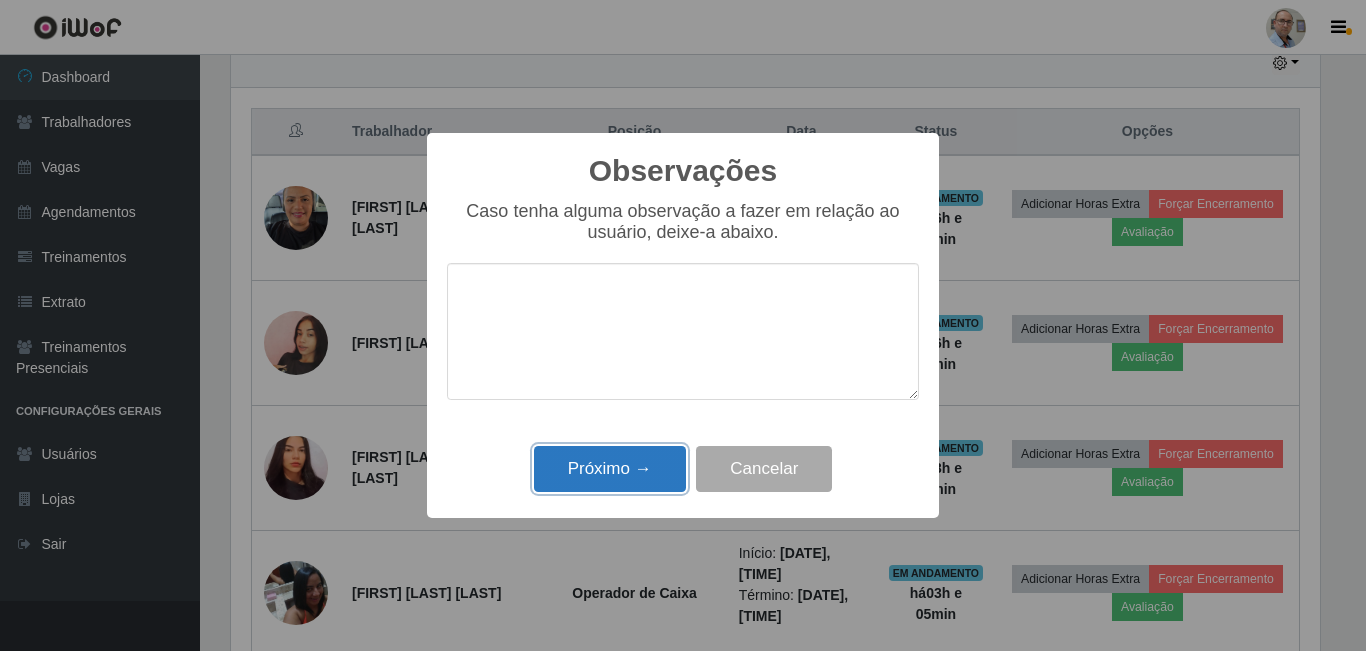 click on "Próximo →" at bounding box center (610, 469) 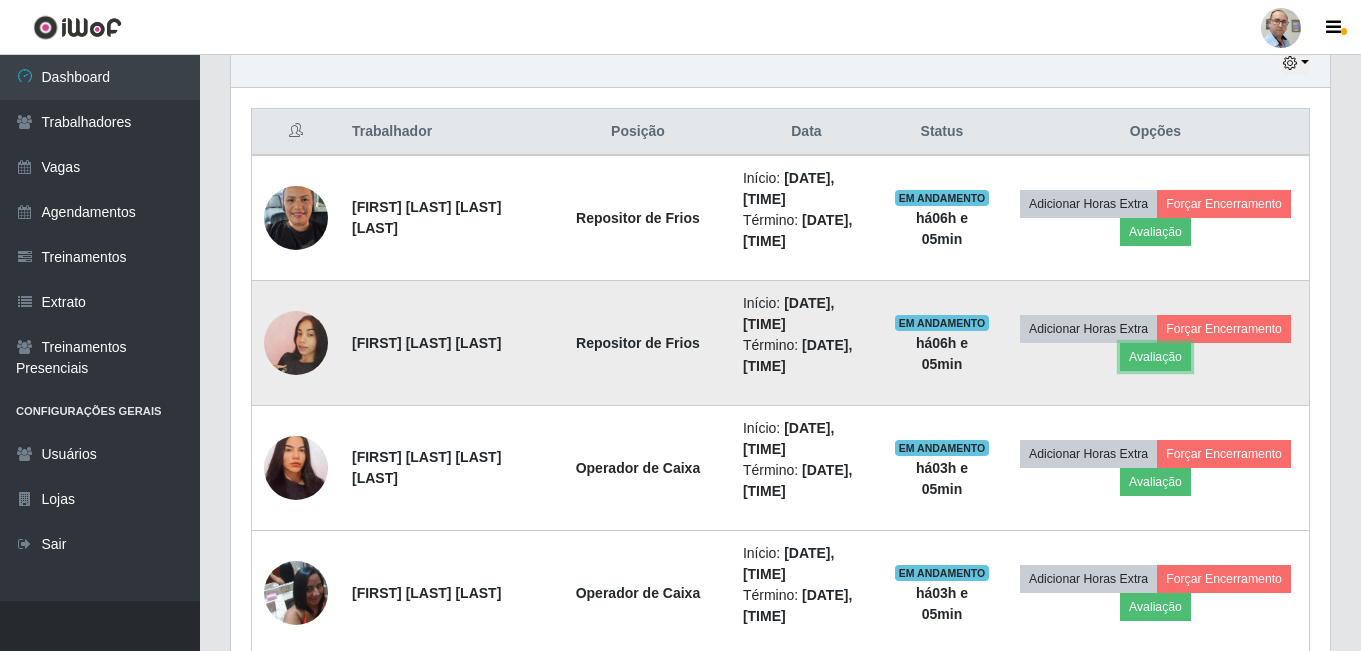 scroll, scrollTop: 999585, scrollLeft: 998901, axis: both 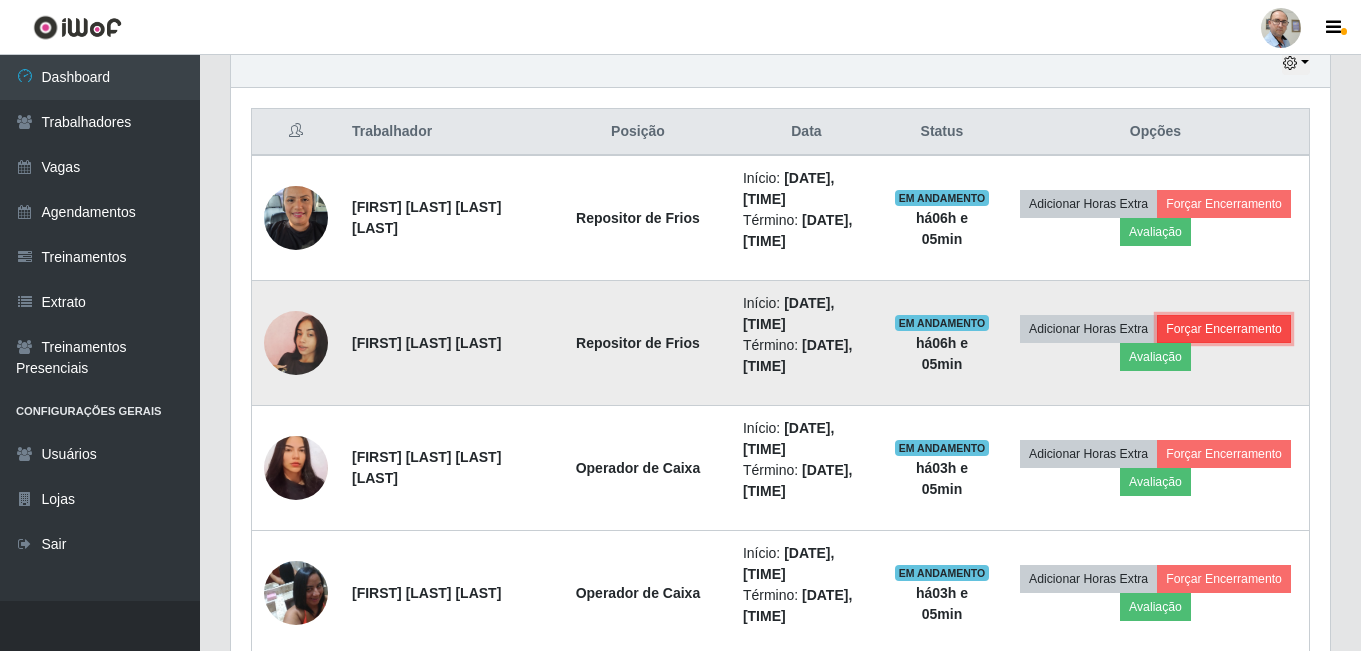 click on "Forçar Encerramento" at bounding box center [1224, 329] 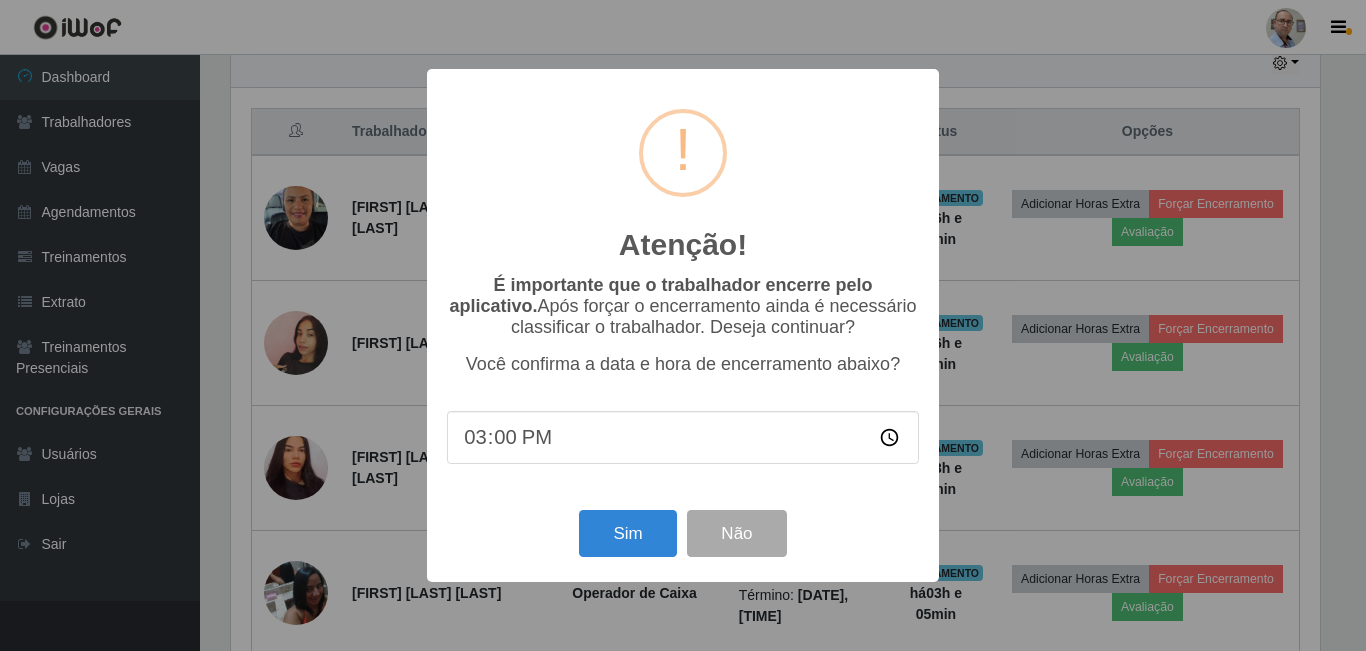 scroll, scrollTop: 999585, scrollLeft: 998911, axis: both 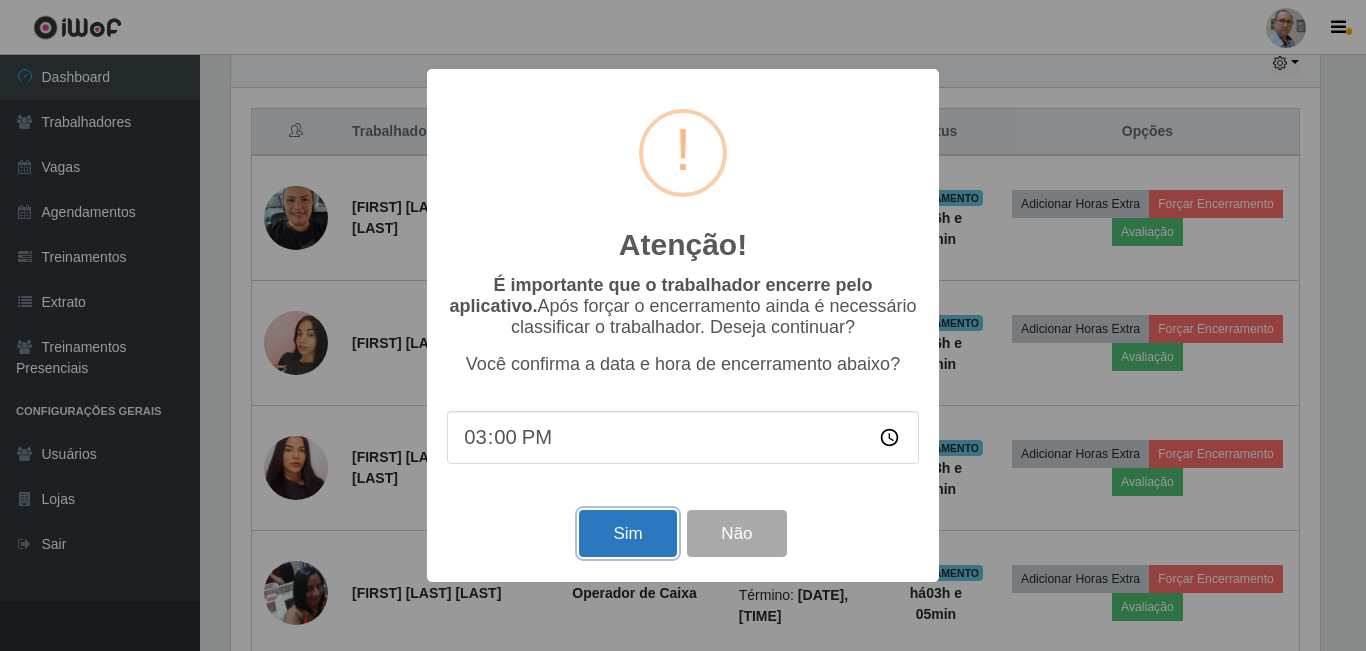 click on "Sim" at bounding box center [627, 533] 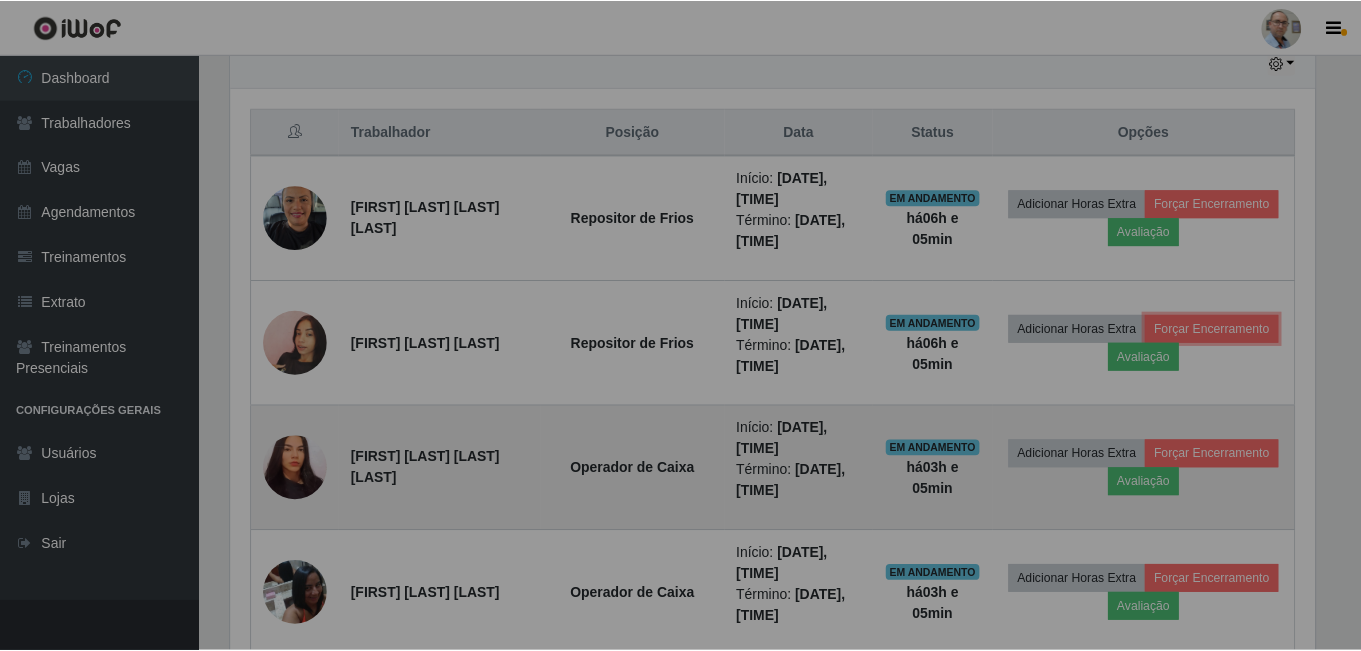 scroll, scrollTop: 999585, scrollLeft: 998901, axis: both 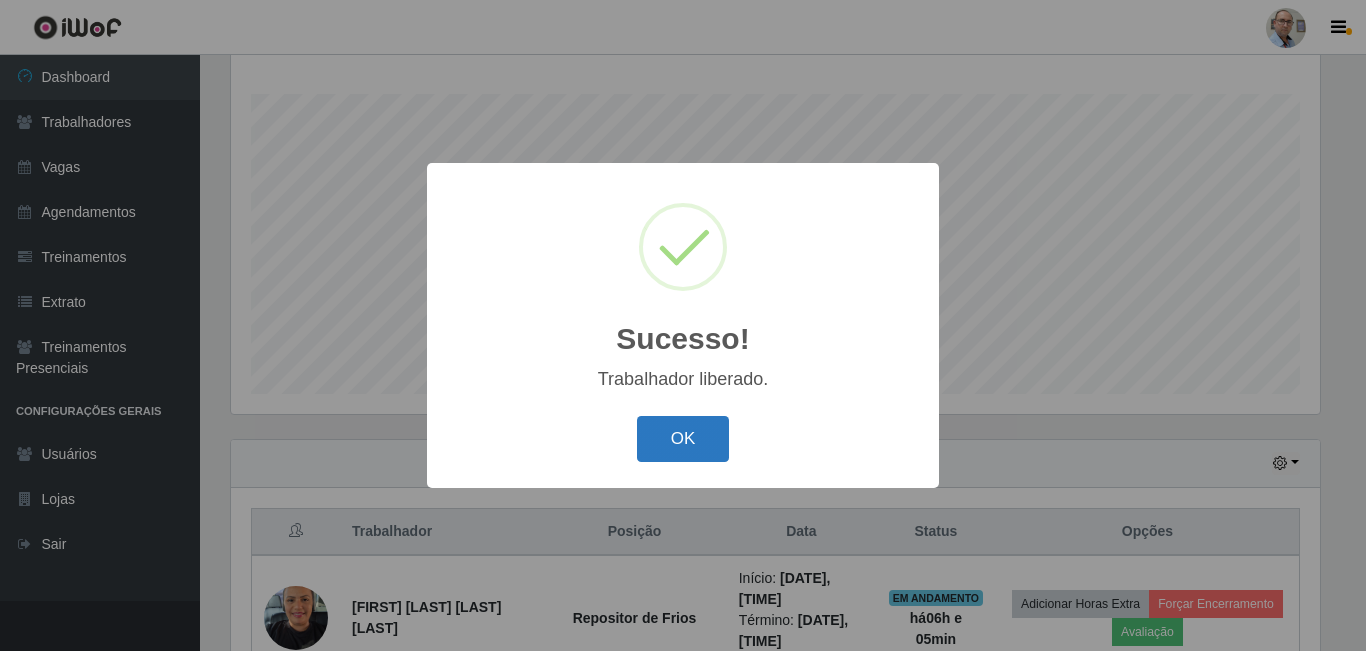 click on "OK" at bounding box center (683, 439) 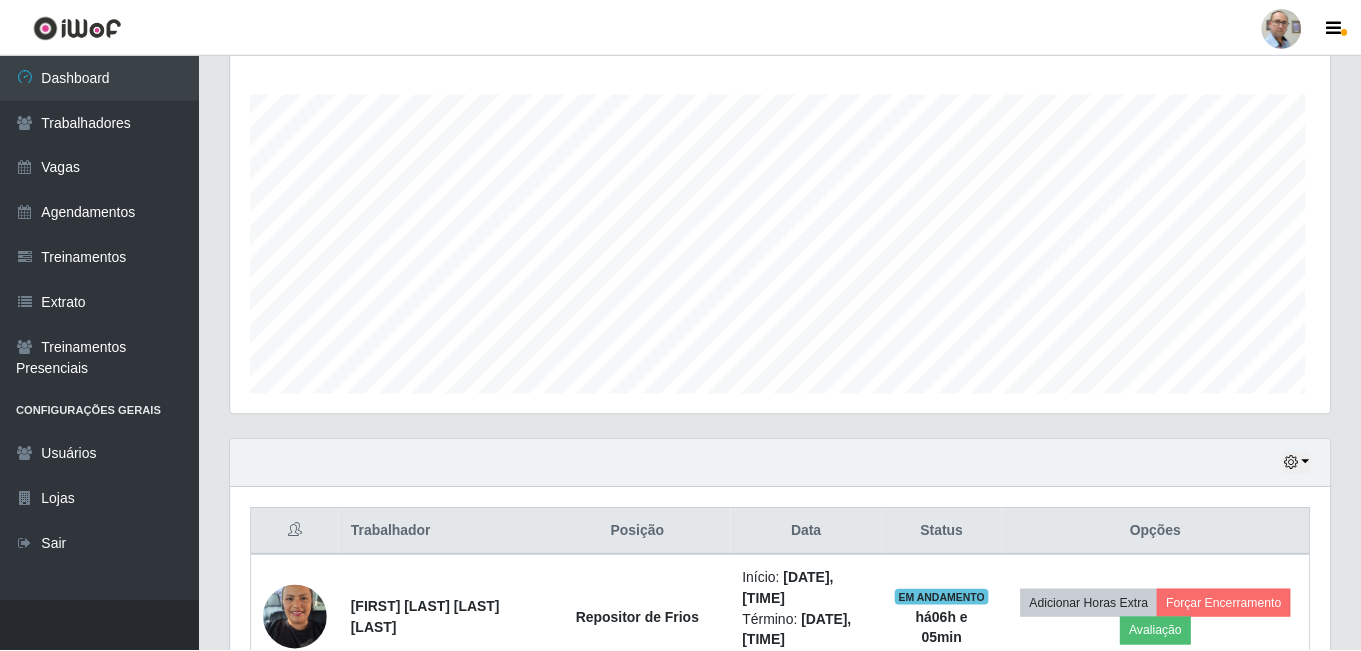 scroll, scrollTop: 999585, scrollLeft: 998901, axis: both 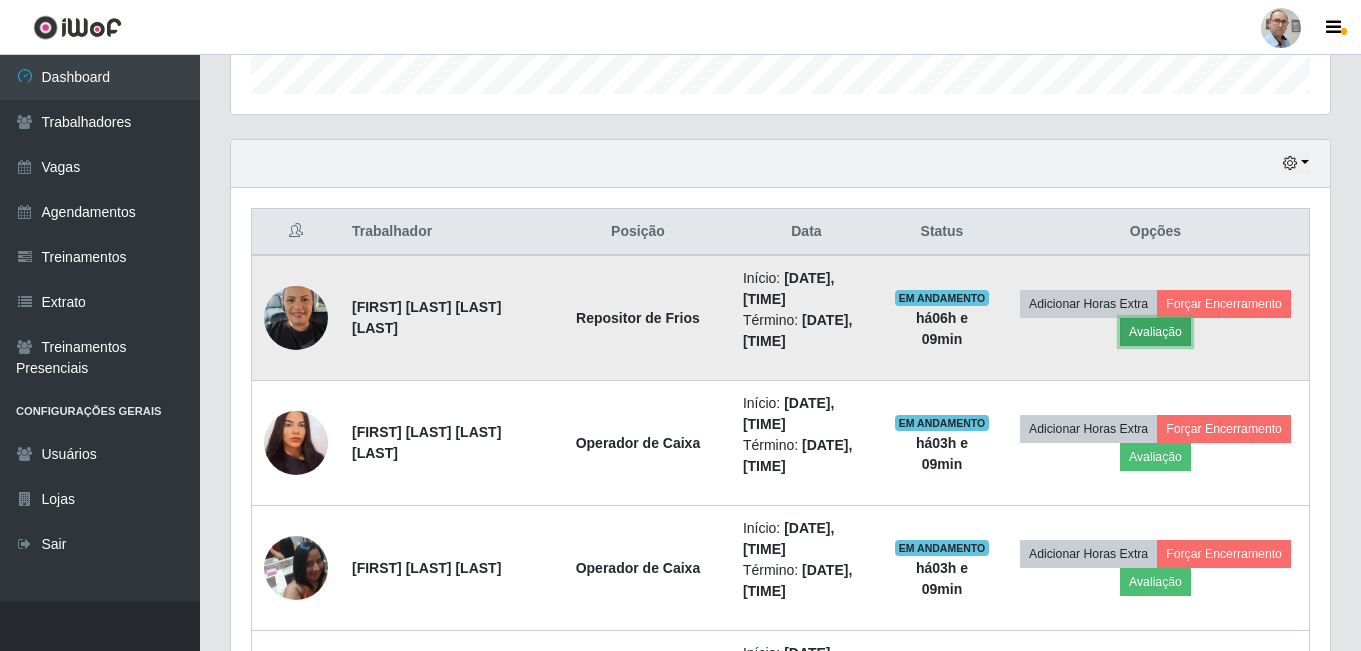 click on "Avaliação" at bounding box center (1155, 332) 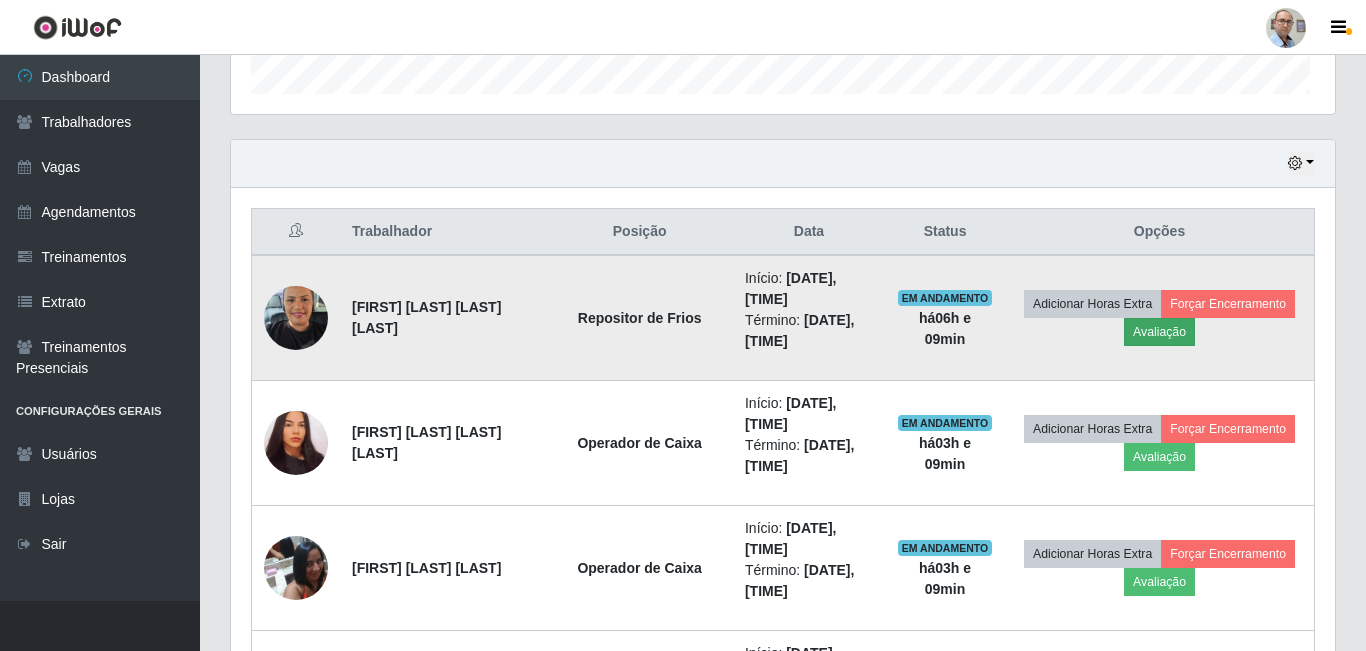 scroll, scrollTop: 999585, scrollLeft: 998911, axis: both 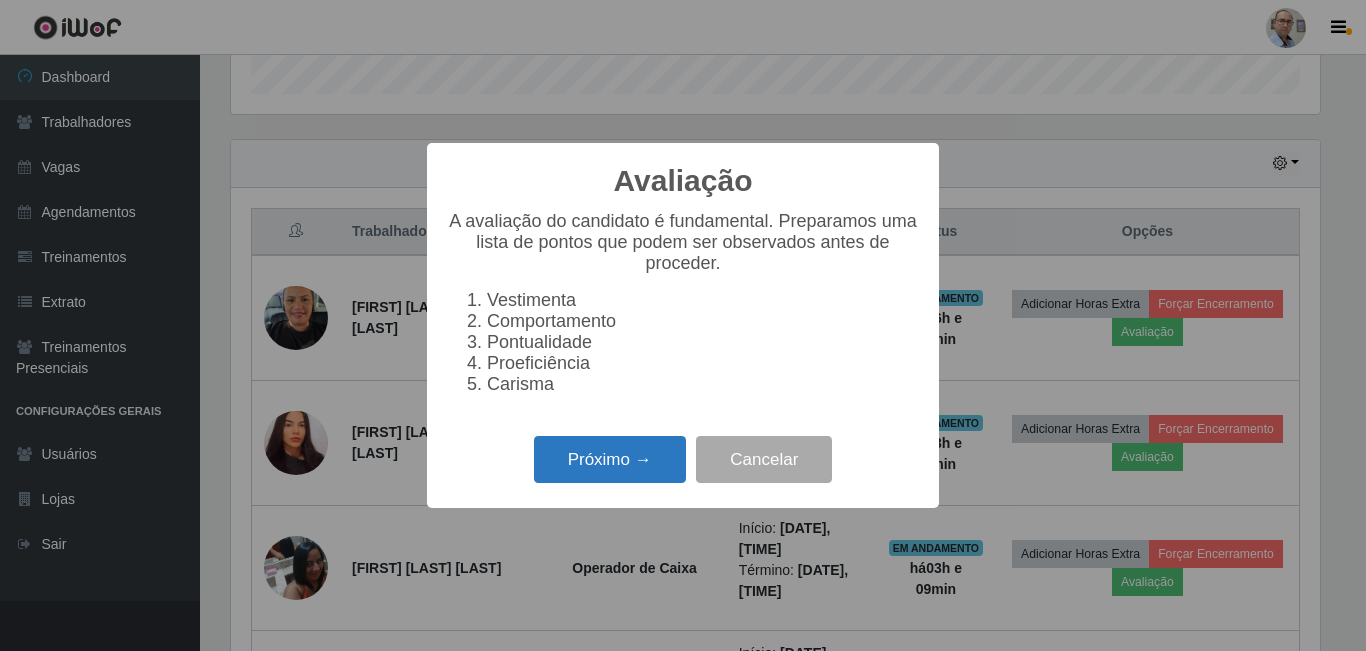 click on "Próximo →" at bounding box center [610, 459] 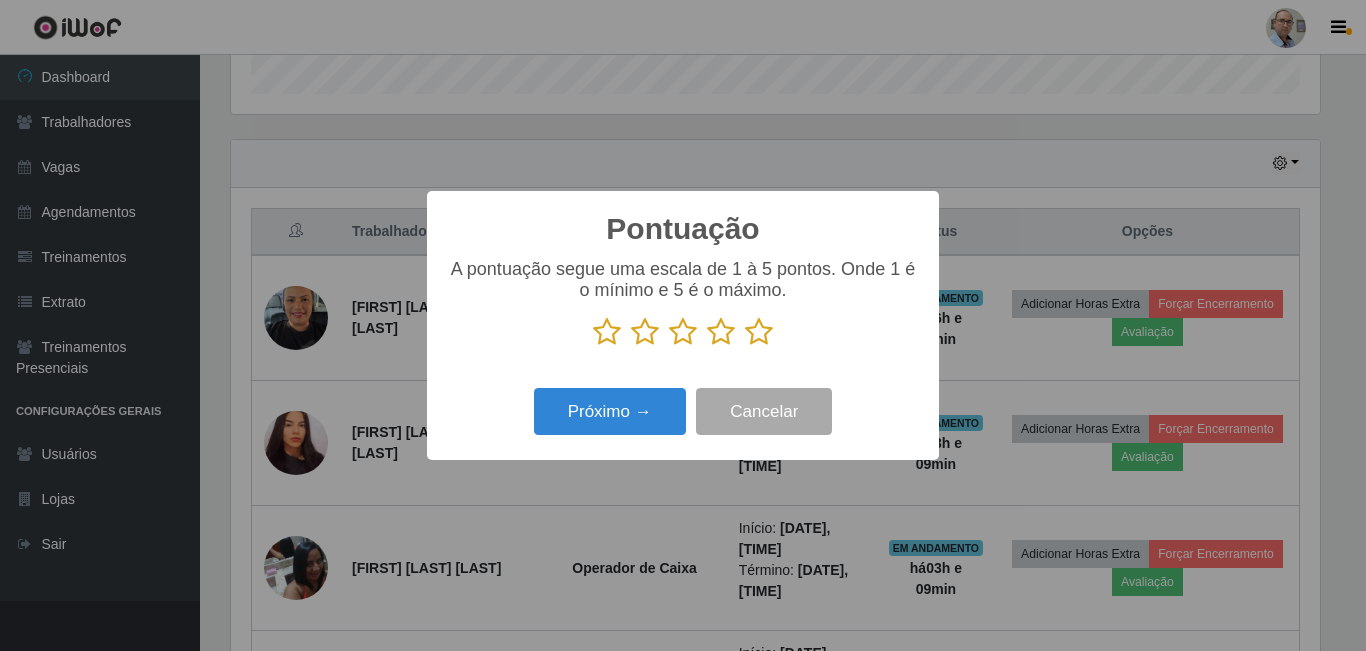click at bounding box center [759, 332] 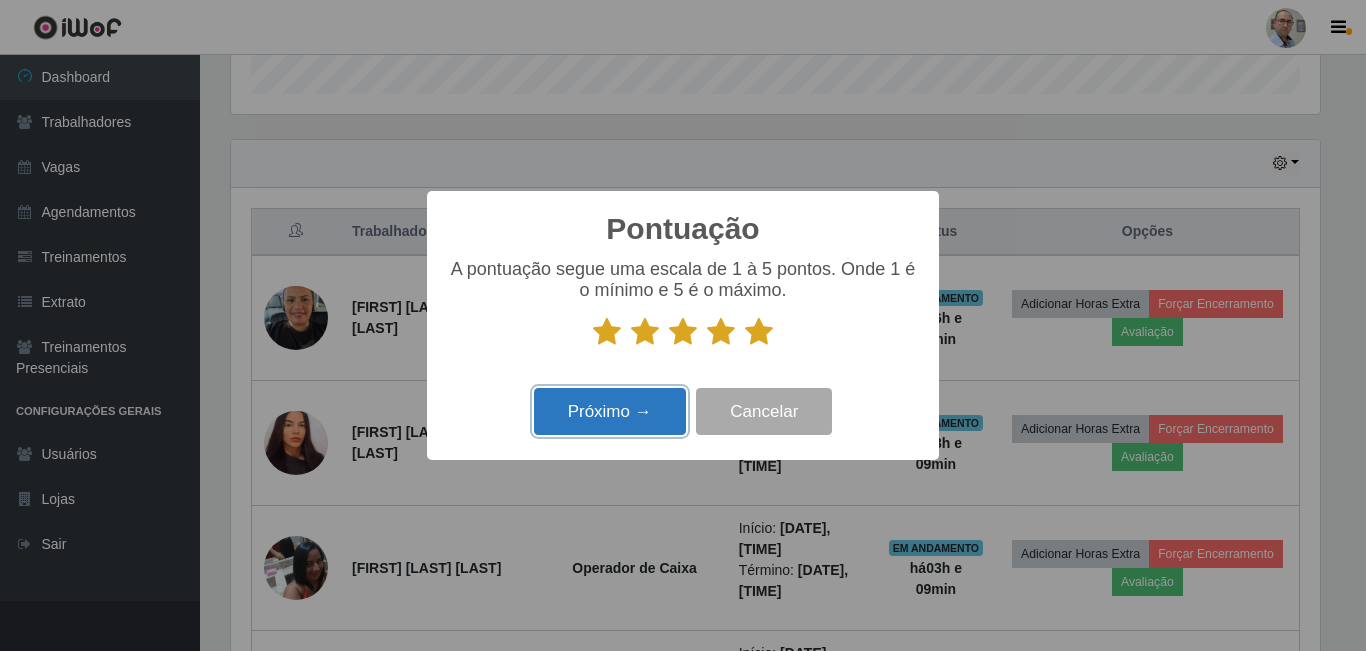 click on "Próximo →" at bounding box center (610, 411) 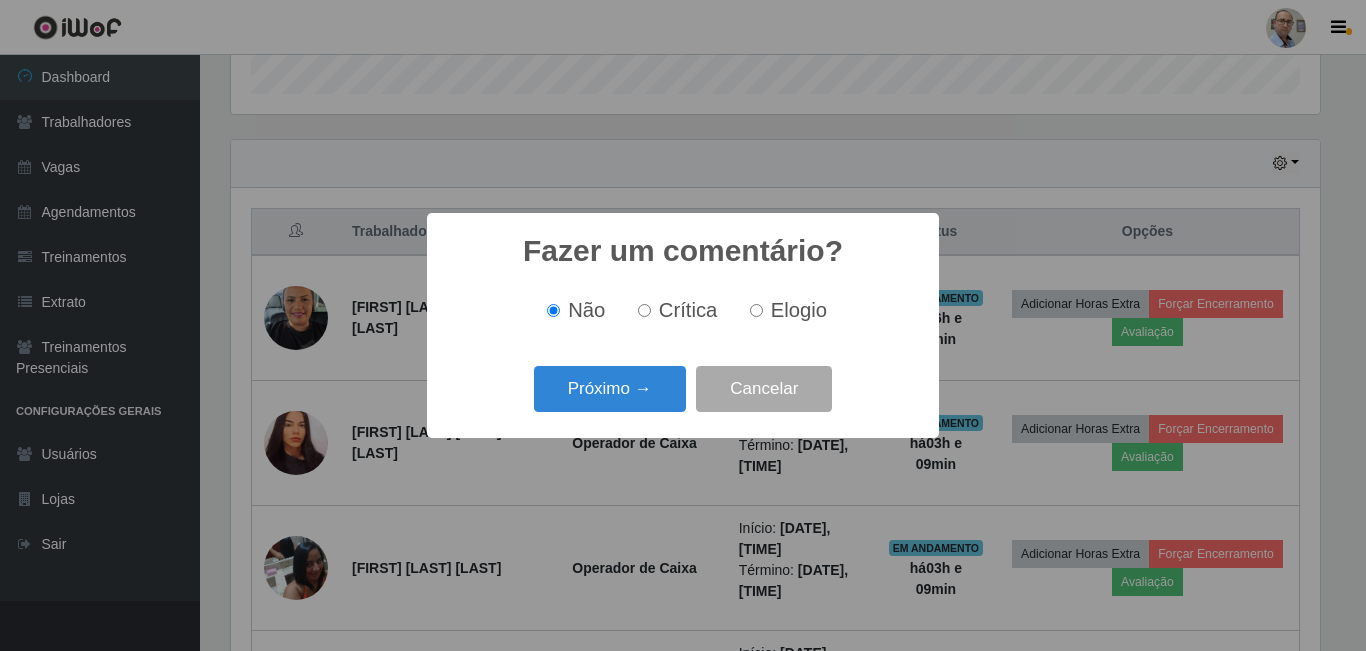 scroll, scrollTop: 999585, scrollLeft: 998911, axis: both 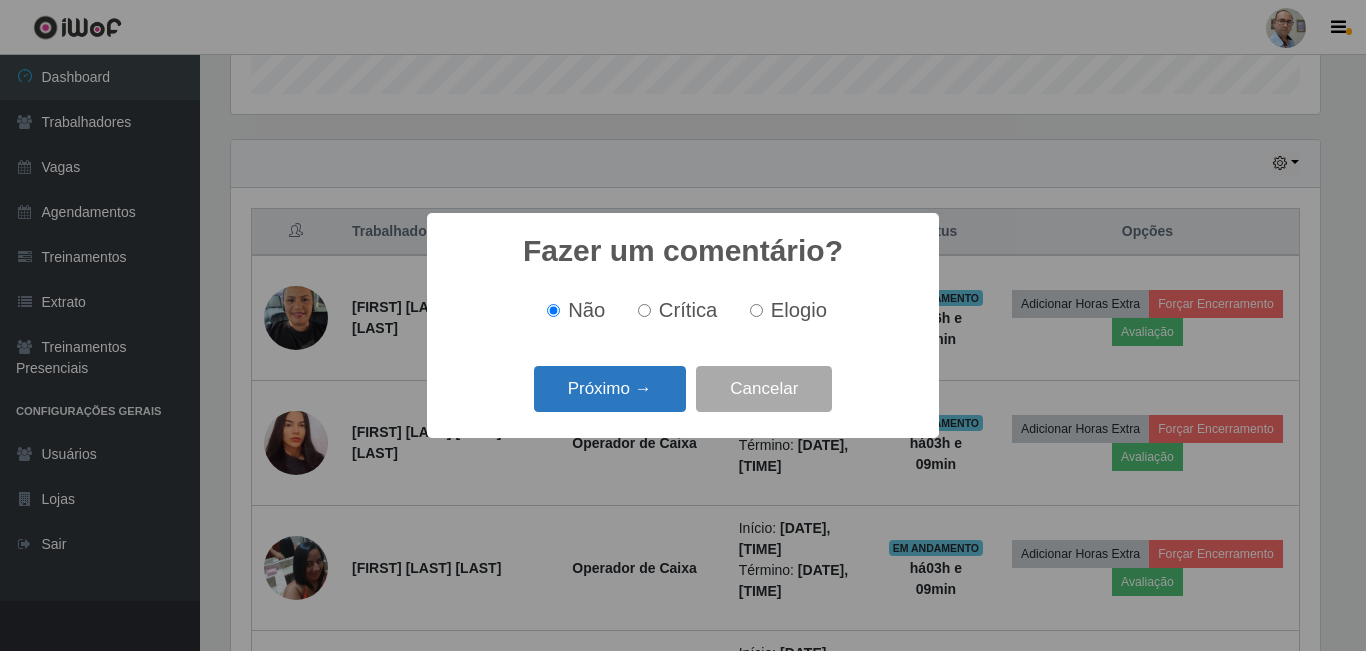 click on "Próximo →" at bounding box center (610, 389) 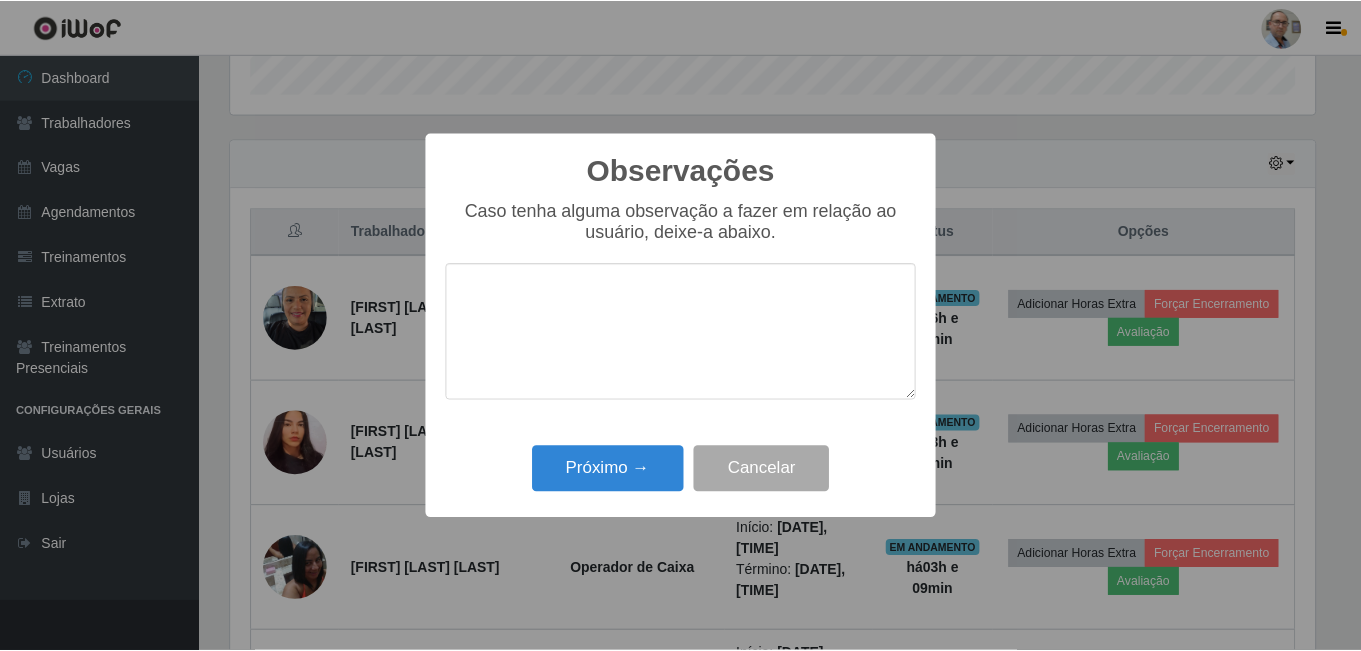 scroll, scrollTop: 999585, scrollLeft: 998911, axis: both 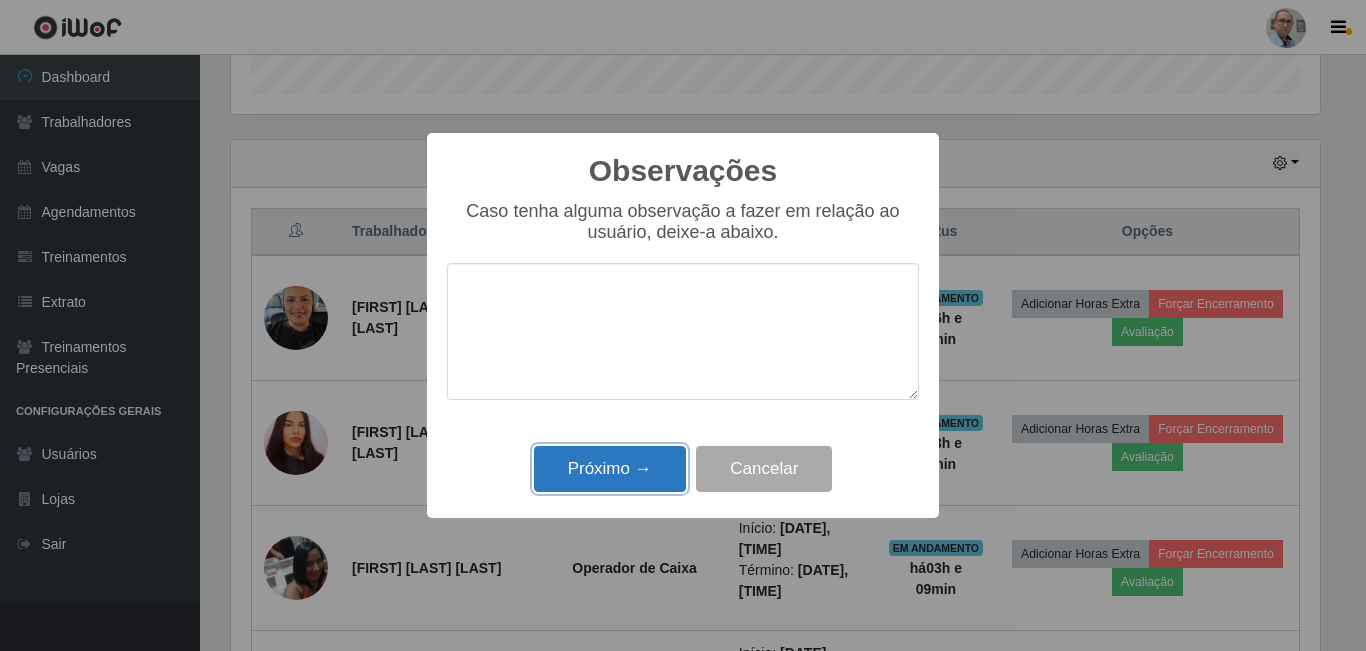 click on "Próximo →" at bounding box center [610, 469] 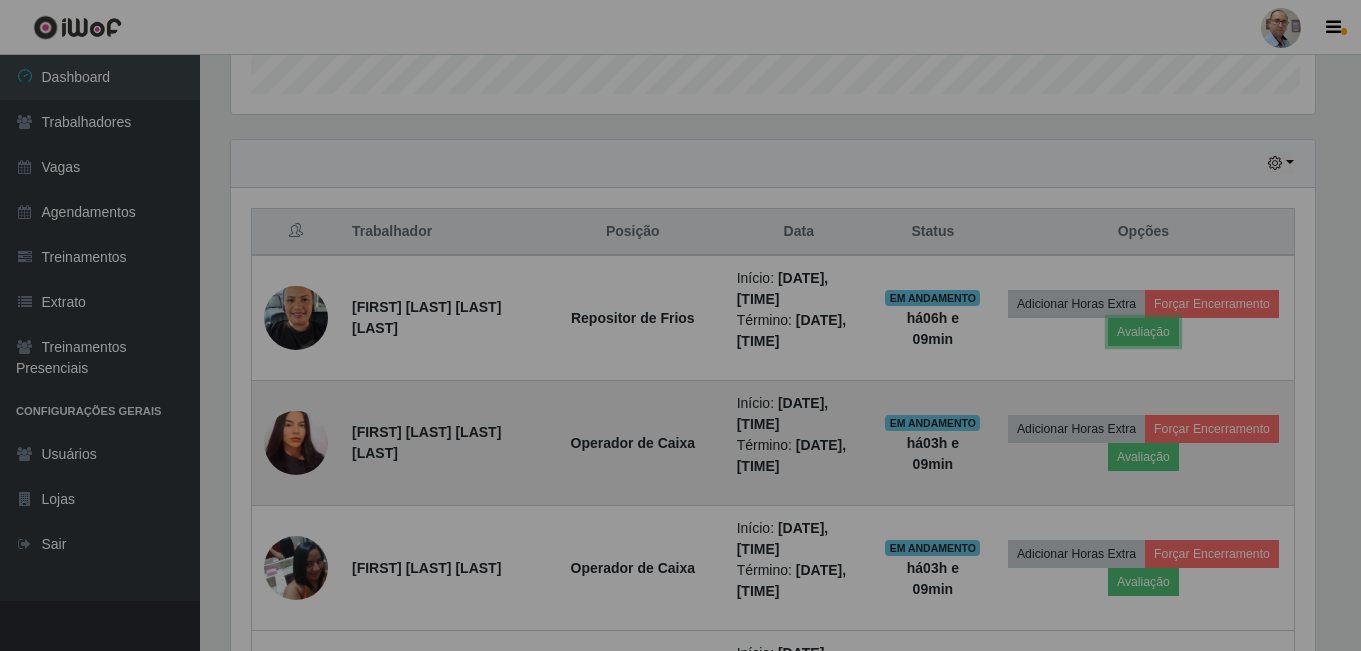 scroll, scrollTop: 999585, scrollLeft: 998901, axis: both 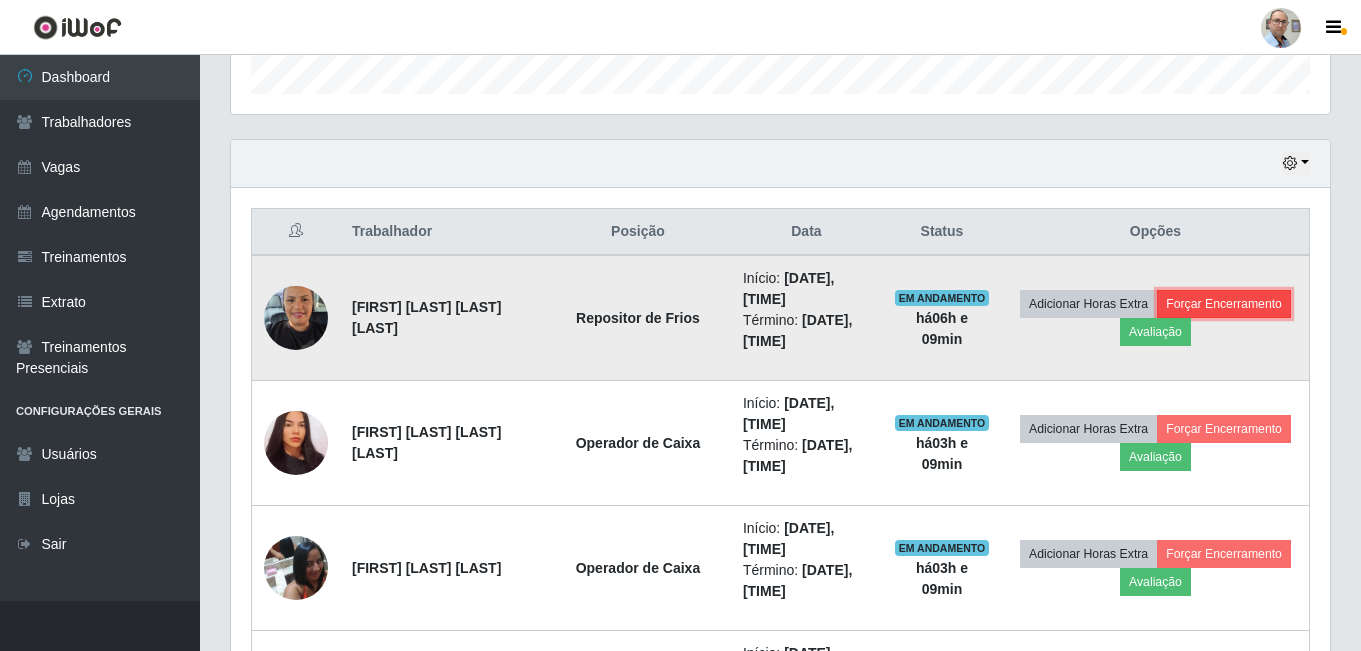 click on "Forçar Encerramento" at bounding box center [1224, 304] 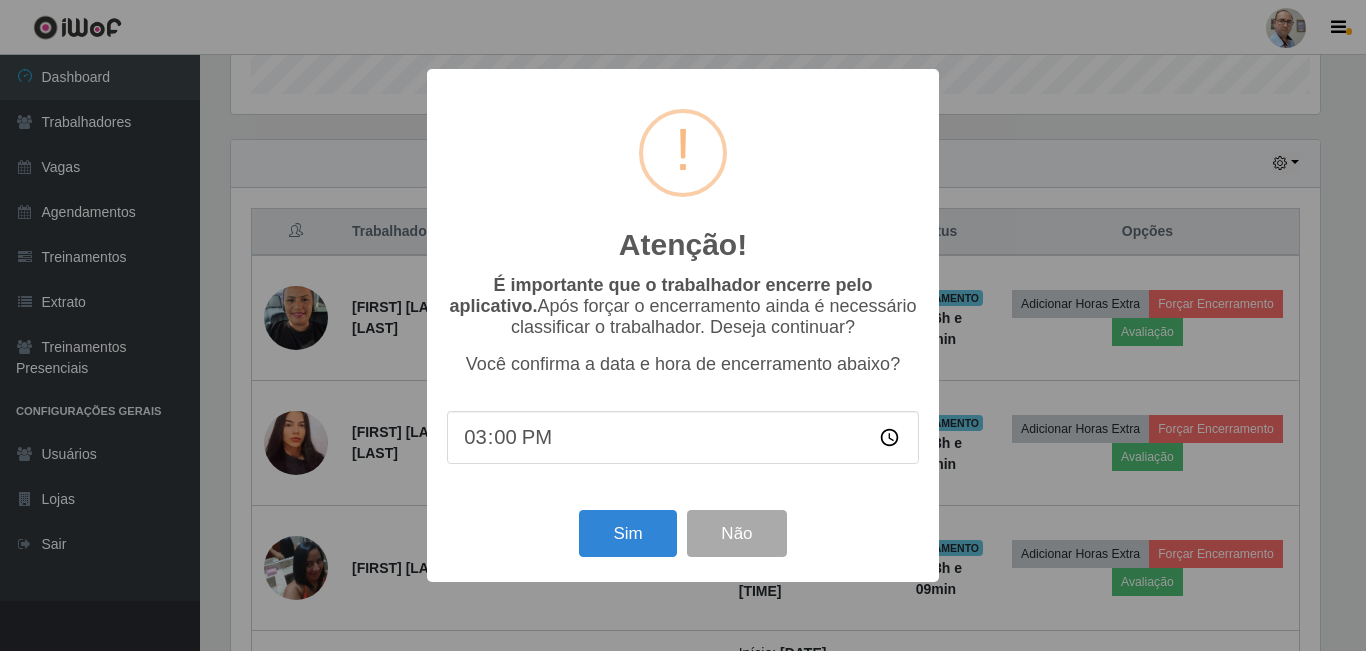scroll, scrollTop: 999585, scrollLeft: 998911, axis: both 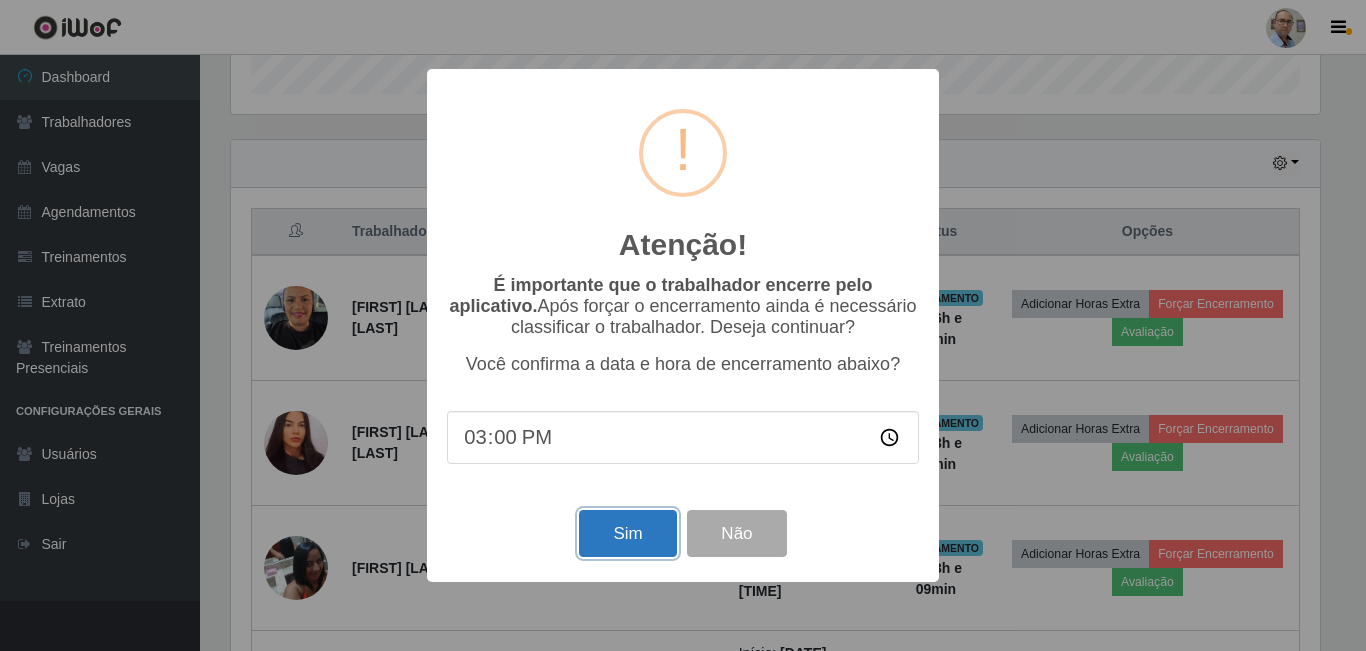 click on "Sim" at bounding box center (627, 533) 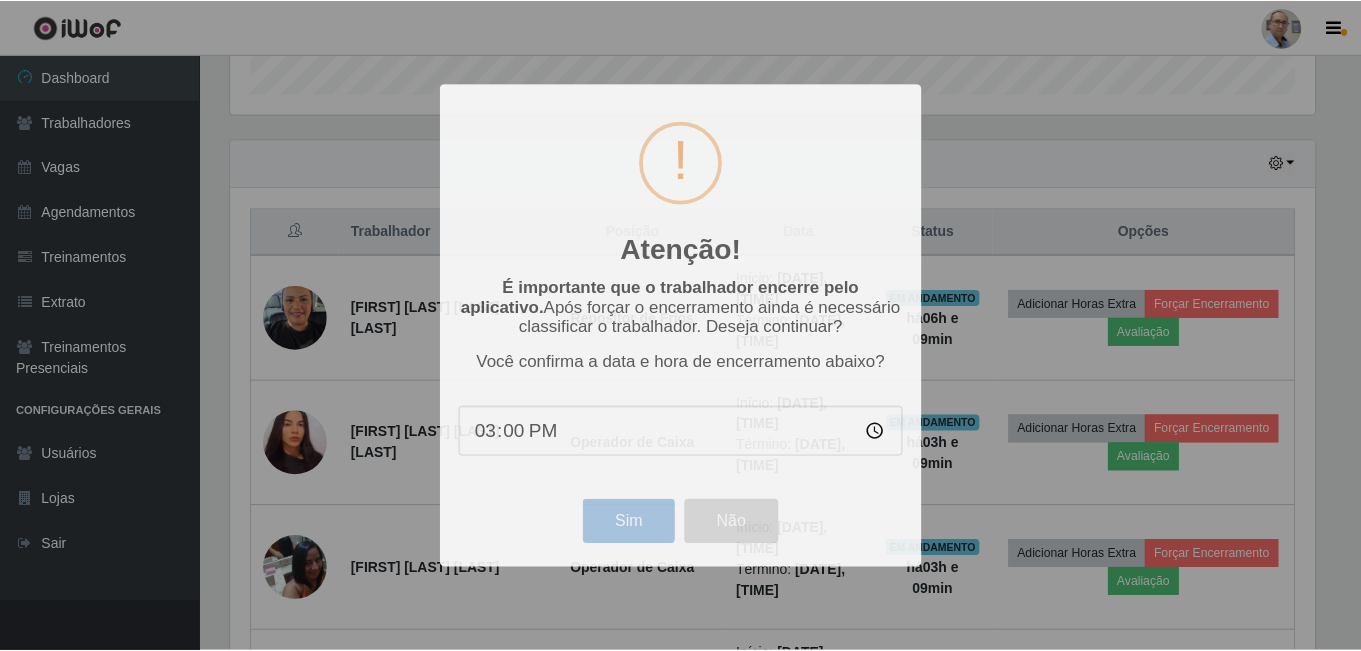 scroll, scrollTop: 999585, scrollLeft: 998901, axis: both 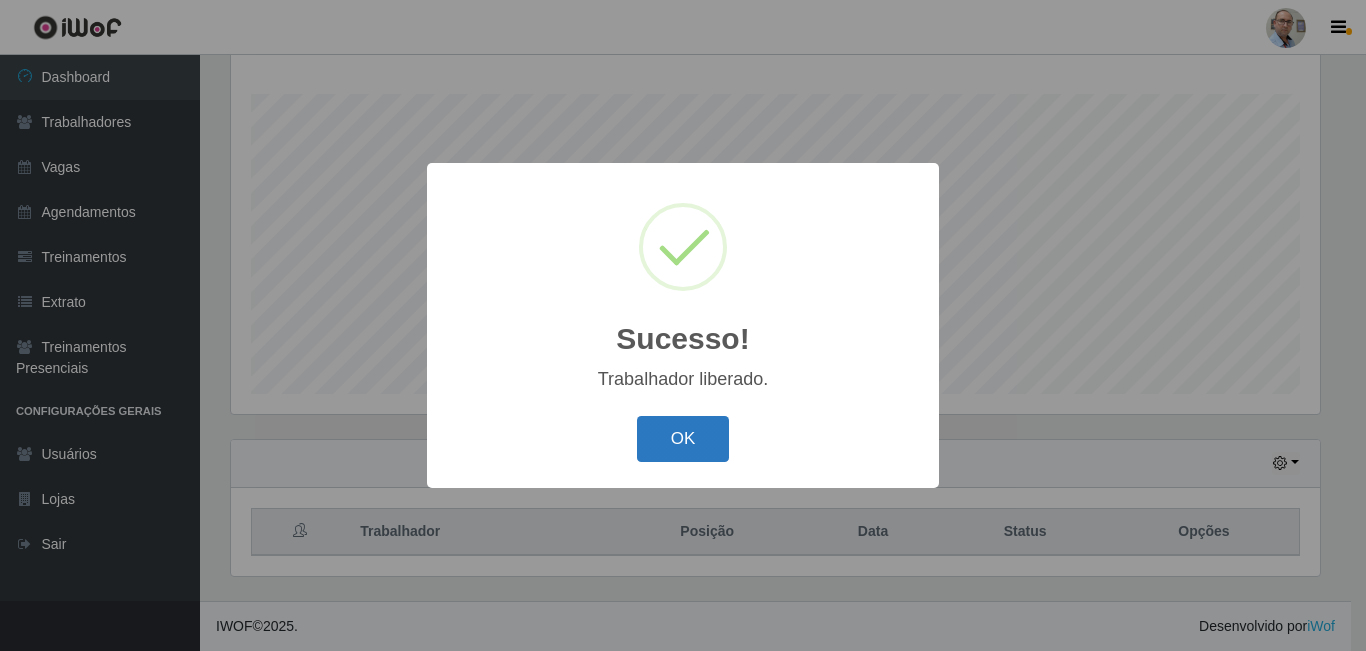 click on "OK" at bounding box center [683, 439] 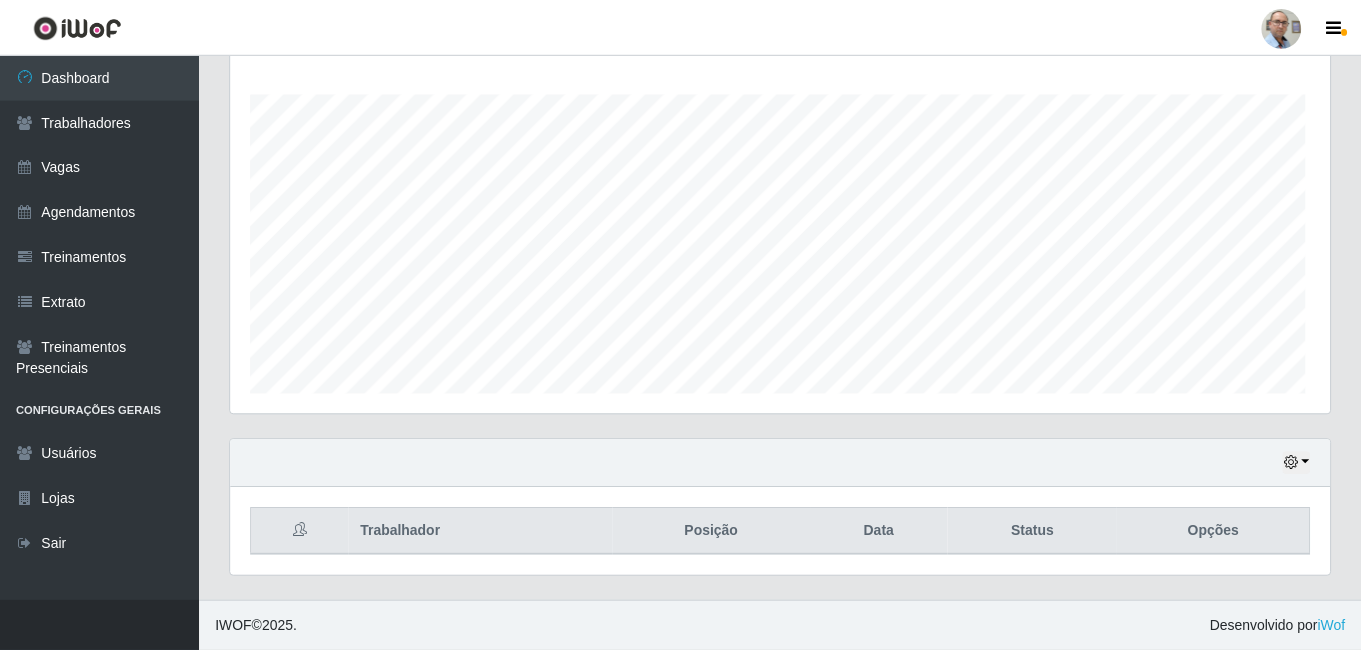 scroll, scrollTop: 999585, scrollLeft: 998901, axis: both 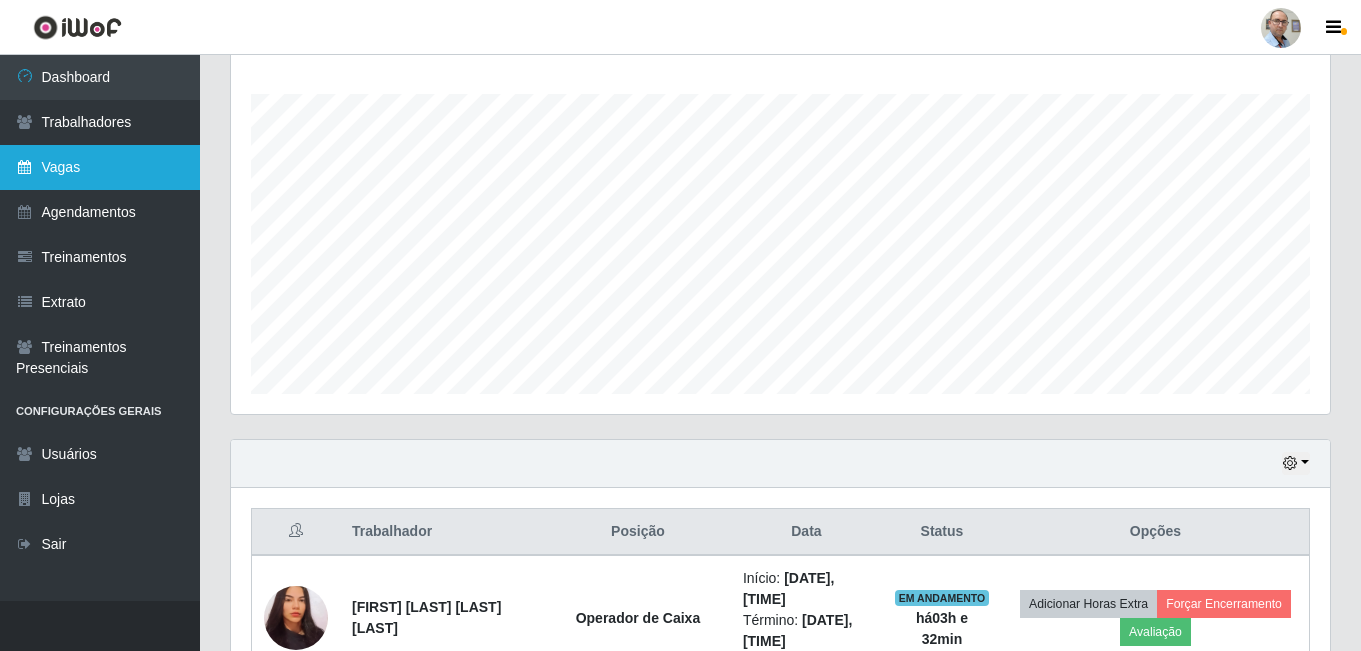 click on "Vagas" at bounding box center (100, 167) 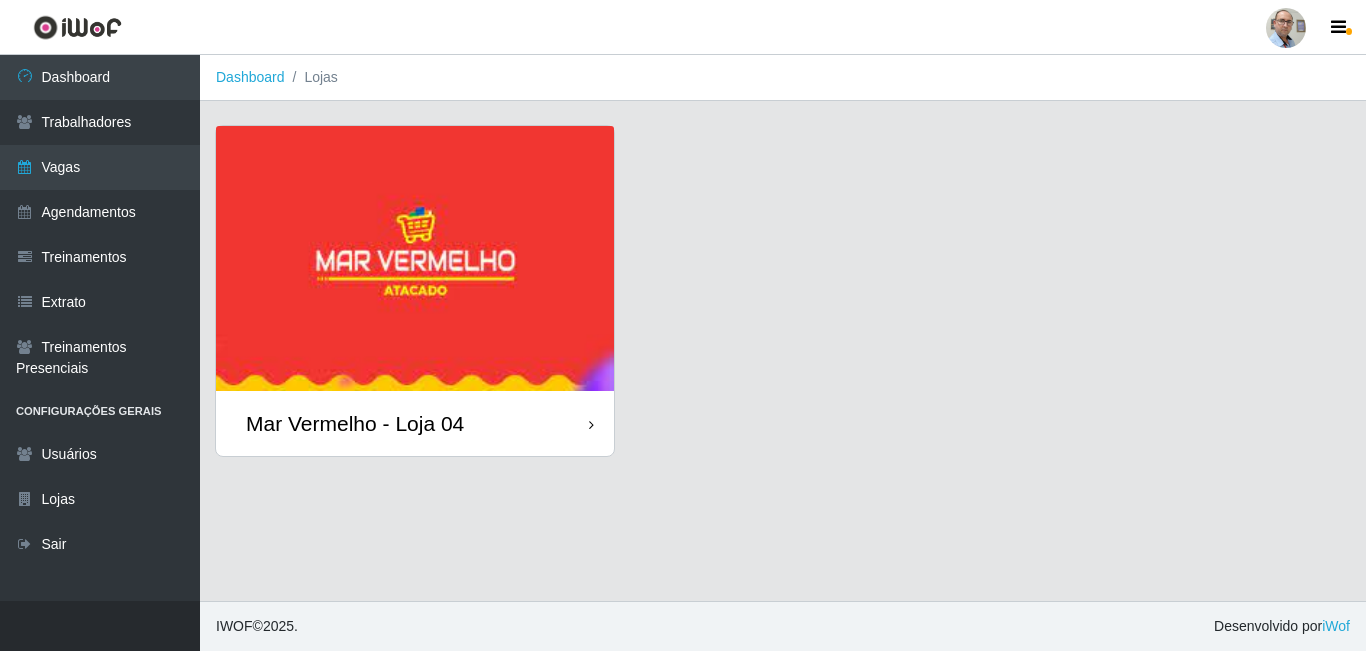 click at bounding box center (415, 258) 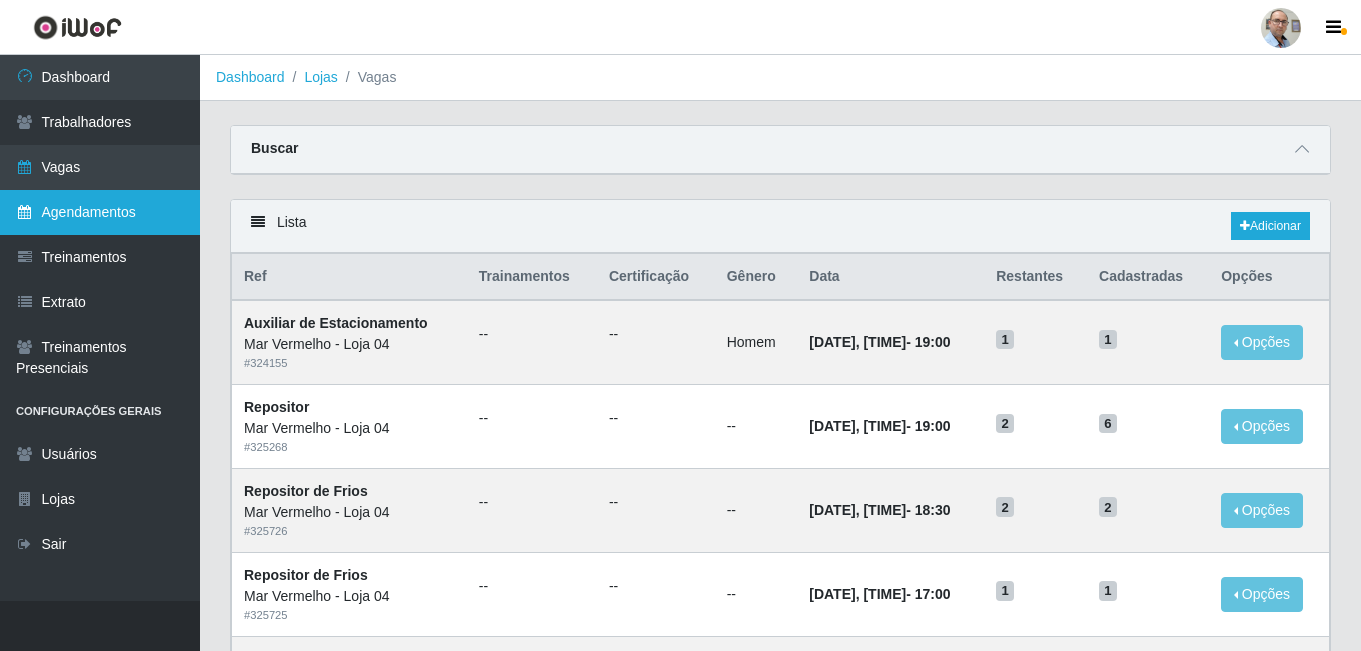 click on "Agendamentos" at bounding box center [100, 212] 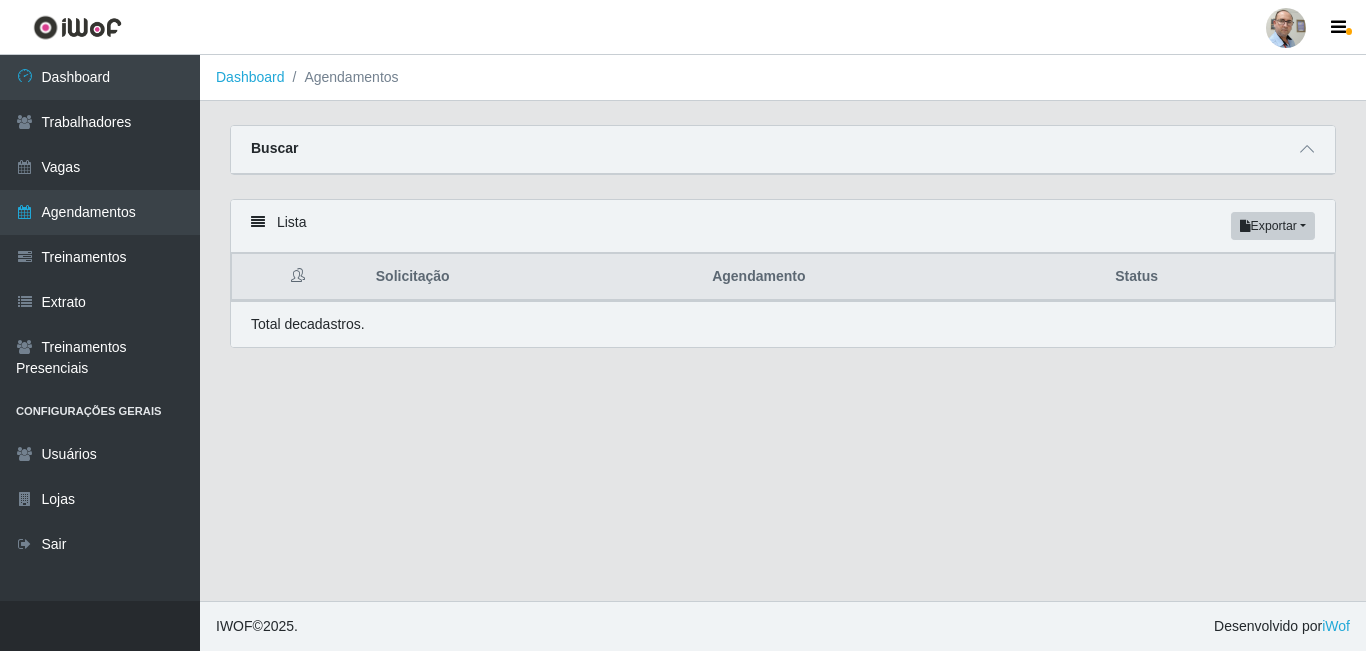 drag, startPoint x: 1302, startPoint y: 145, endPoint x: 1292, endPoint y: 156, distance: 14.866069 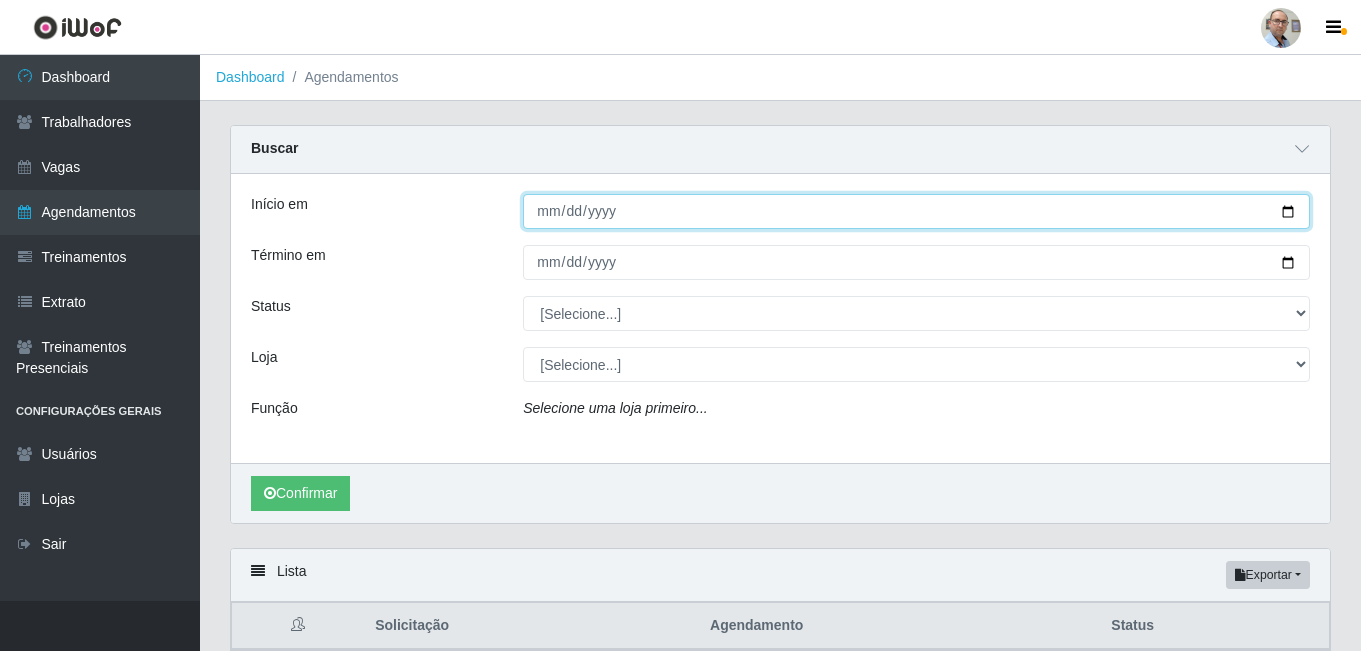 click on "Início em" at bounding box center (916, 211) 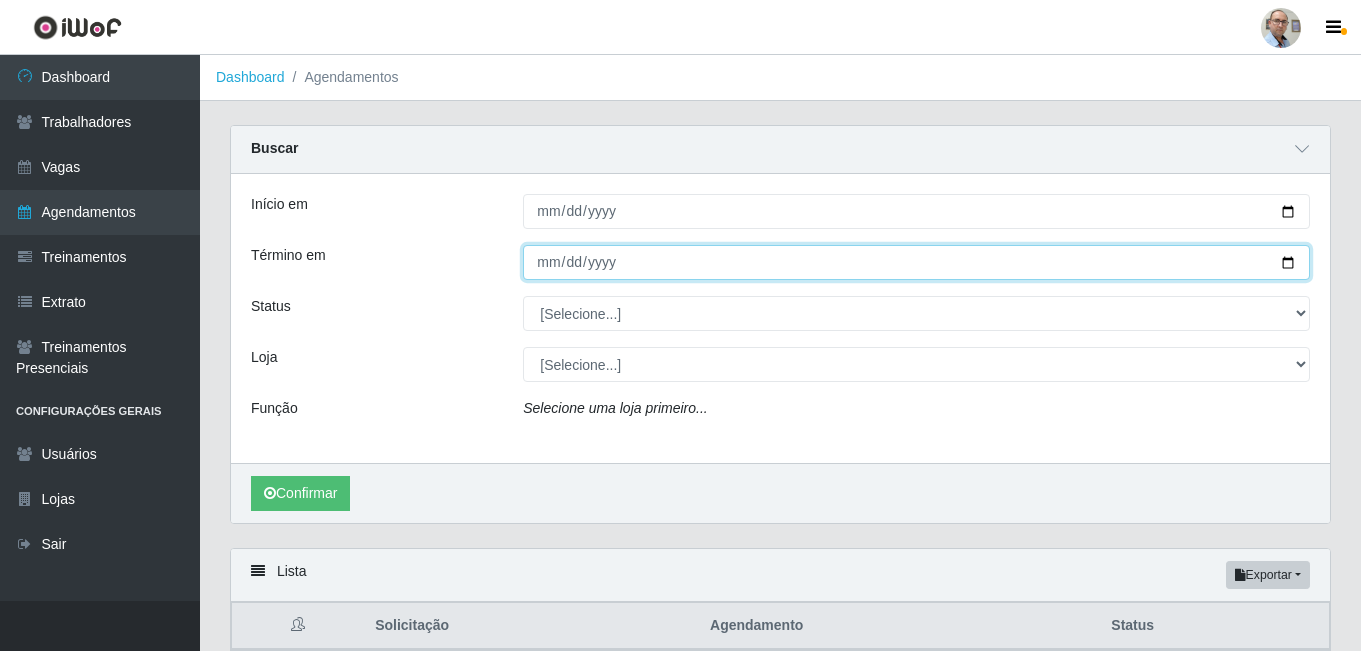 click on "Término em" at bounding box center [916, 262] 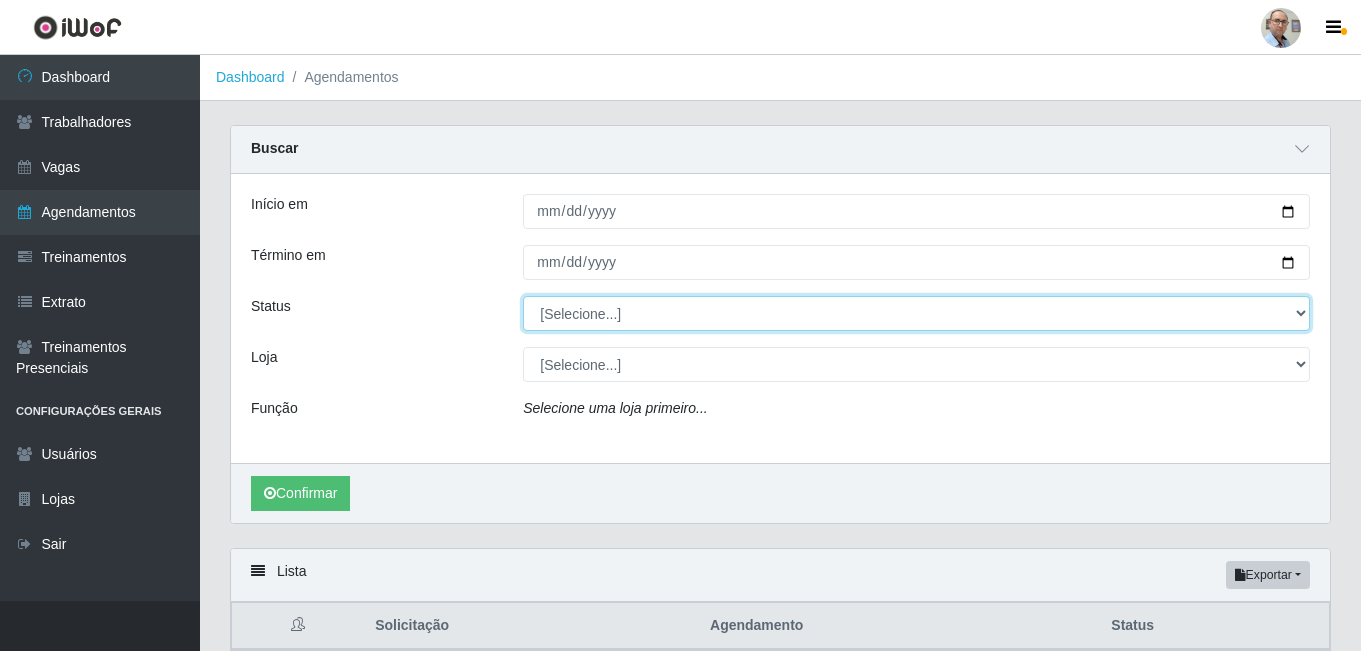 click on "[Selecione...] AGENDADO AGUARDANDO LIBERAR EM ANDAMENTO EM REVISÃO FINALIZADO CANCELADO FALTA" at bounding box center (916, 313) 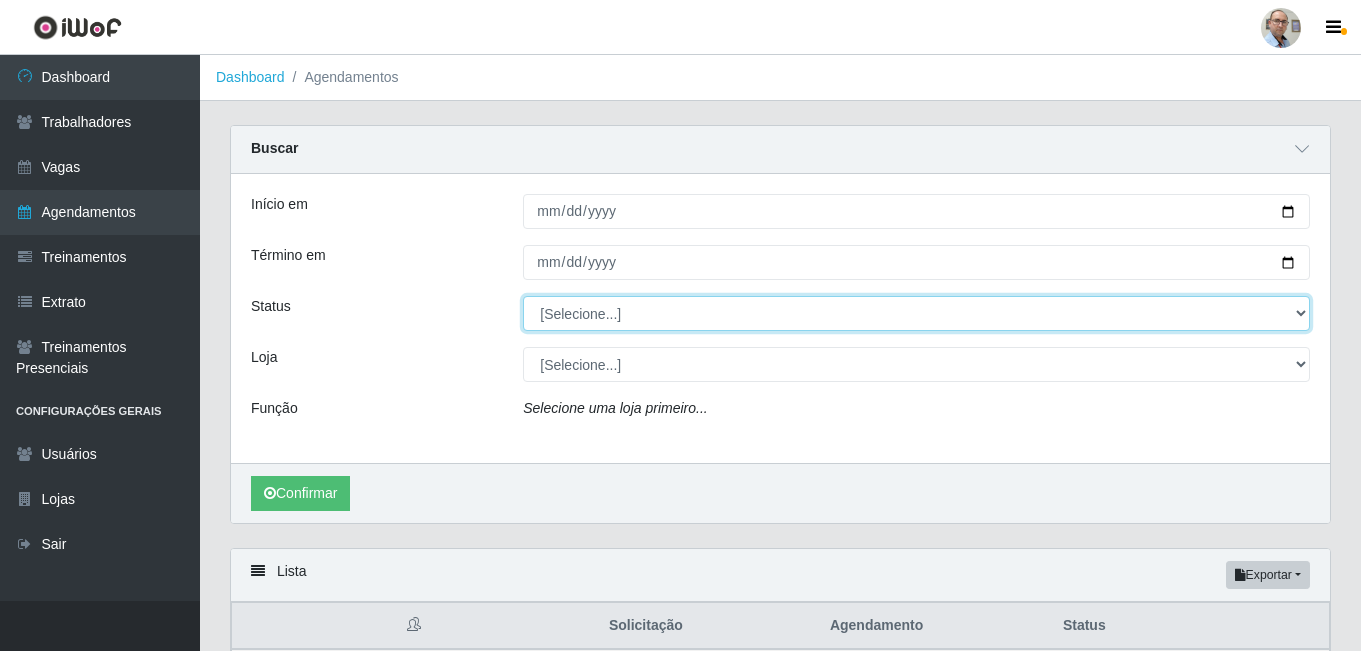 select on "AGENDADO" 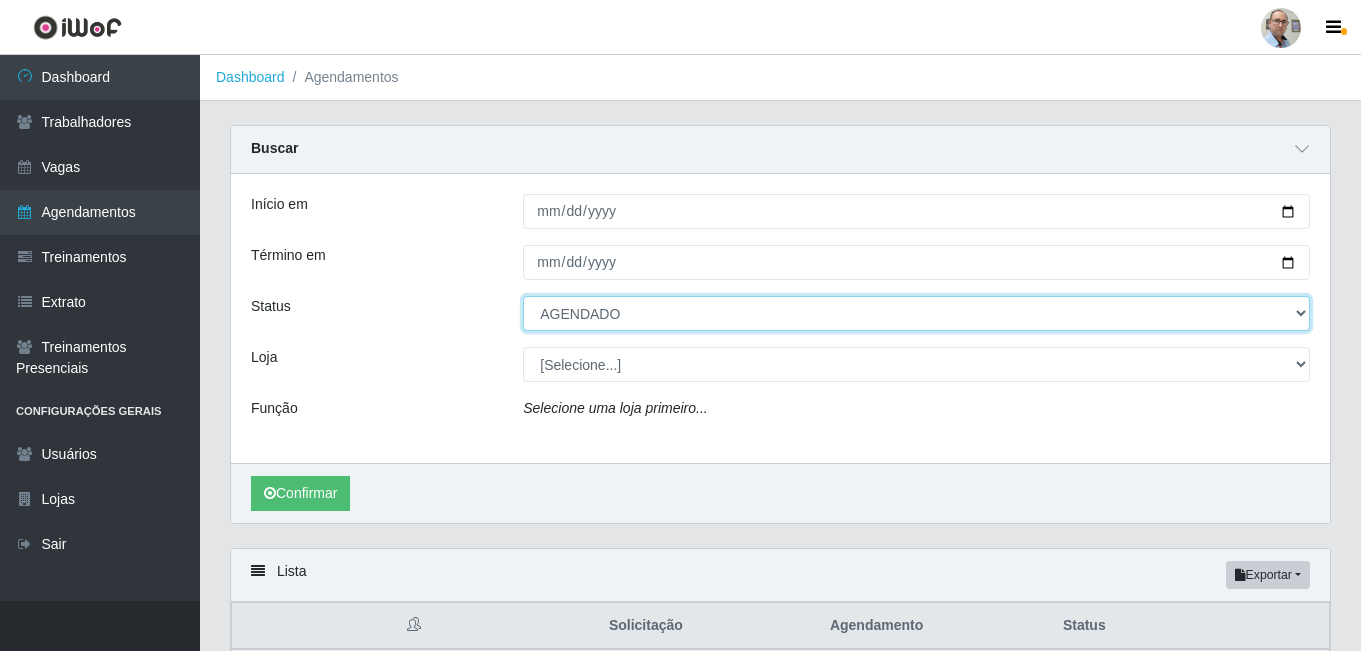 click on "[Selecione...] AGENDADO AGUARDANDO LIBERAR EM ANDAMENTO EM REVISÃO FINALIZADO CANCELADO FALTA" at bounding box center (916, 313) 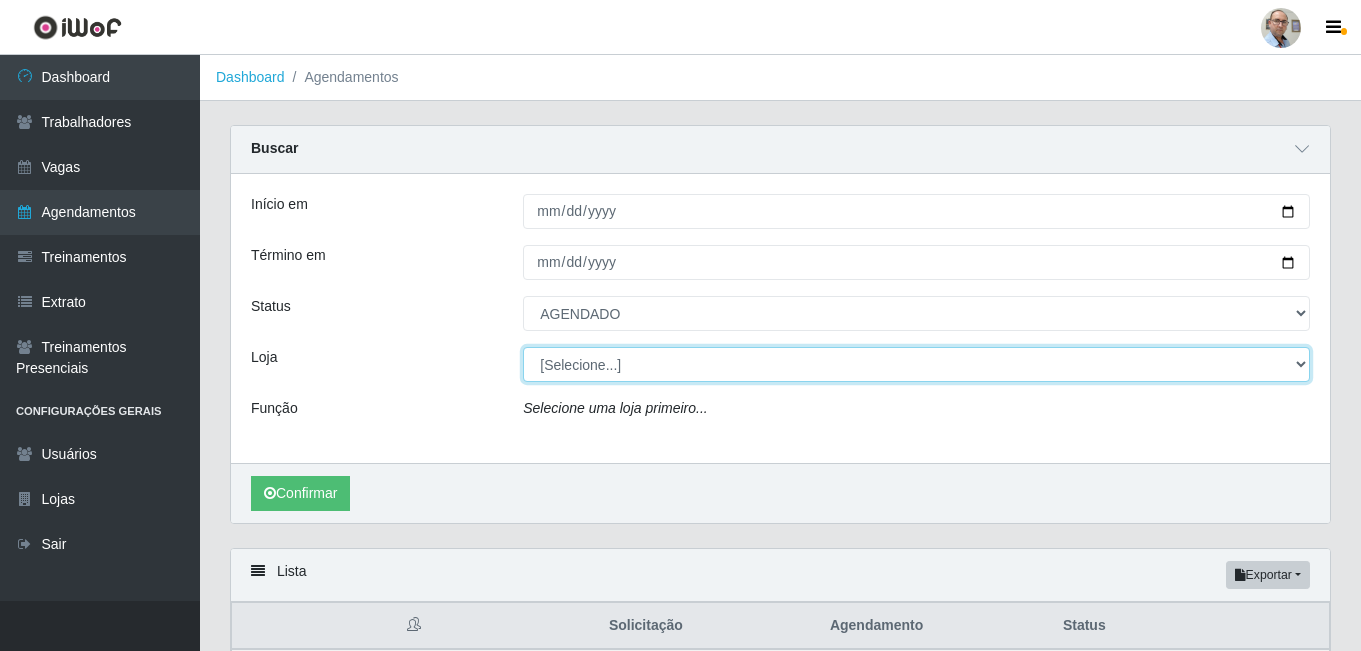 click on "[Selecione...] Mar Vermelho - Loja 04" at bounding box center [916, 364] 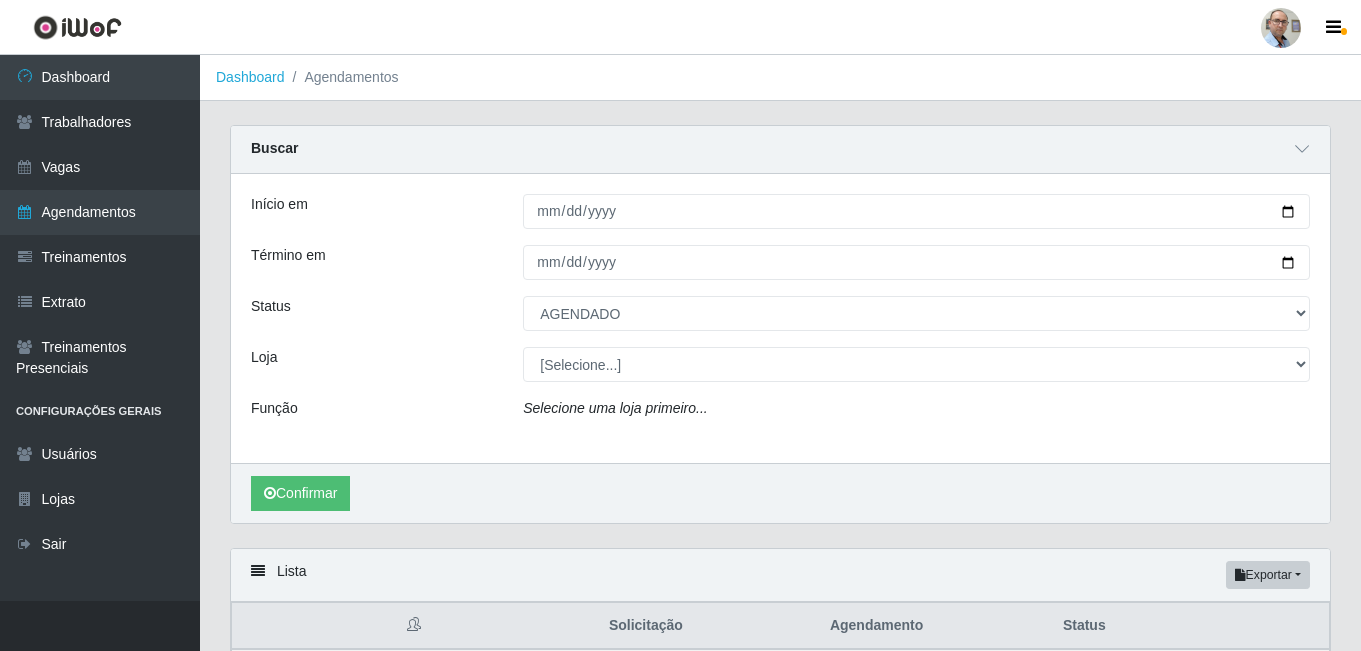 click on "Início em [DATE] Término em [DATE] Status [Selecione...] AGENDADO AGUARDANDO LIBERAR EM ANDAMENTO EM REVISÃO FINALIZADO CANCELADO FALTA Loja [Selecione...] Mar Vermelho - Loja 04 Função Selecione uma loja primeiro..." at bounding box center (780, 318) 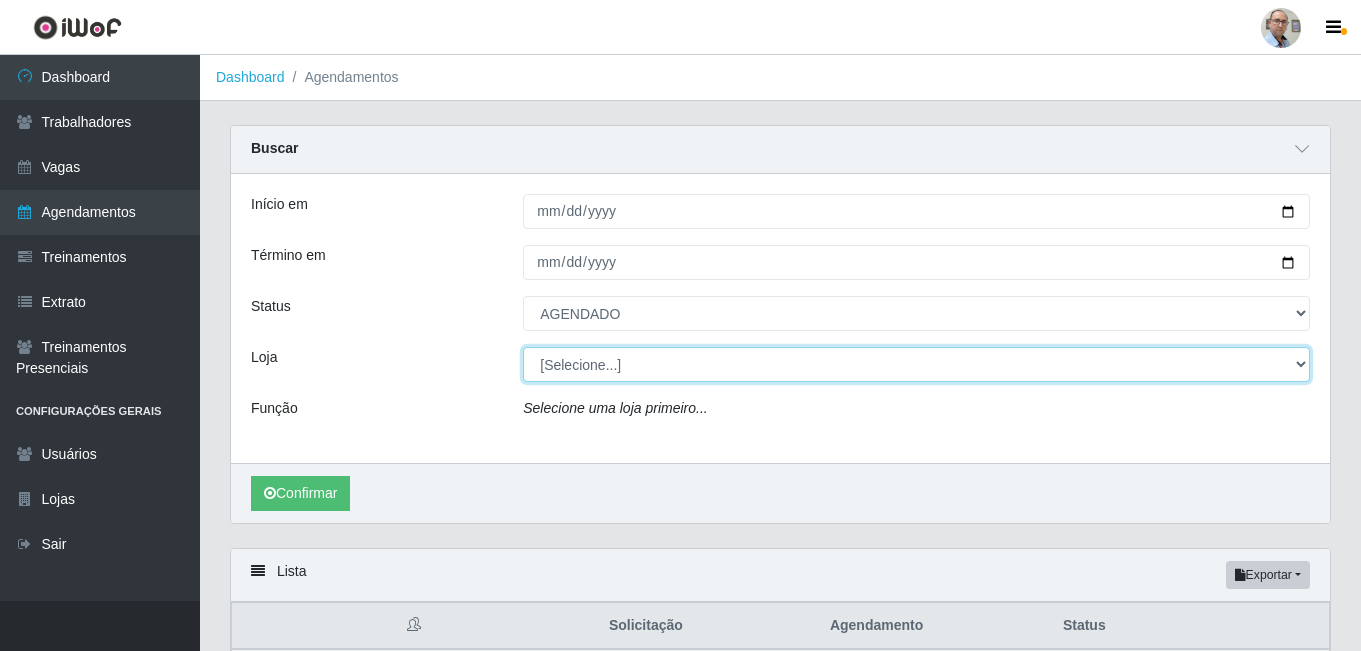 click on "[Selecione...] Mar Vermelho - Loja 04" at bounding box center (916, 364) 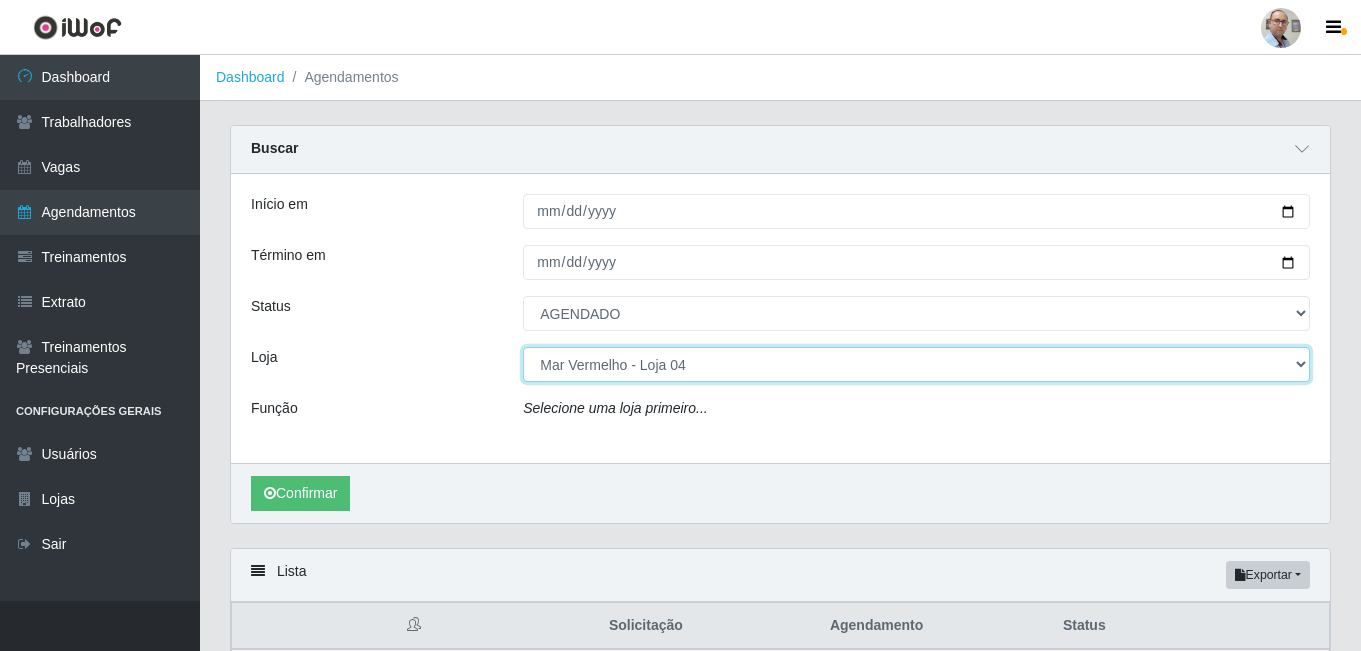 click on "[Selecione...] Mar Vermelho - Loja 04" at bounding box center (916, 364) 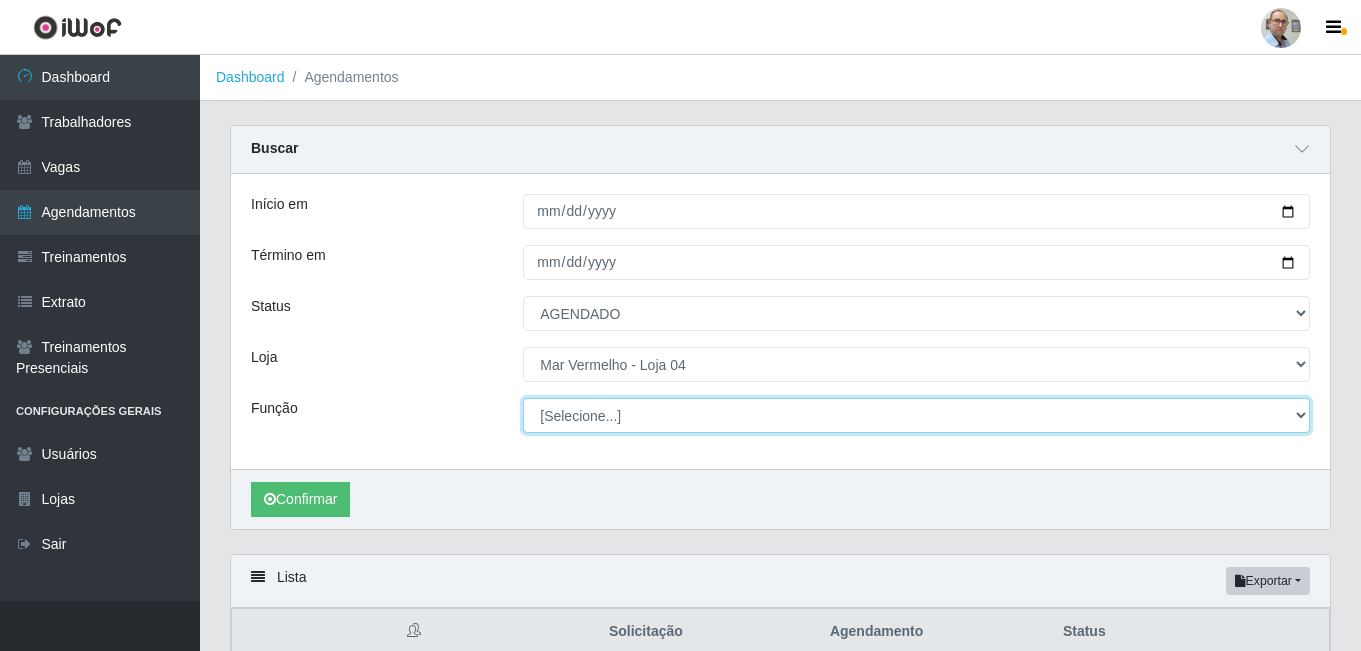 click on "[Selecione...] ASG ASG + ASG ++ Auxiliar de Depósito  Auxiliar de Depósito + Auxiliar de Depósito ++ Auxiliar de Estacionamento Auxiliar de Estacionamento + Auxiliar de Estacionamento ++ Balconista de Frios Balconista de Frios + Balconista de Padaria  Balconista de Padaria + Embalador Embalador + Embalador ++ Operador de Caixa Operador de Caixa + Operador de Caixa ++ Repositor  Repositor + Repositor ++ Repositor de Frios Repositor de Frios + Repositor de Frios ++ Repositor de Hortifruti Repositor de Hortifruti + Repositor de Hortifruti ++" at bounding box center (916, 415) 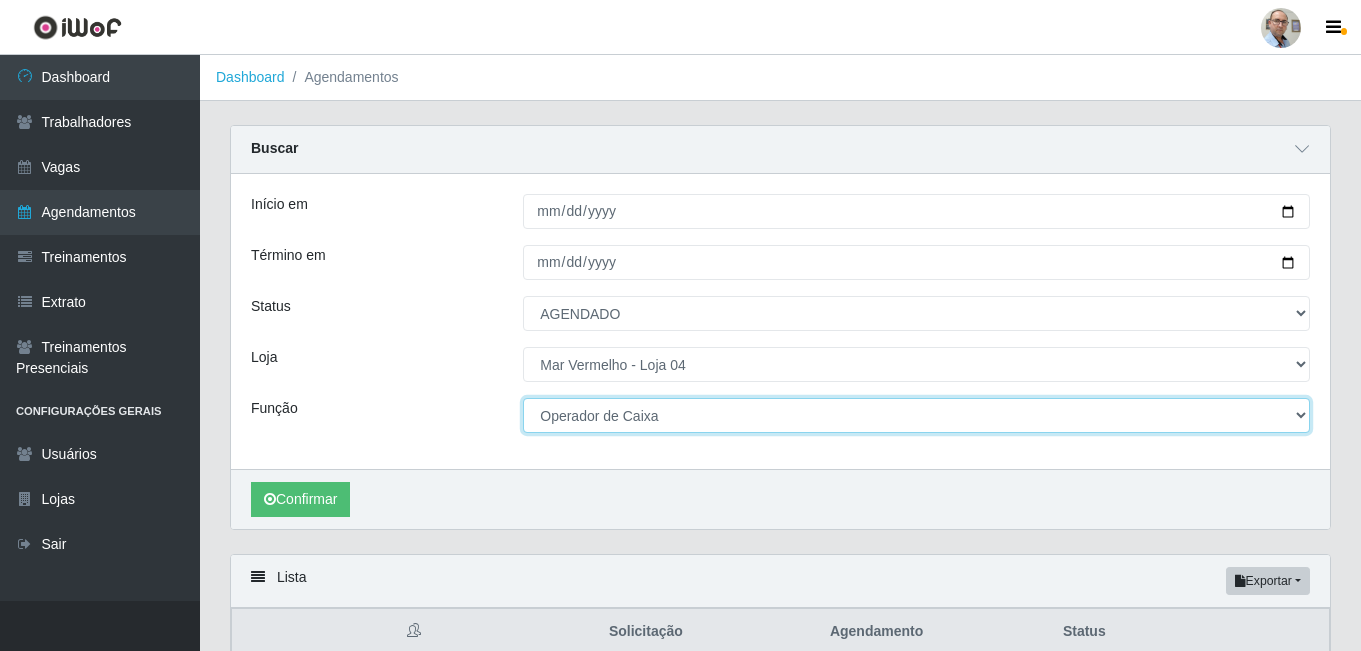 click on "[Selecione...] ASG ASG + ASG ++ Auxiliar de Depósito  Auxiliar de Depósito + Auxiliar de Depósito ++ Auxiliar de Estacionamento Auxiliar de Estacionamento + Auxiliar de Estacionamento ++ Balconista de Frios Balconista de Frios + Balconista de Padaria  Balconista de Padaria + Embalador Embalador + Embalador ++ Operador de Caixa Operador de Caixa + Operador de Caixa ++ Repositor  Repositor + Repositor ++ Repositor de Frios Repositor de Frios + Repositor de Frios ++ Repositor de Hortifruti Repositor de Hortifruti + Repositor de Hortifruti ++" at bounding box center (916, 415) 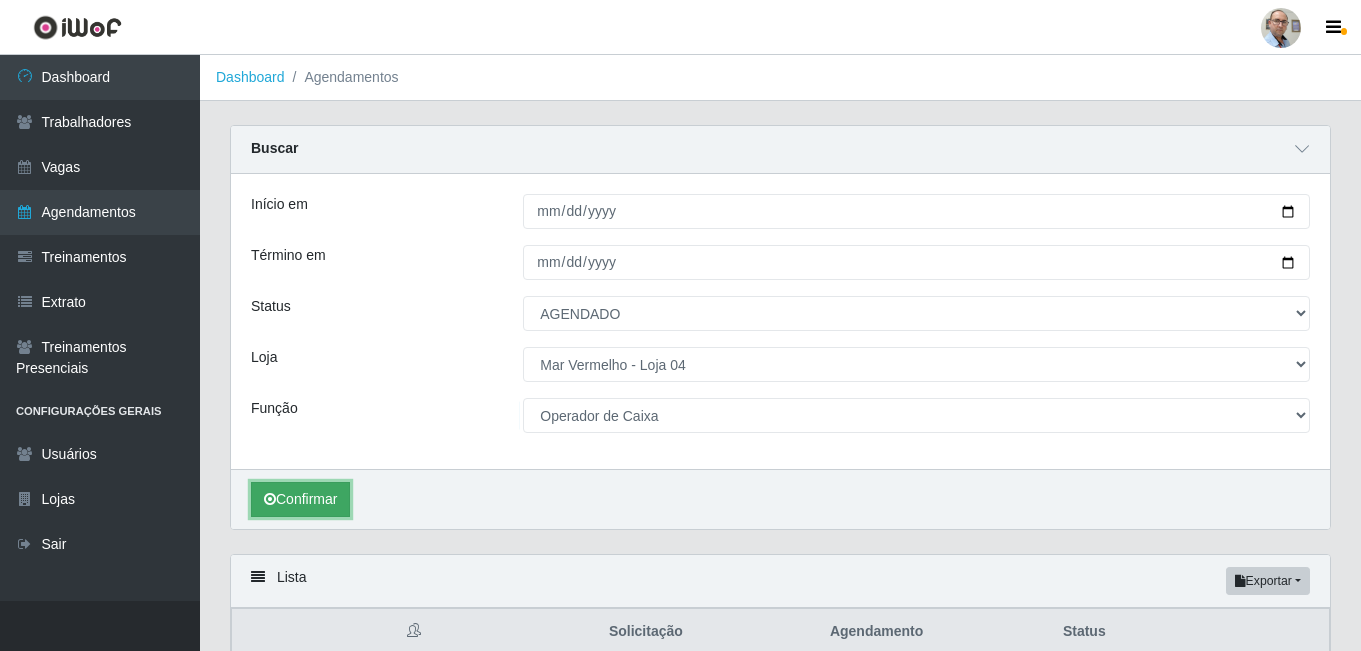 click on "Confirmar" at bounding box center (300, 499) 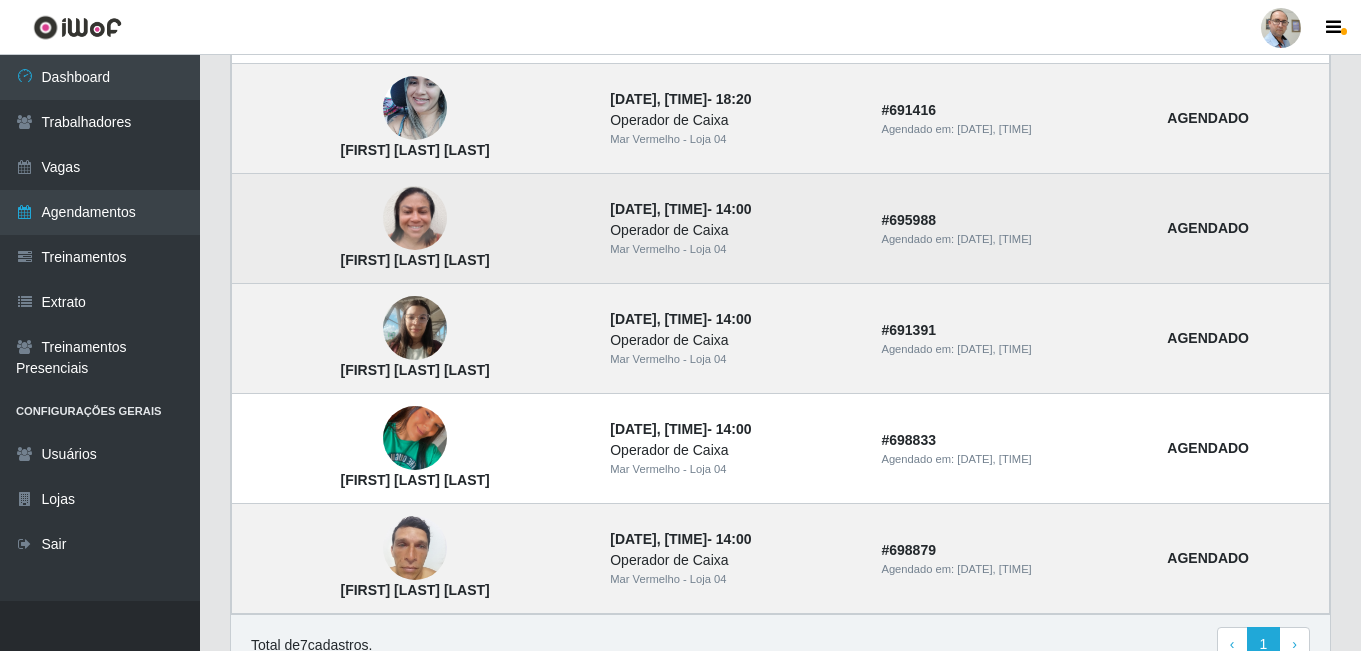 scroll, scrollTop: 912, scrollLeft: 0, axis: vertical 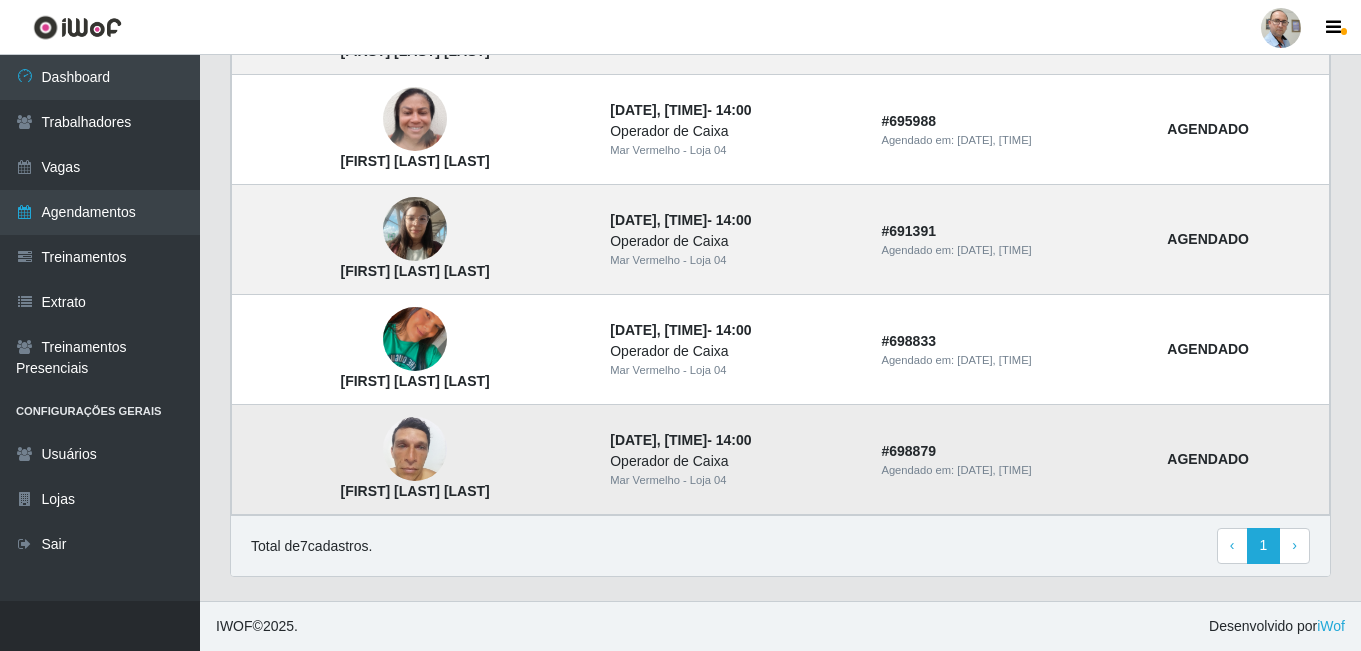 click at bounding box center [415, 449] 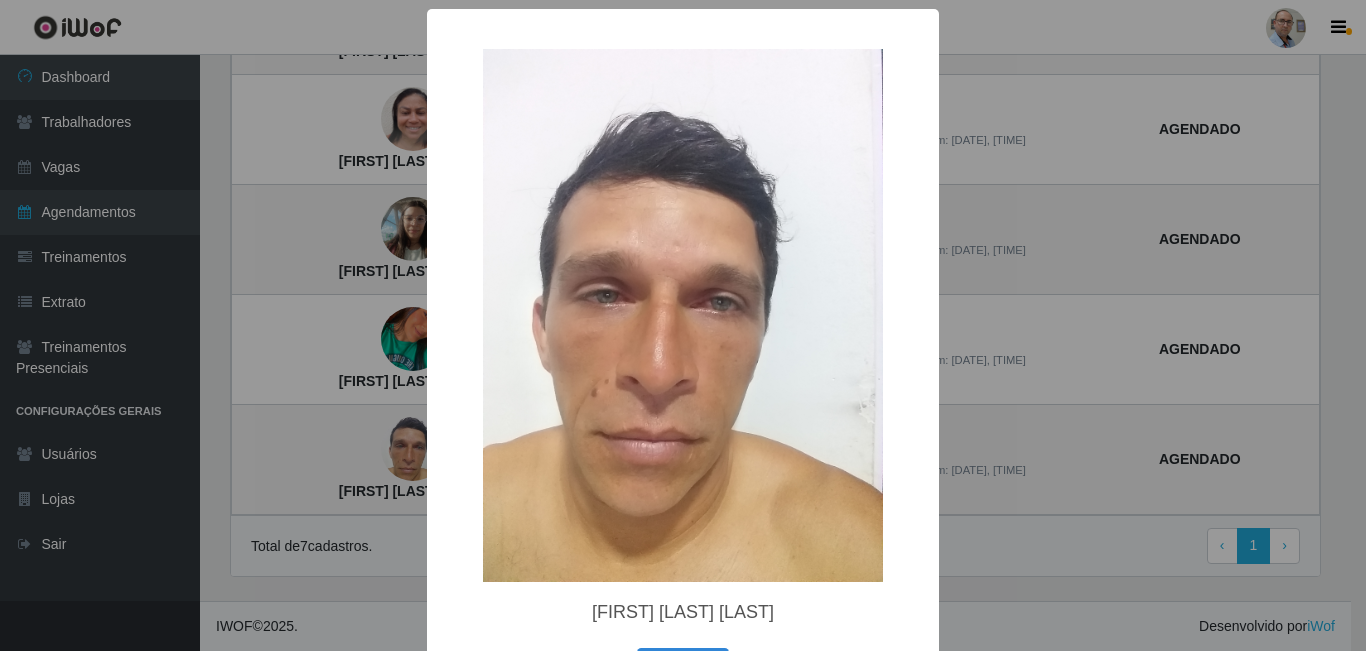 click on "× [FIRST] [LAST] [LAST]  OK Cancel" at bounding box center (683, 325) 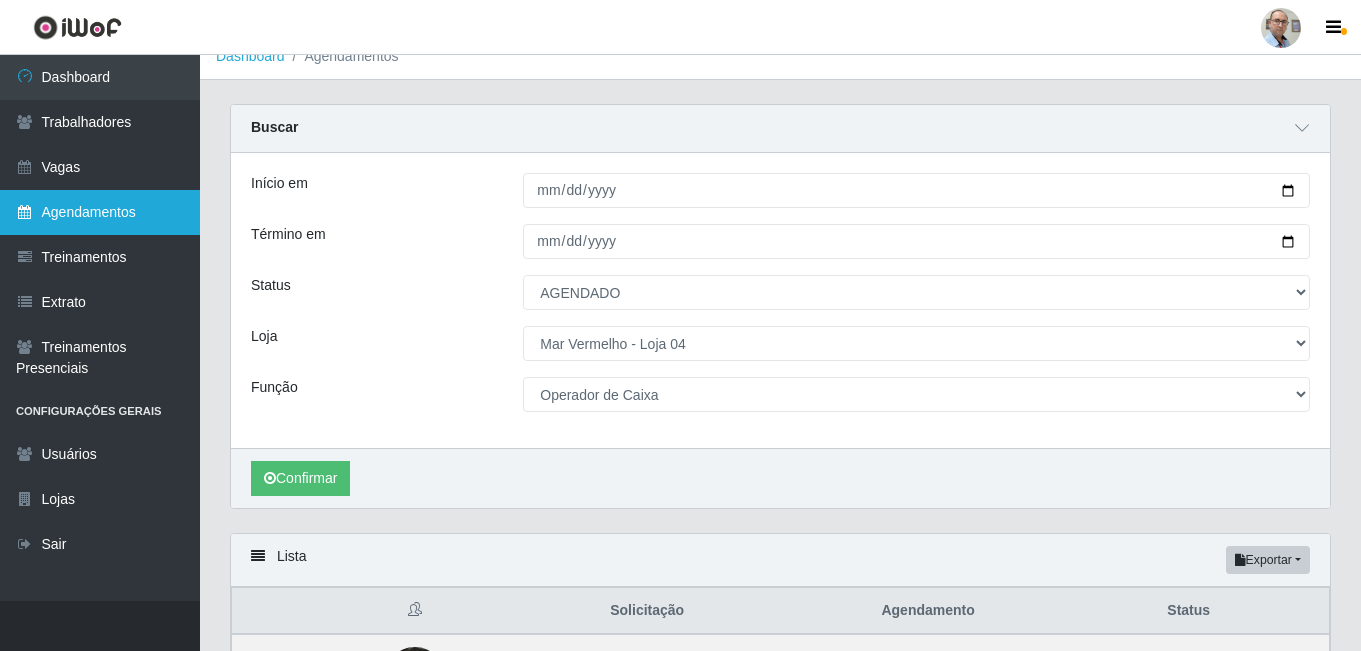 scroll, scrollTop: 12, scrollLeft: 0, axis: vertical 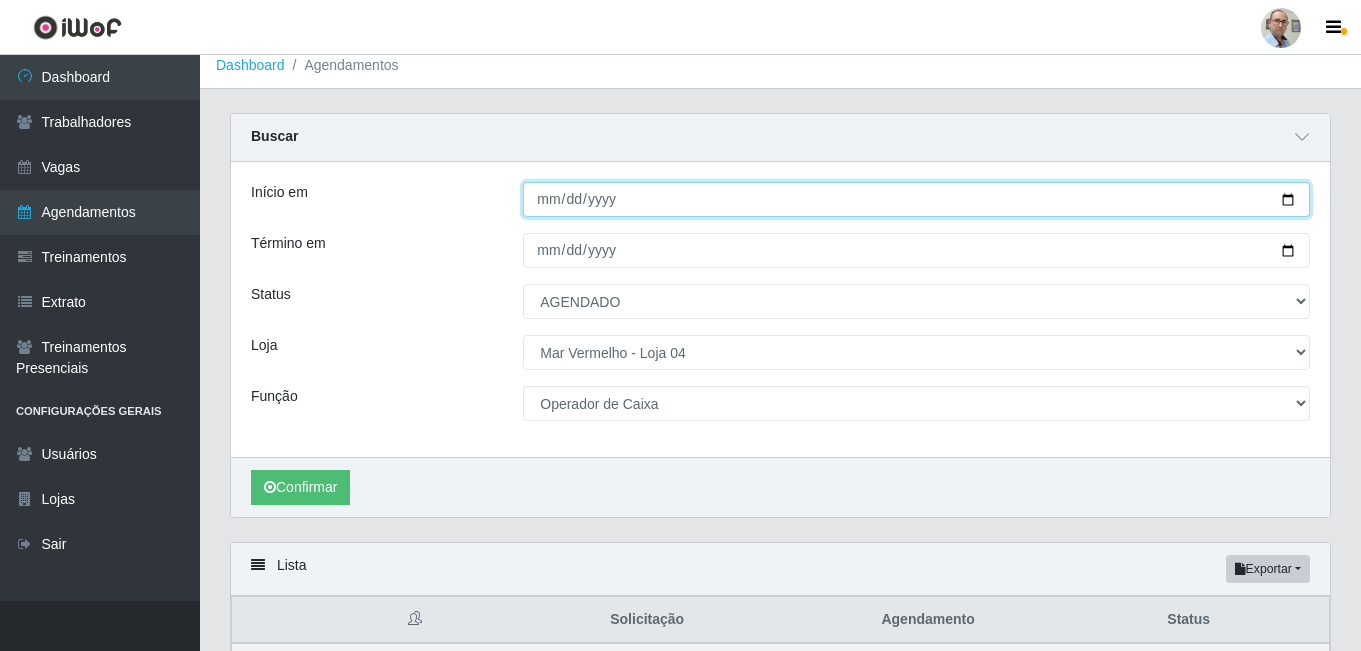 click on "[DATE]" at bounding box center [916, 199] 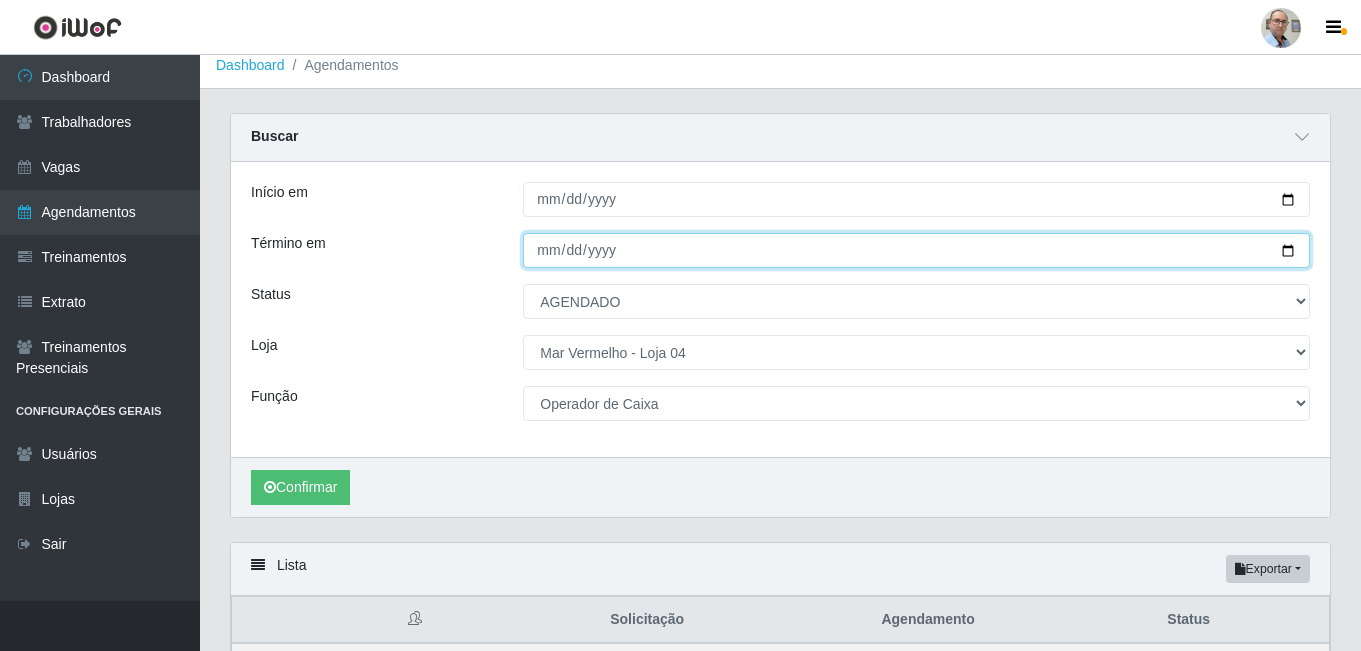 click on "[DATE]" at bounding box center (916, 250) 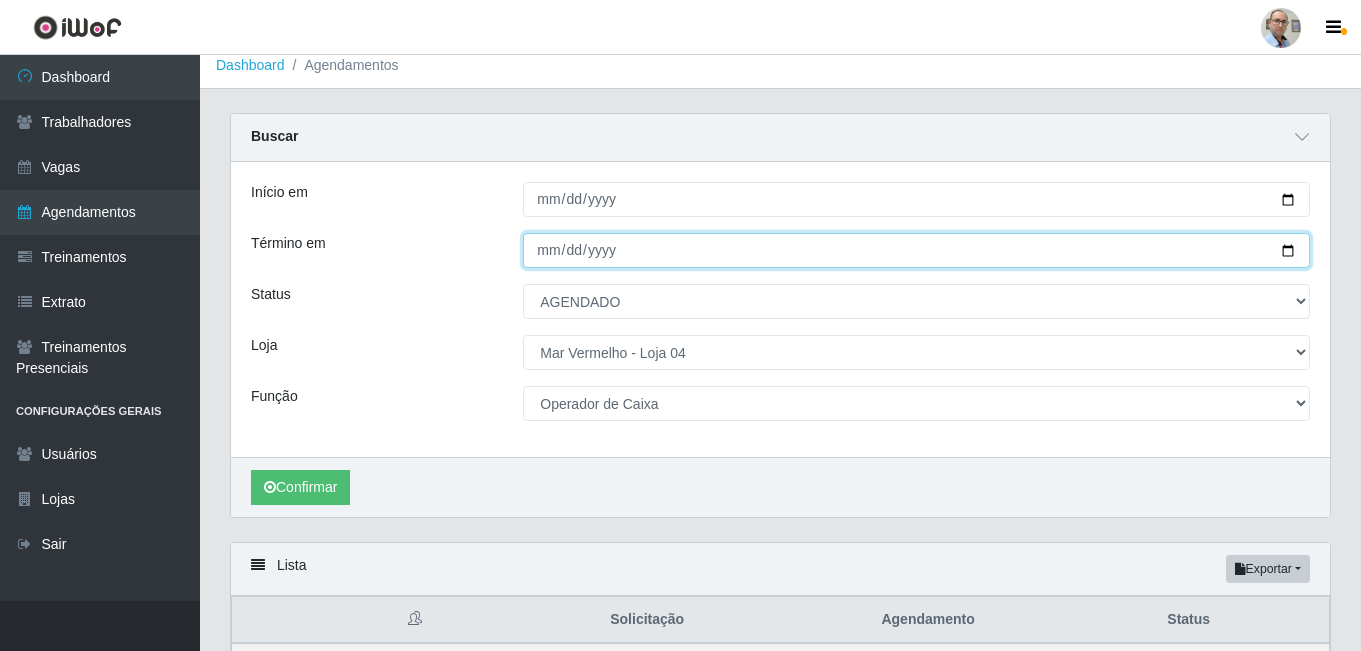 type on "[DATE]" 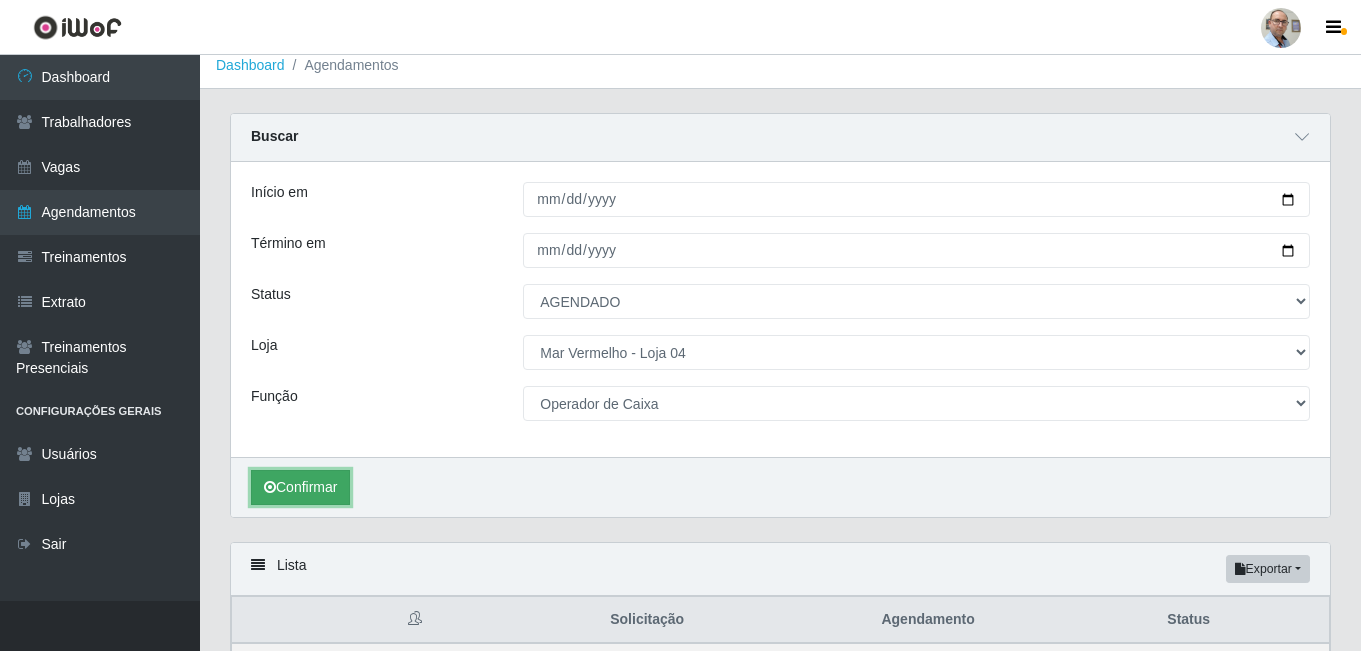 click on "Confirmar" at bounding box center [300, 487] 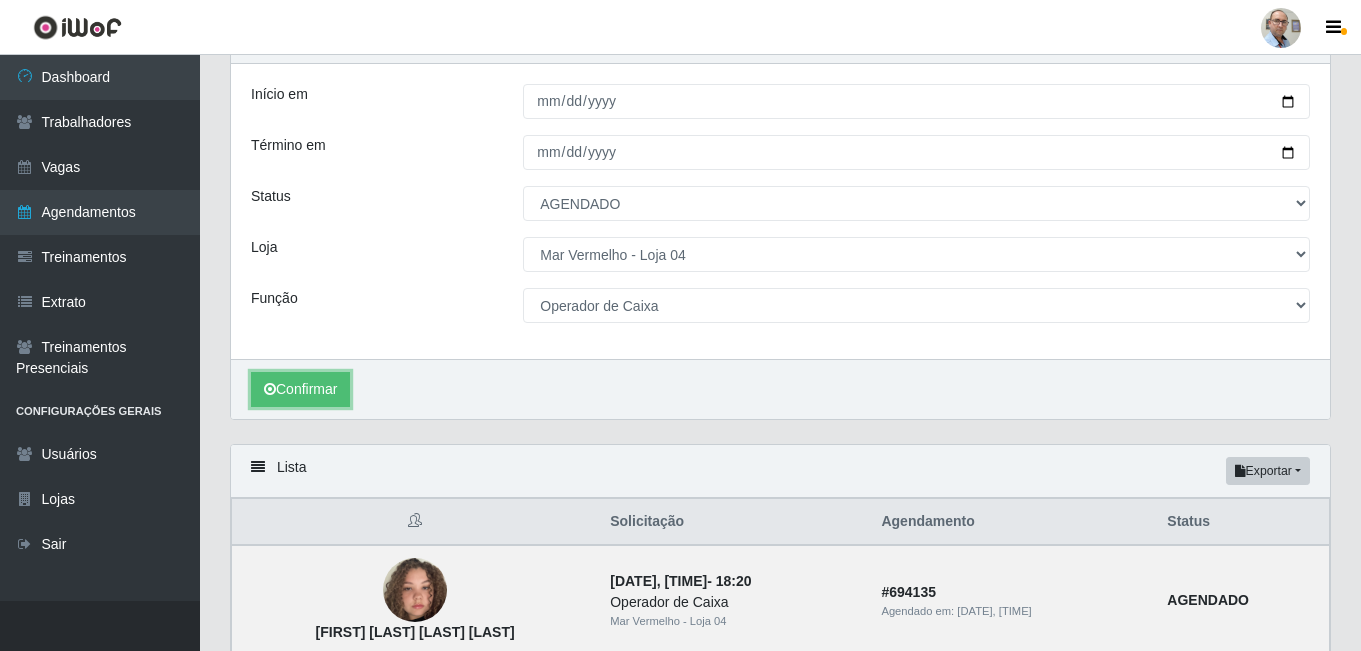 scroll, scrollTop: 2, scrollLeft: 0, axis: vertical 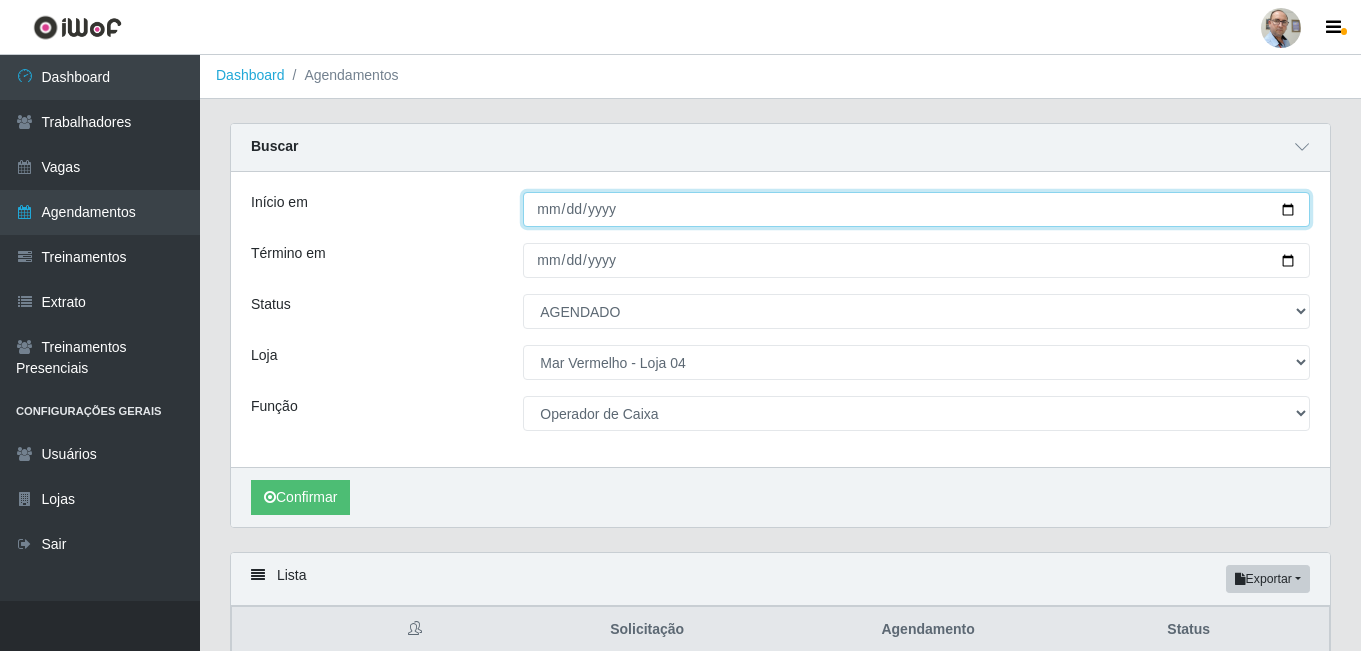 click on "[DATE]" at bounding box center [916, 209] 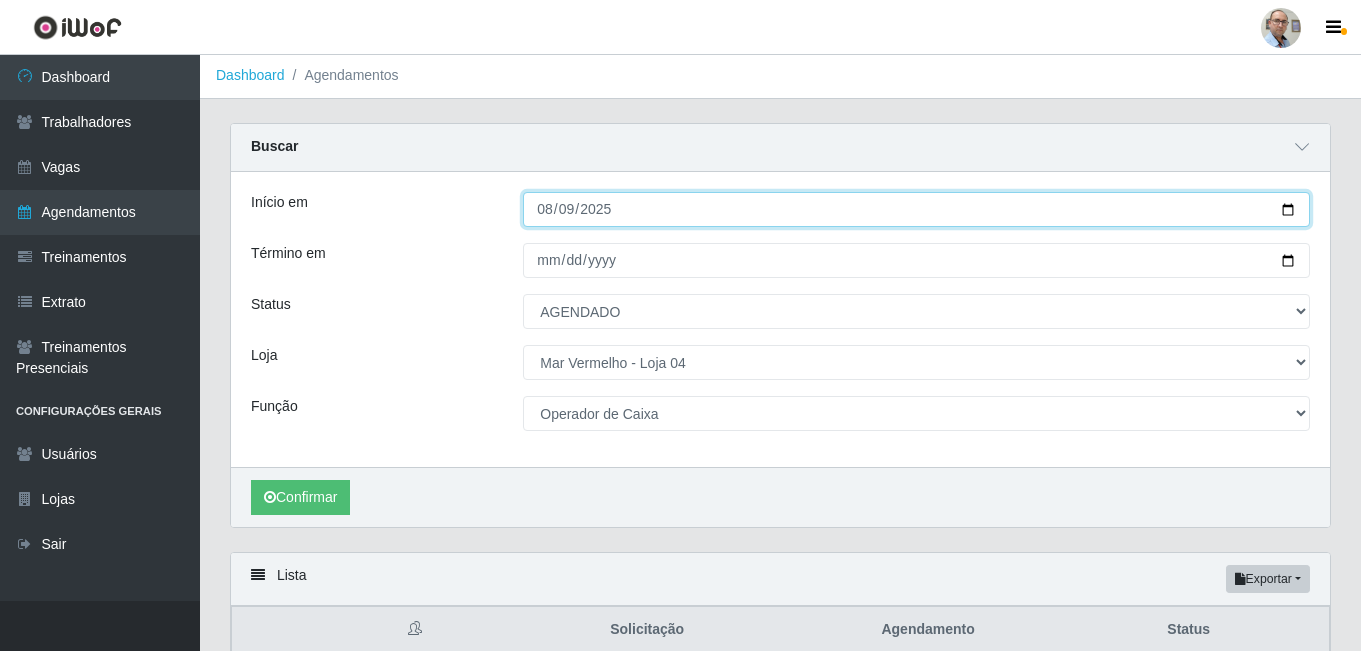 type on "2025-08-09" 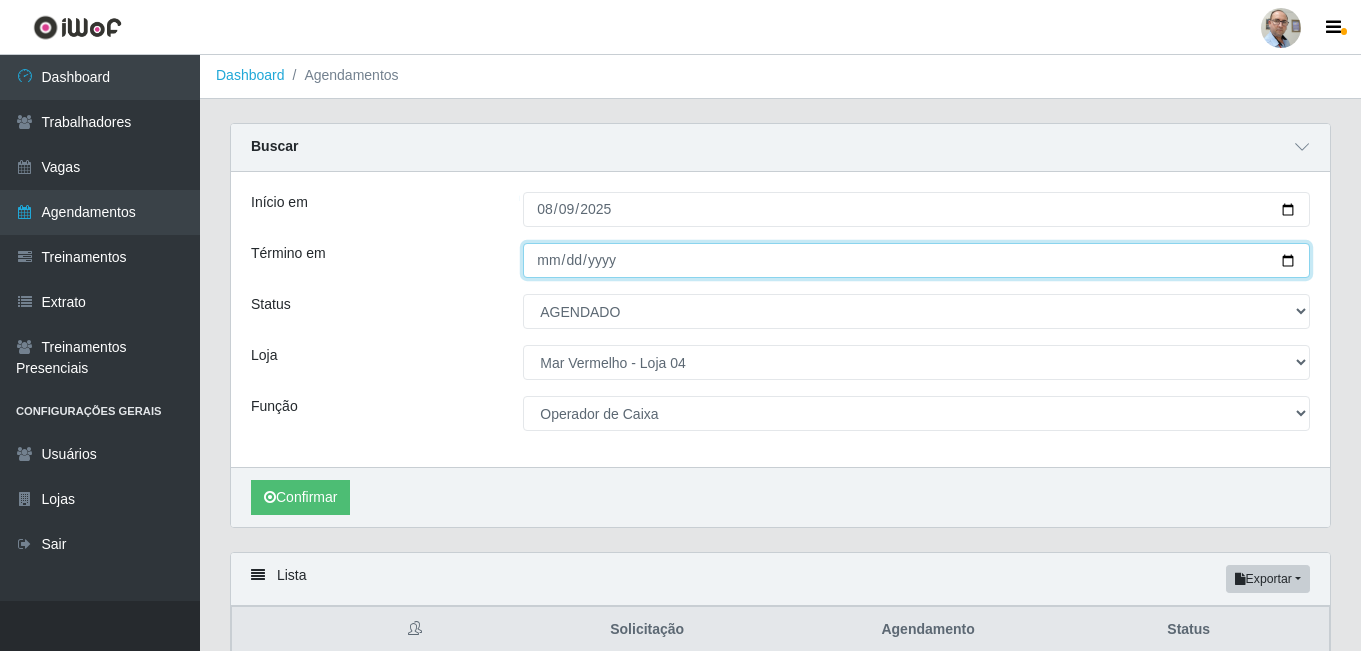 click on "[DATE]" at bounding box center (916, 260) 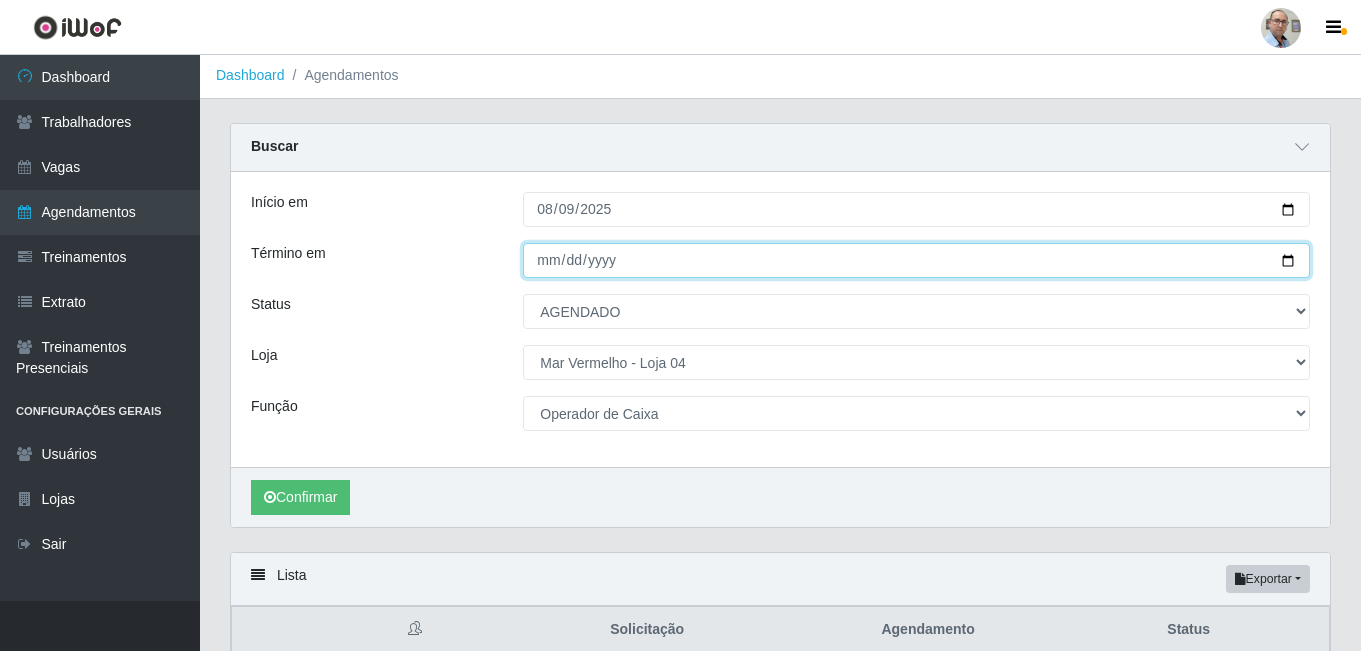 type on "2025-08-09" 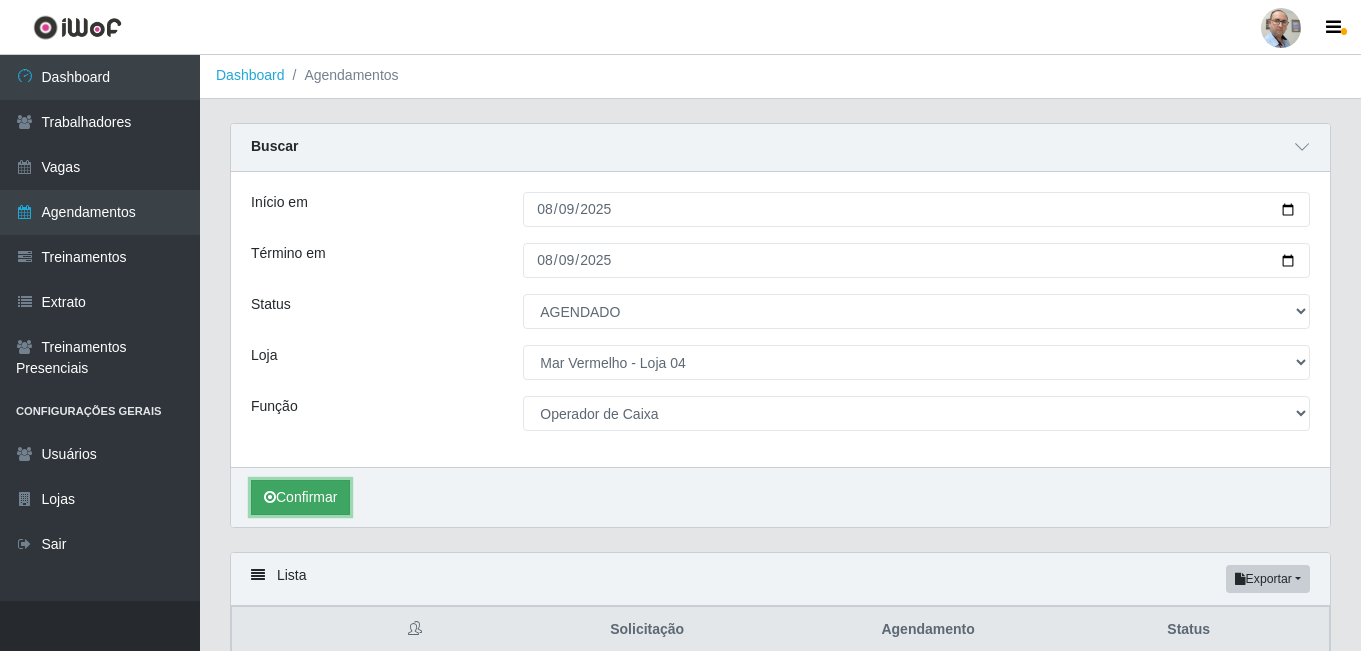 click on "Confirmar" at bounding box center [300, 497] 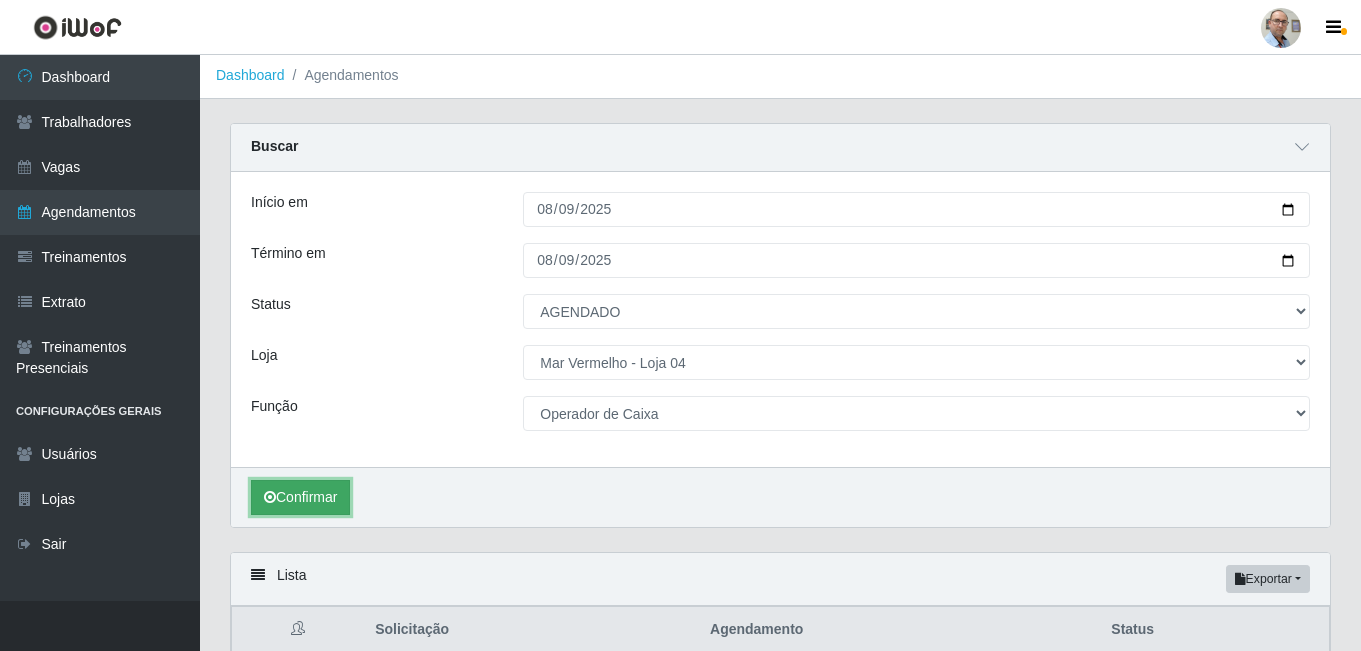 scroll, scrollTop: 0, scrollLeft: 0, axis: both 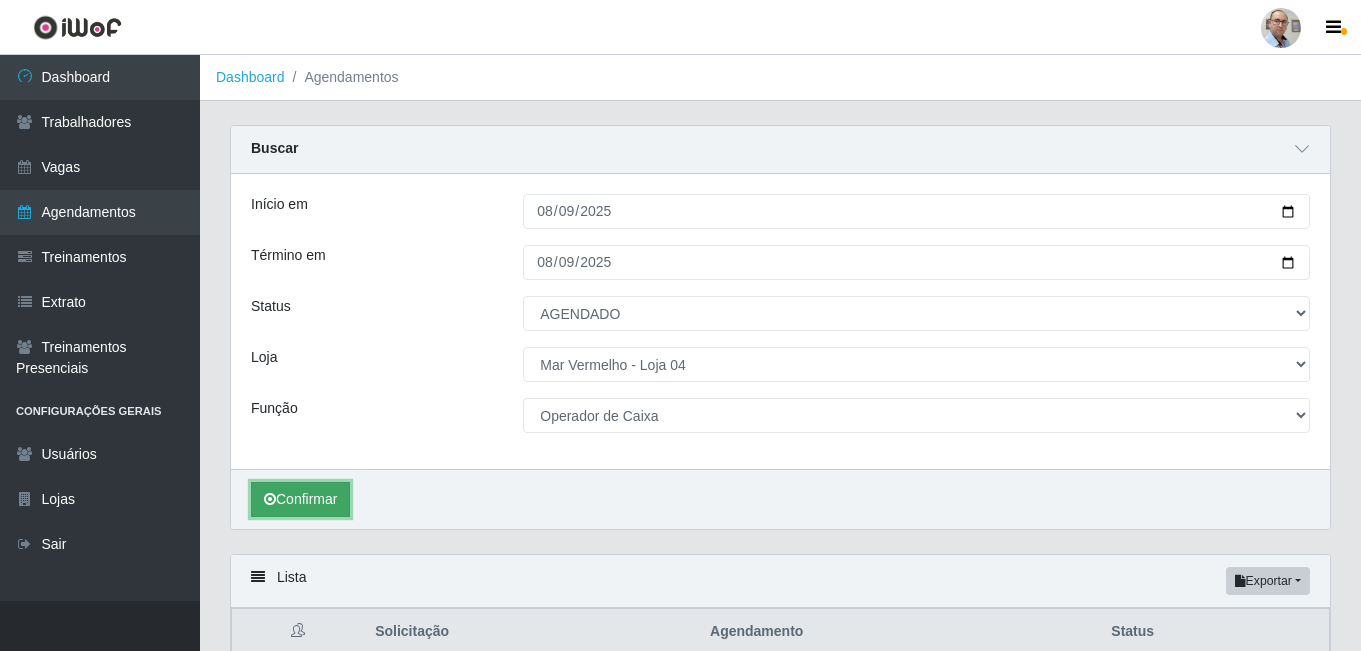 click on "Confirmar" at bounding box center (300, 499) 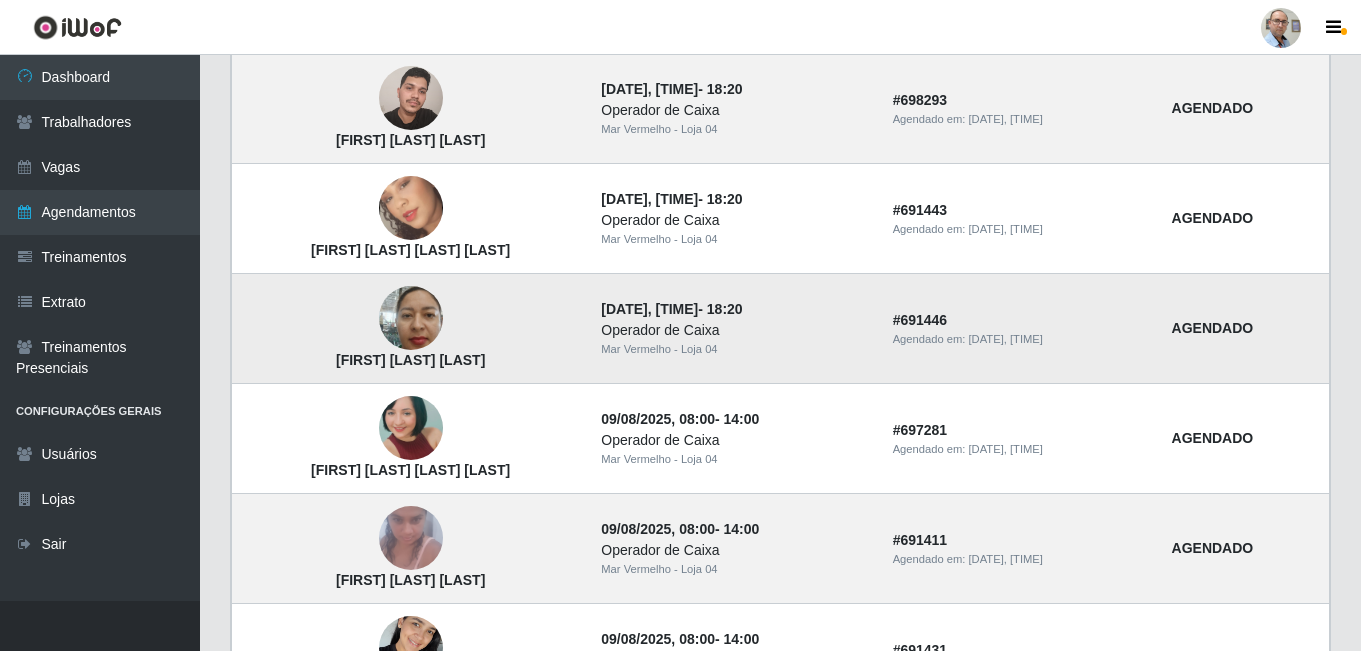 scroll, scrollTop: 502, scrollLeft: 0, axis: vertical 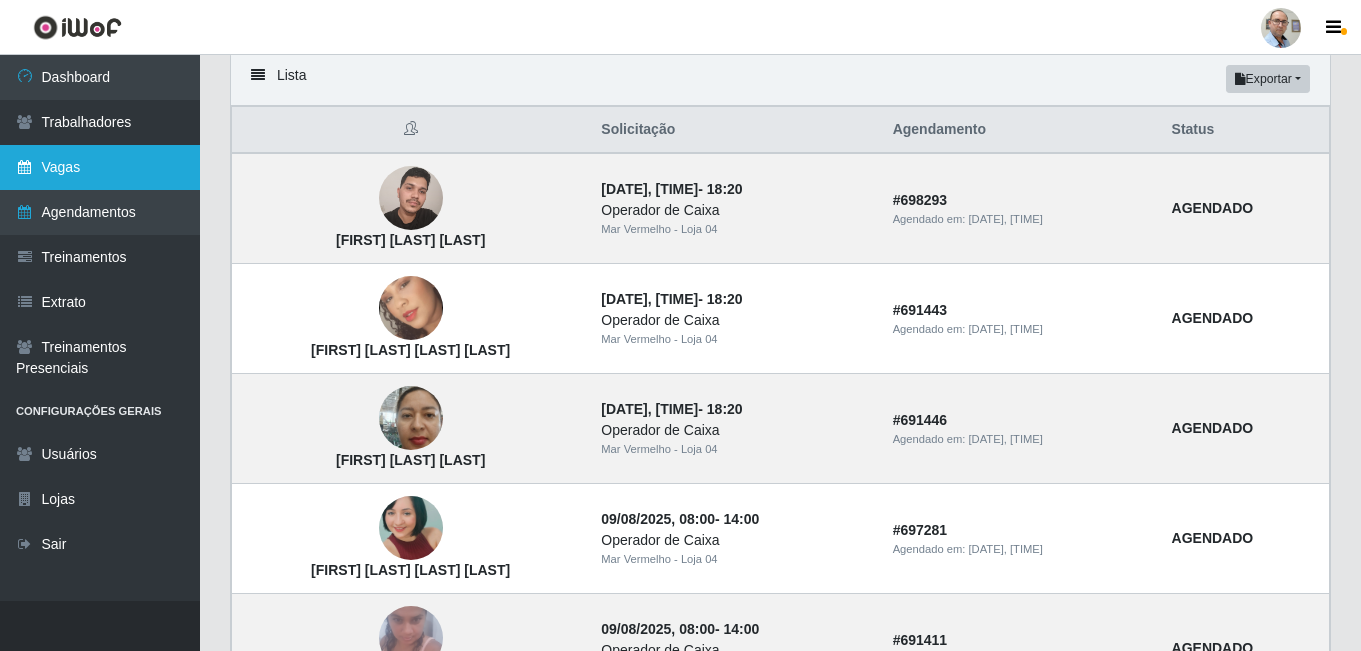 click on "Vagas" at bounding box center [100, 167] 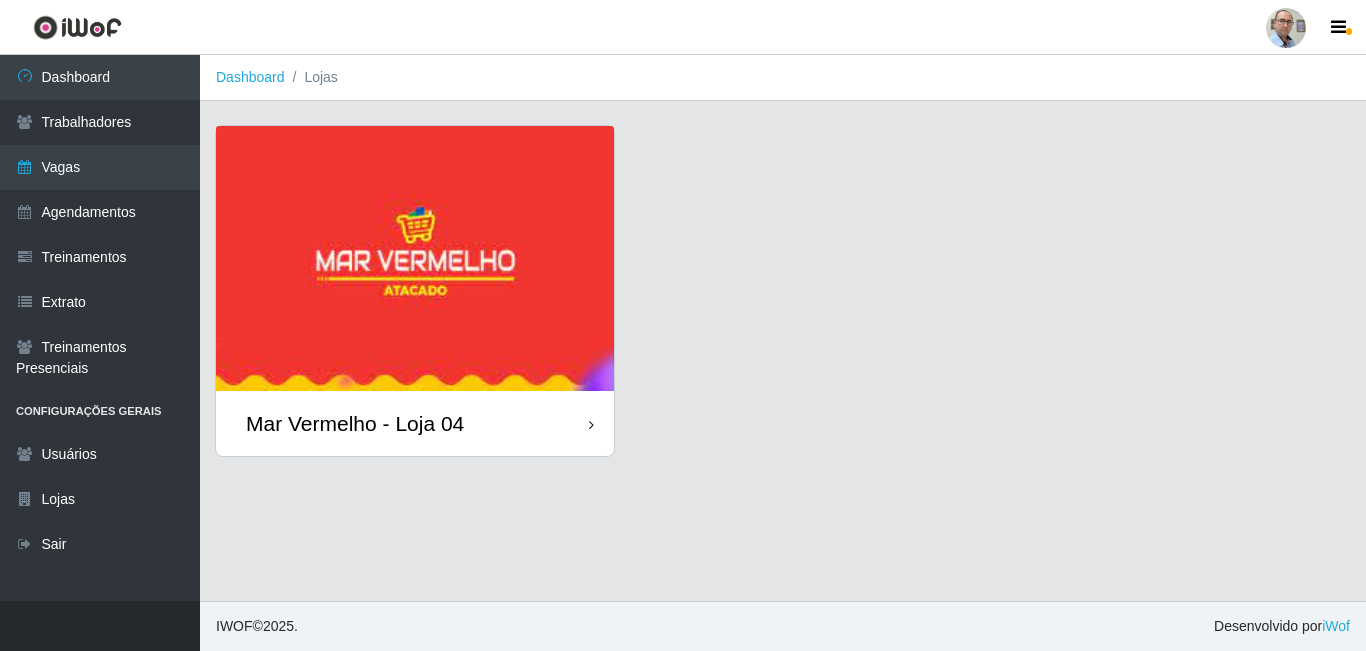 click at bounding box center [415, 258] 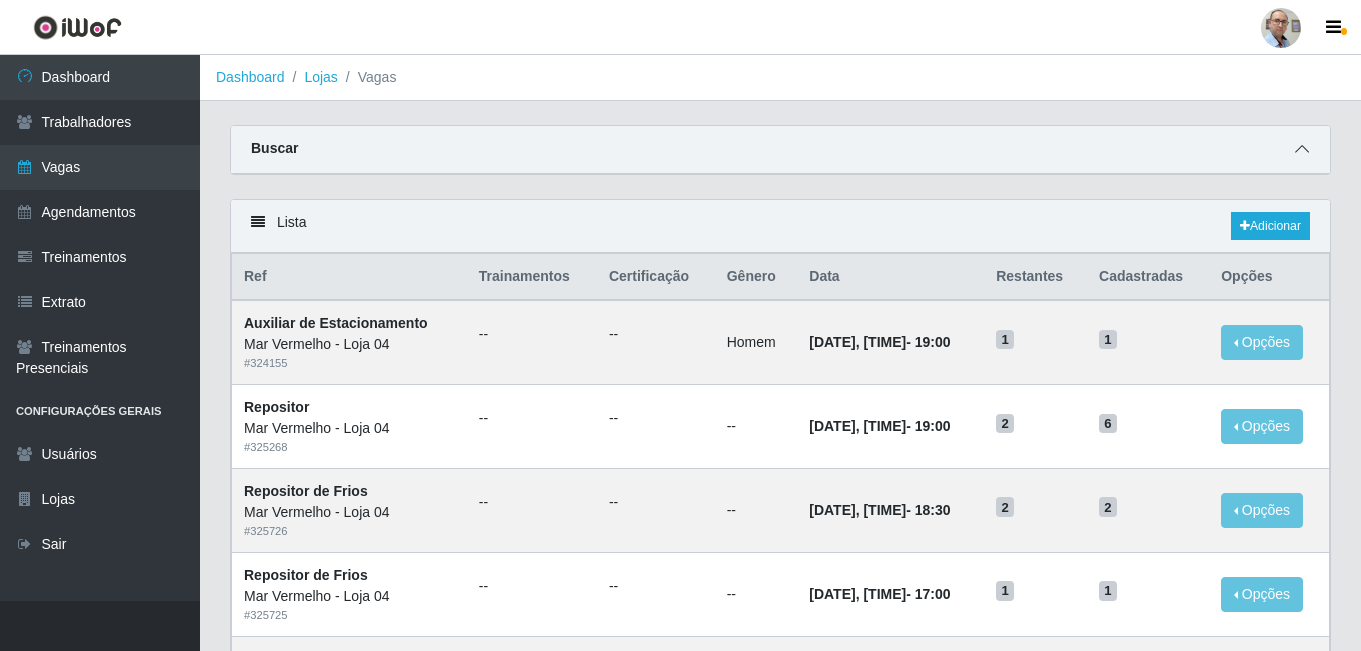click at bounding box center [1302, 149] 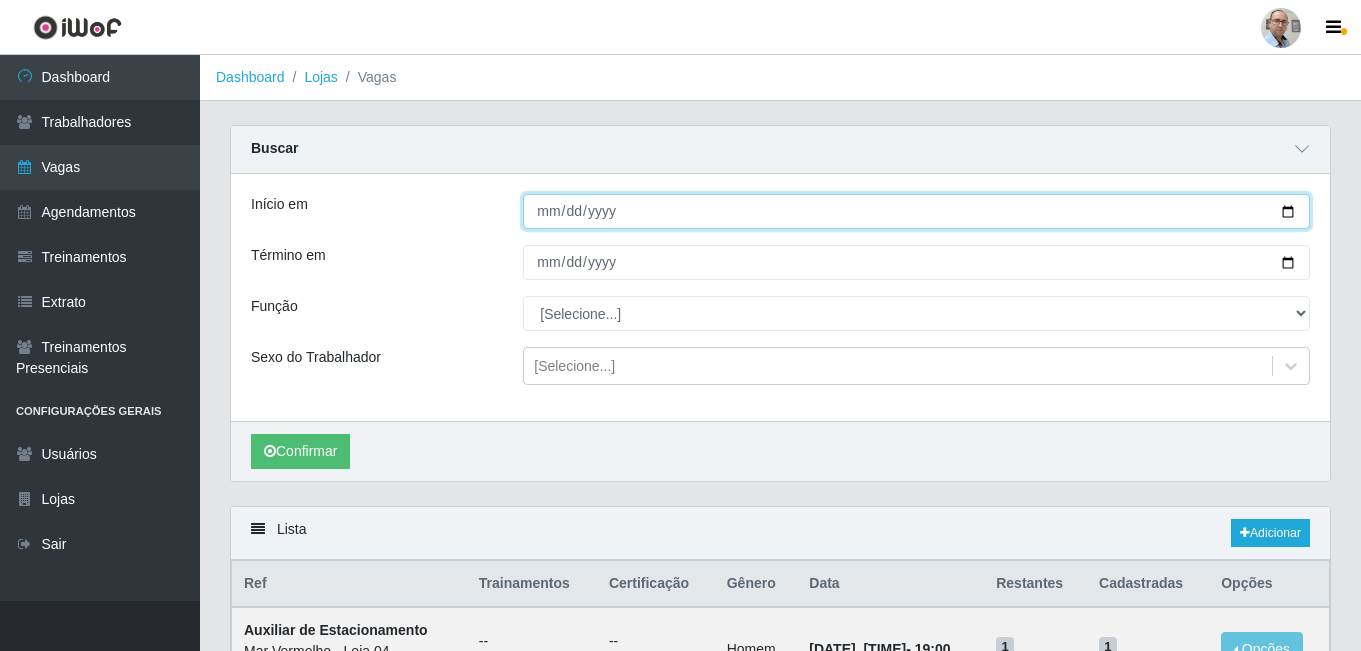 click on "Início em" at bounding box center [916, 211] 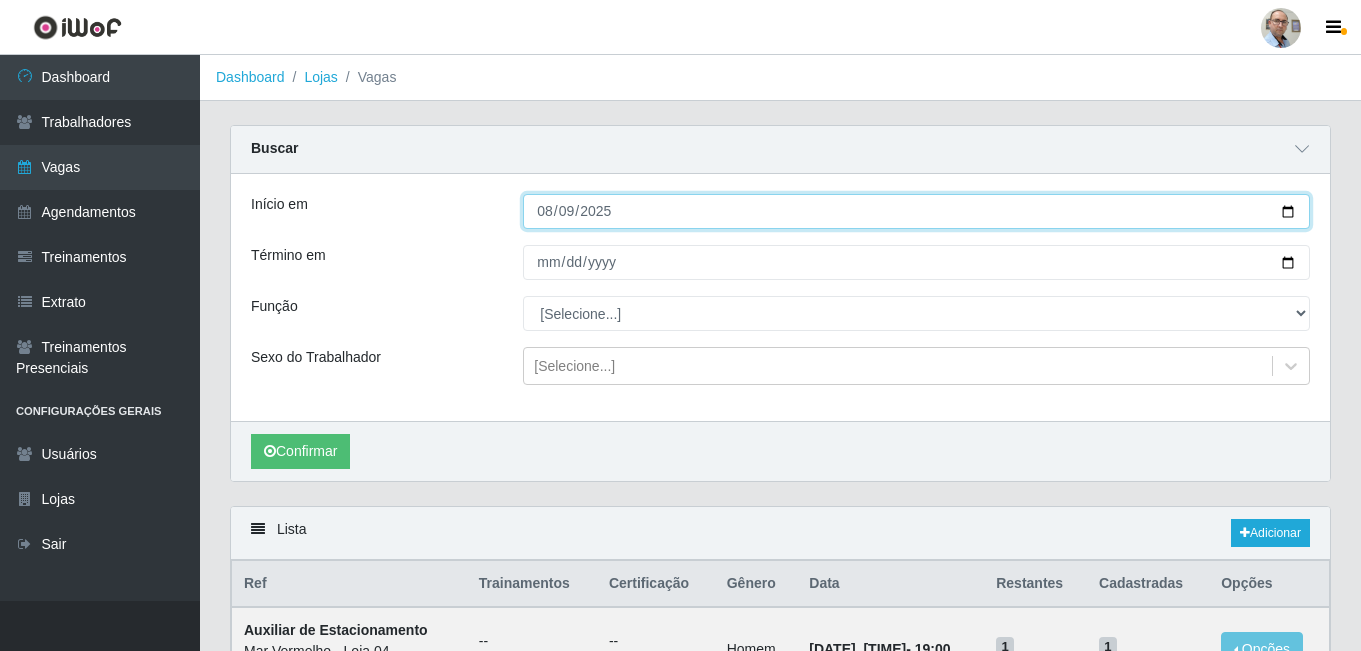 type on "2025-08-09" 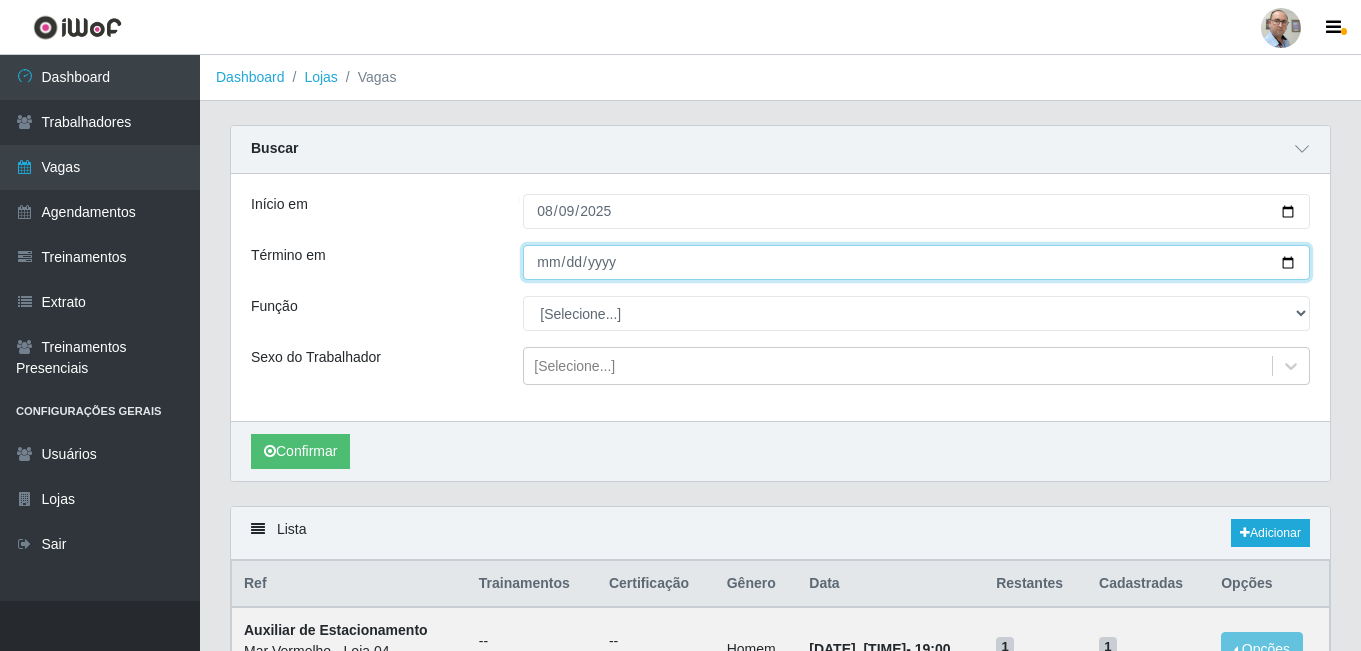 click on "Término em" at bounding box center (916, 262) 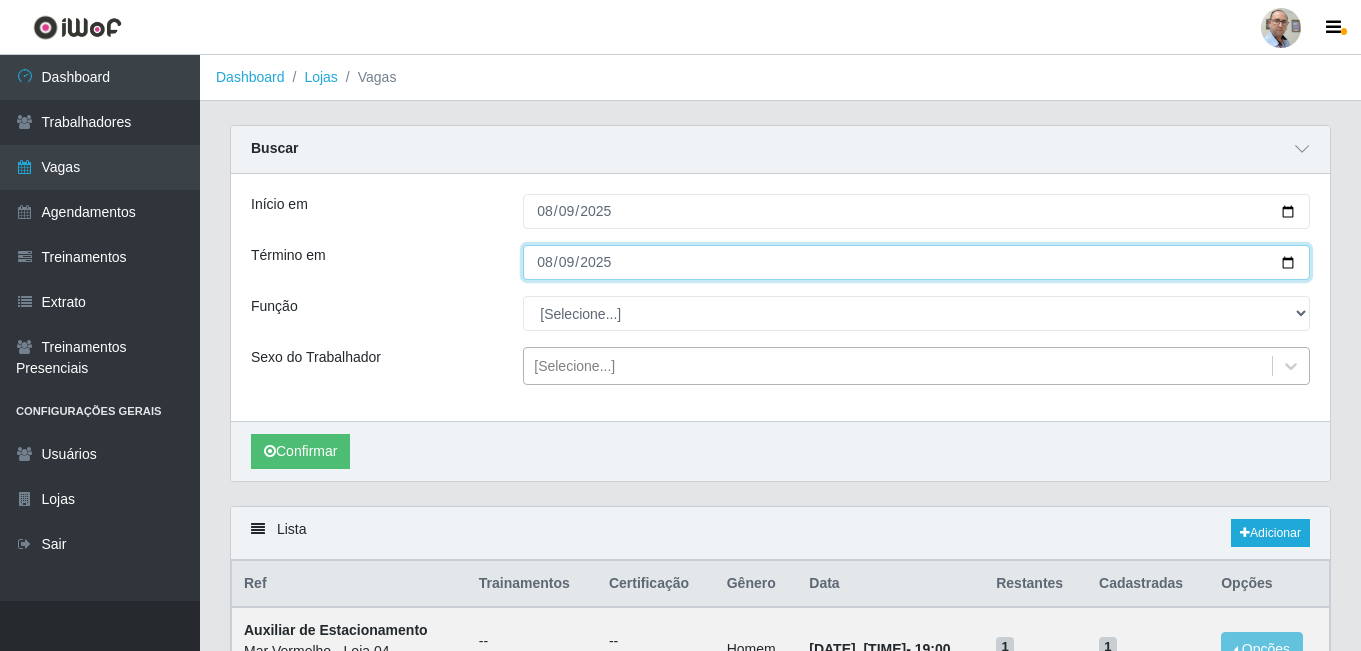 type on "2025-08-09" 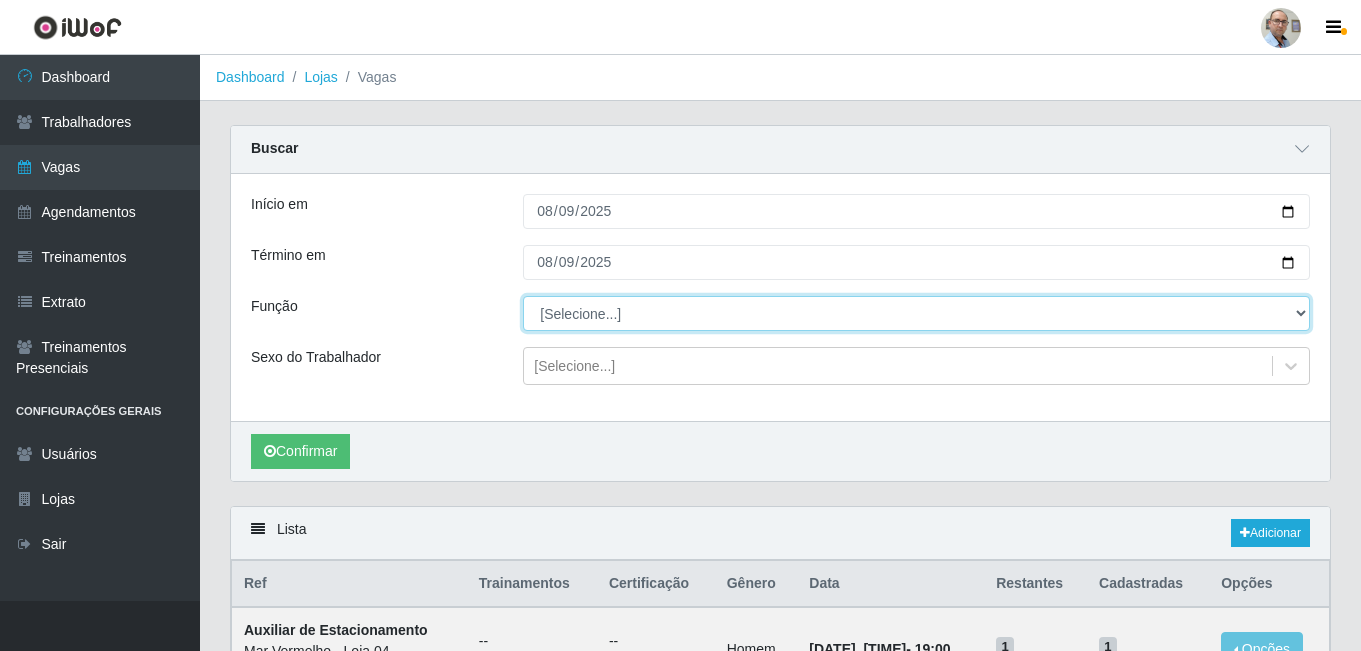 click on "[Selecione...] ASG ASG + ASG ++ Auxiliar de Depósito  Auxiliar de Depósito + Auxiliar de Depósito ++ Auxiliar de Estacionamento Auxiliar de Estacionamento + Auxiliar de Estacionamento ++ Balconista de Frios Balconista de Frios + Balconista de Padaria  Balconista de Padaria + Embalador Embalador + Embalador ++ Operador de Caixa Operador de Caixa + Operador de Caixa ++ Repositor  Repositor + Repositor ++ Repositor de Frios Repositor de Frios + Repositor de Frios ++ Repositor de Hortifruti Repositor de Hortifruti + Repositor de Hortifruti ++" at bounding box center (916, 313) 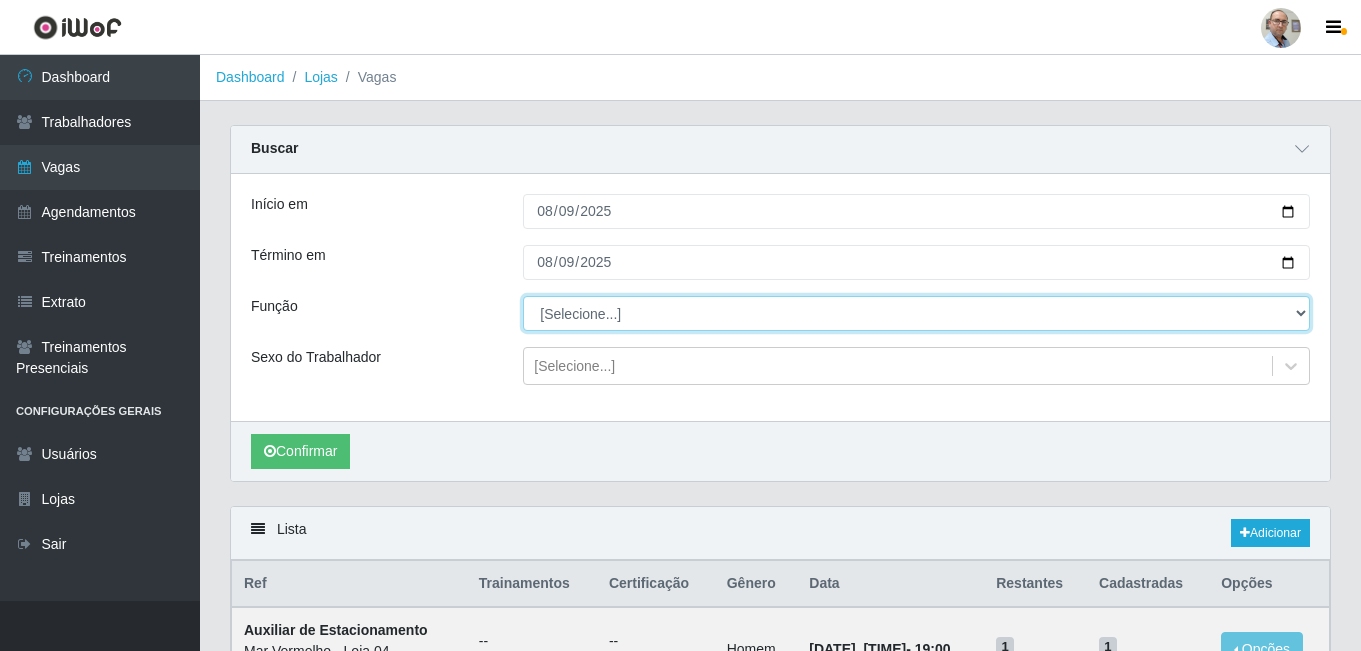 select on "22" 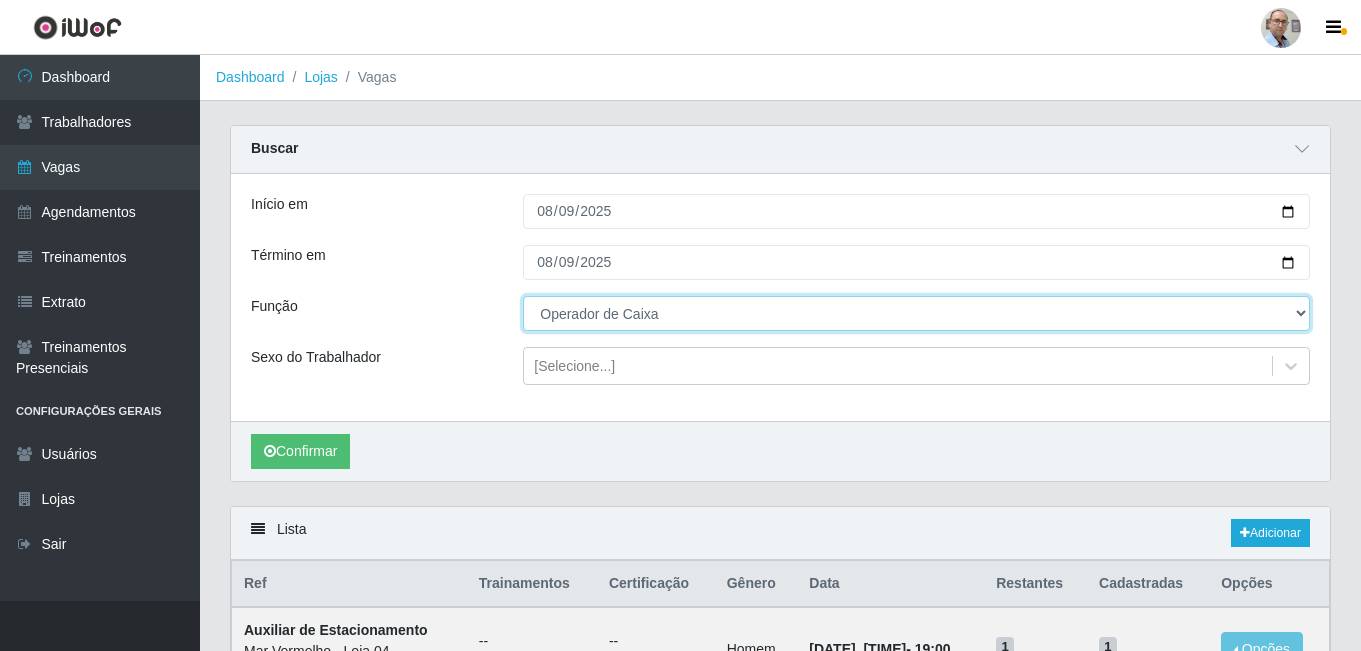 click on "[Selecione...] ASG ASG + ASG ++ Auxiliar de Depósito  Auxiliar de Depósito + Auxiliar de Depósito ++ Auxiliar de Estacionamento Auxiliar de Estacionamento + Auxiliar de Estacionamento ++ Balconista de Frios Balconista de Frios + Balconista de Padaria  Balconista de Padaria + Embalador Embalador + Embalador ++ Operador de Caixa Operador de Caixa + Operador de Caixa ++ Repositor  Repositor + Repositor ++ Repositor de Frios Repositor de Frios + Repositor de Frios ++ Repositor de Hortifruti Repositor de Hortifruti + Repositor de Hortifruti ++" at bounding box center [916, 313] 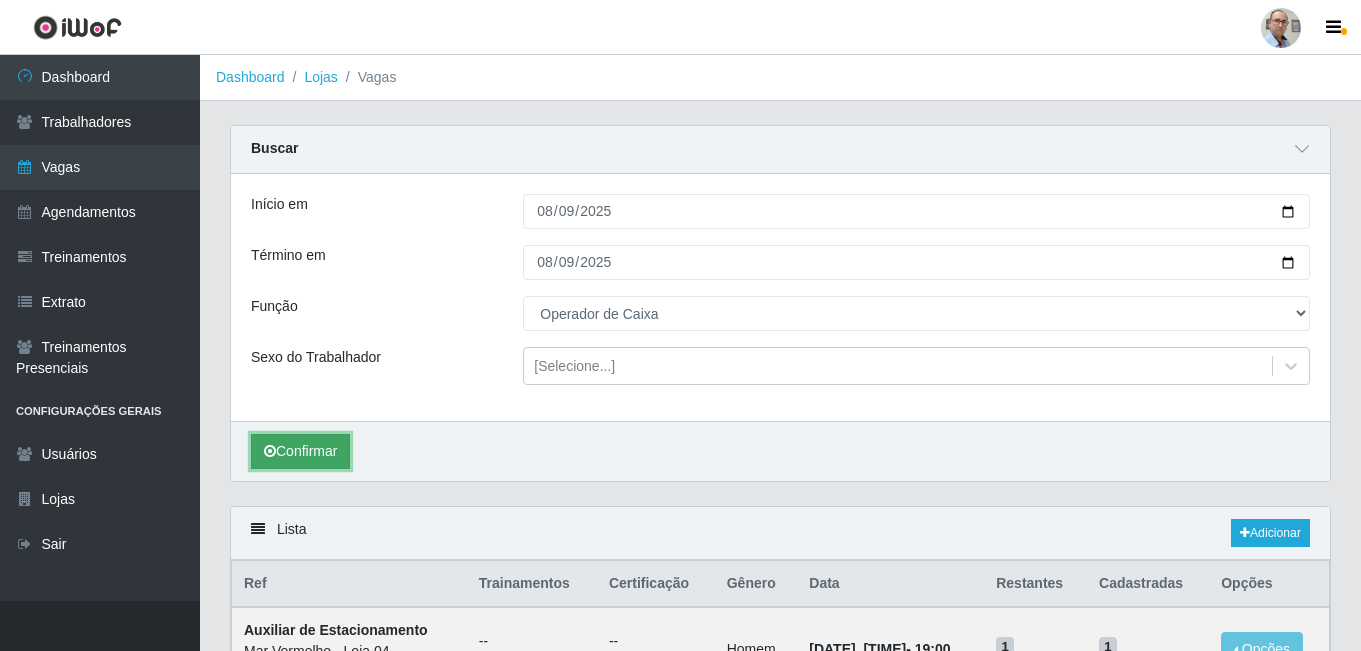 click on "Confirmar" at bounding box center [300, 451] 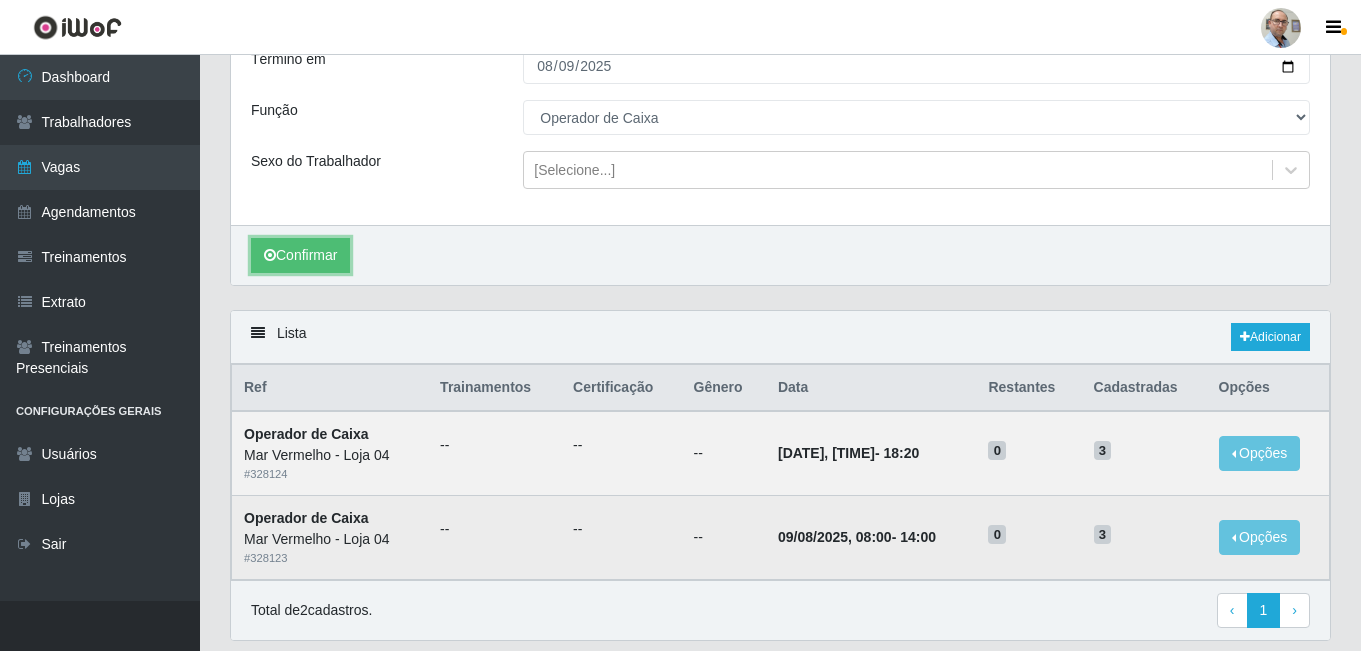 scroll, scrollTop: 161, scrollLeft: 0, axis: vertical 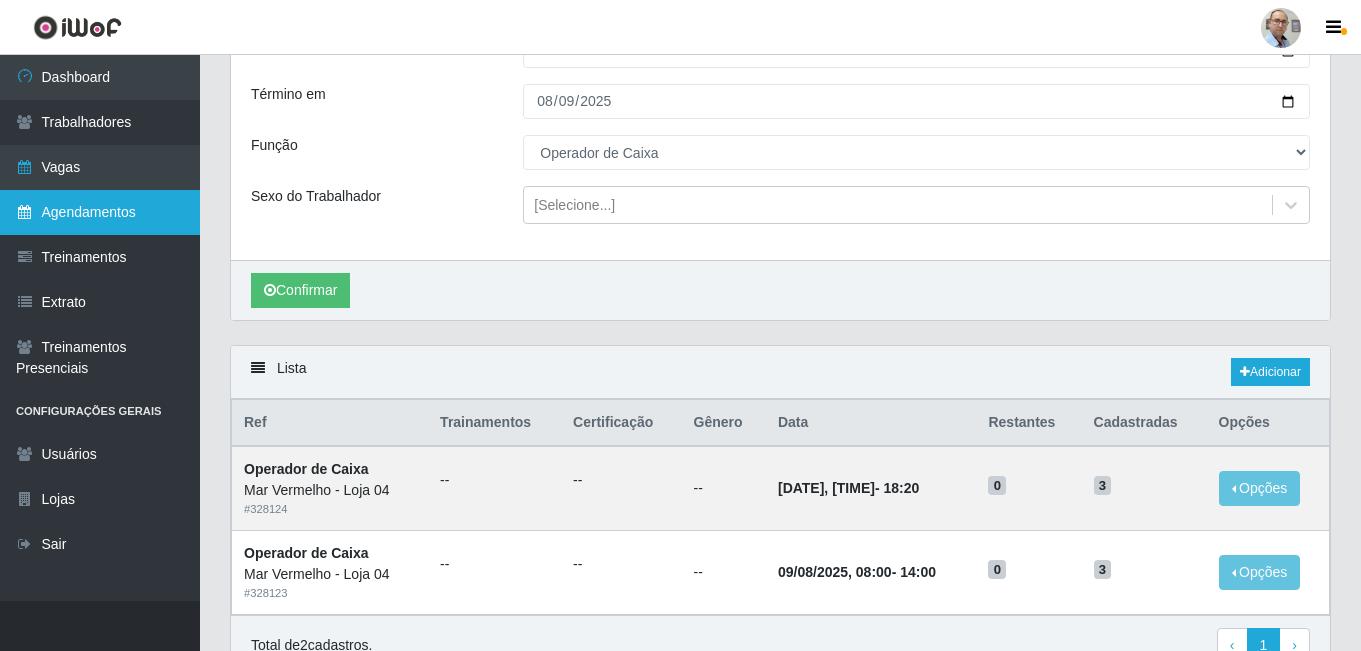 click on "Agendamentos" at bounding box center (100, 212) 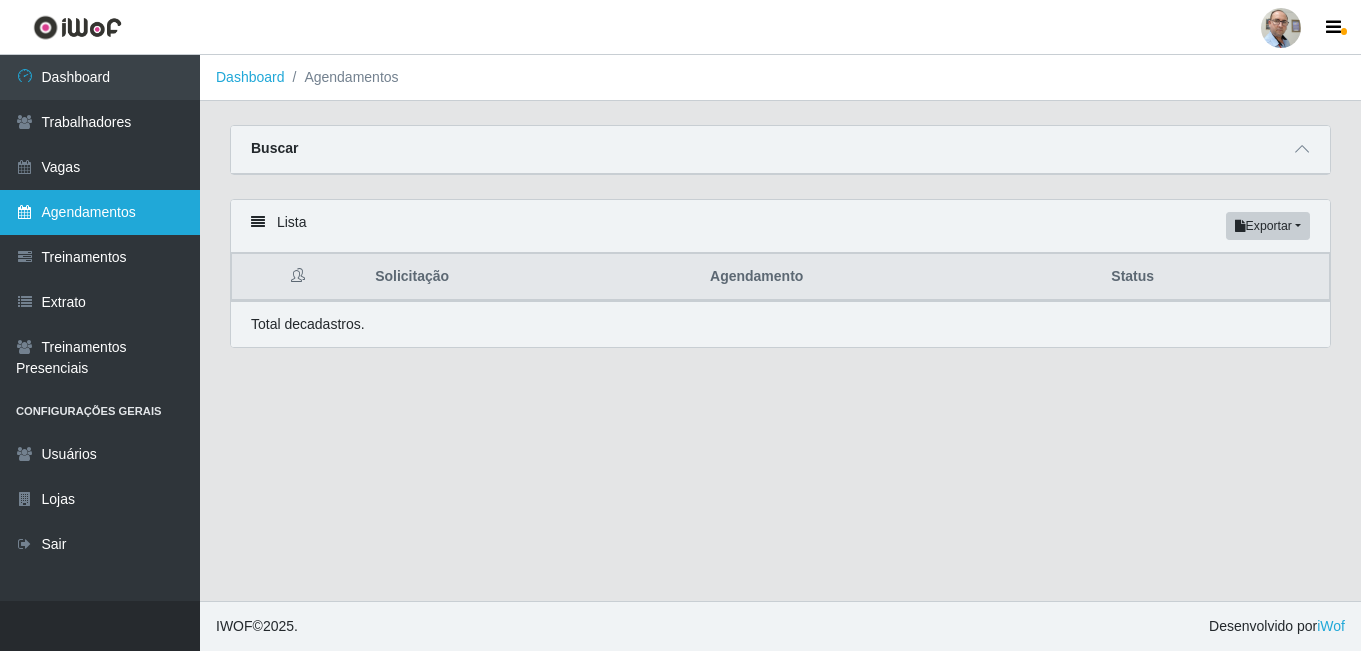 scroll, scrollTop: 0, scrollLeft: 0, axis: both 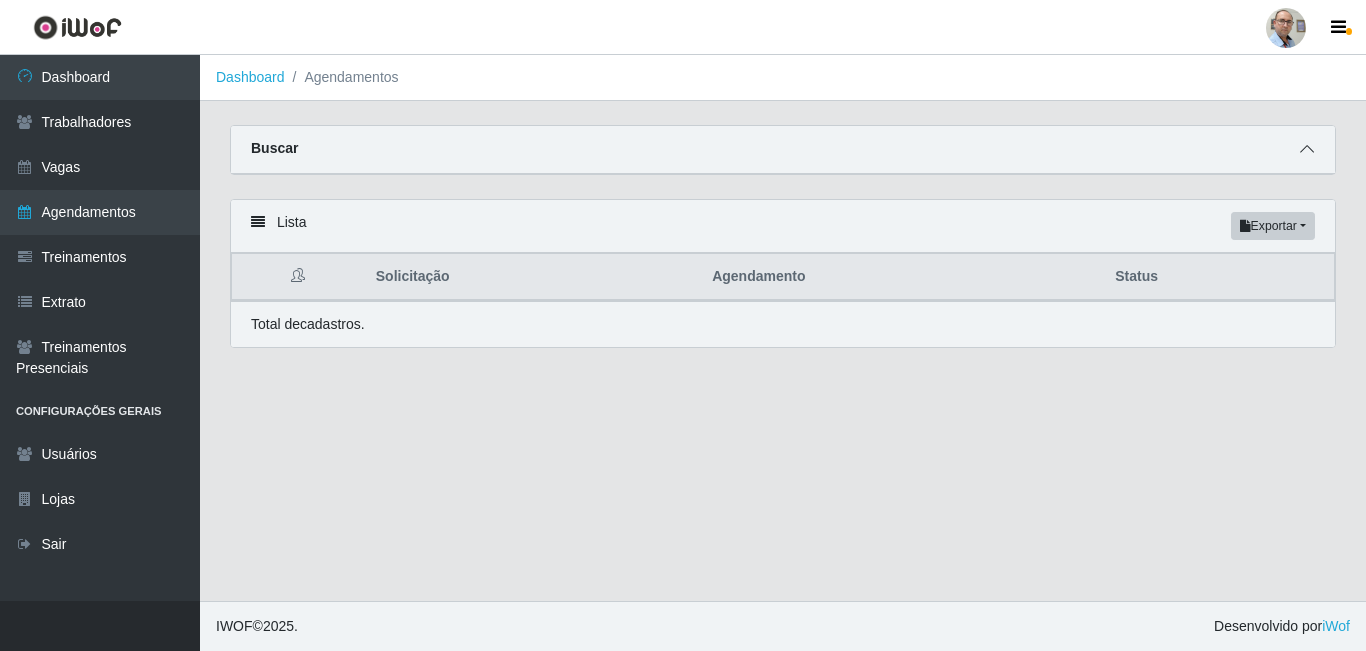 click at bounding box center [1307, 149] 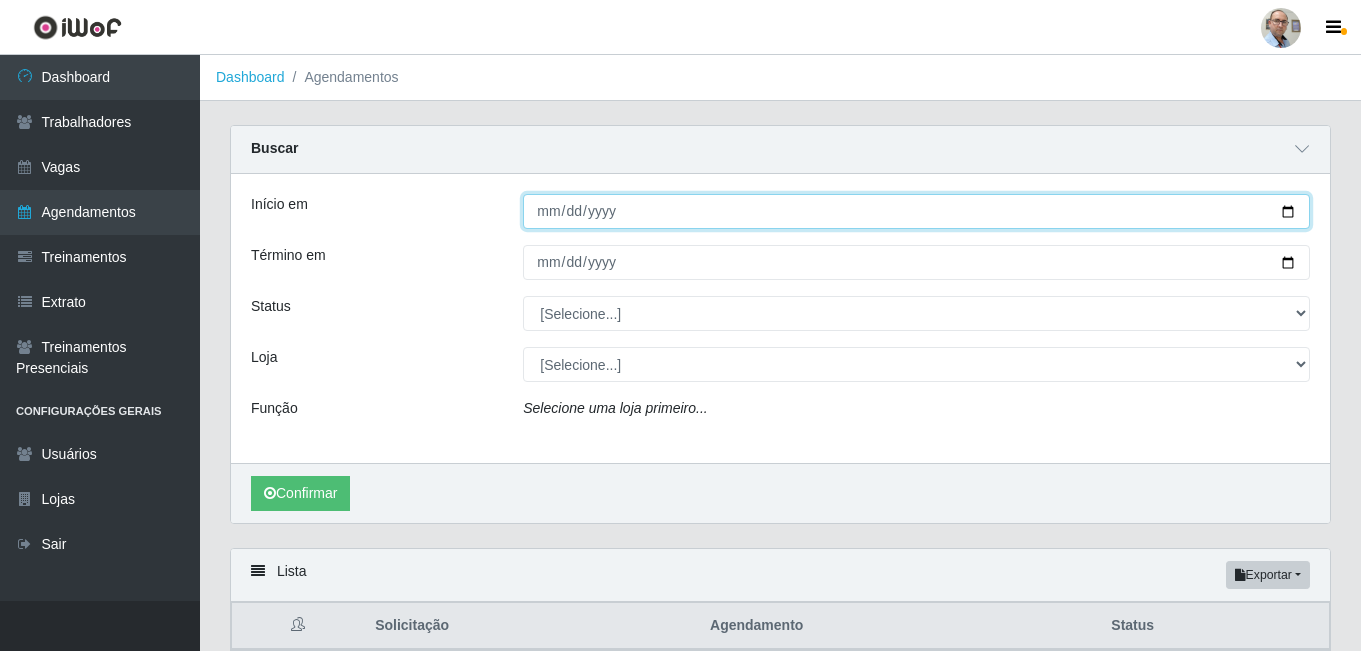 click on "Início em" at bounding box center (916, 211) 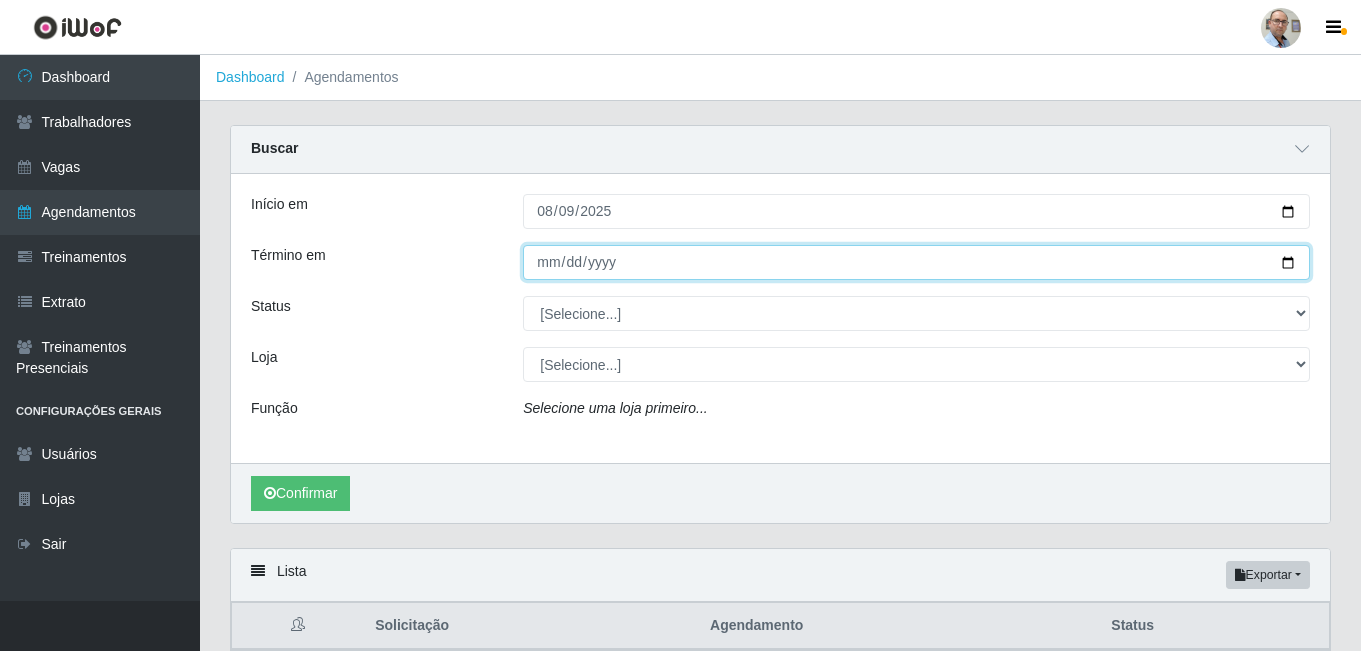 click on "Término em" at bounding box center [916, 262] 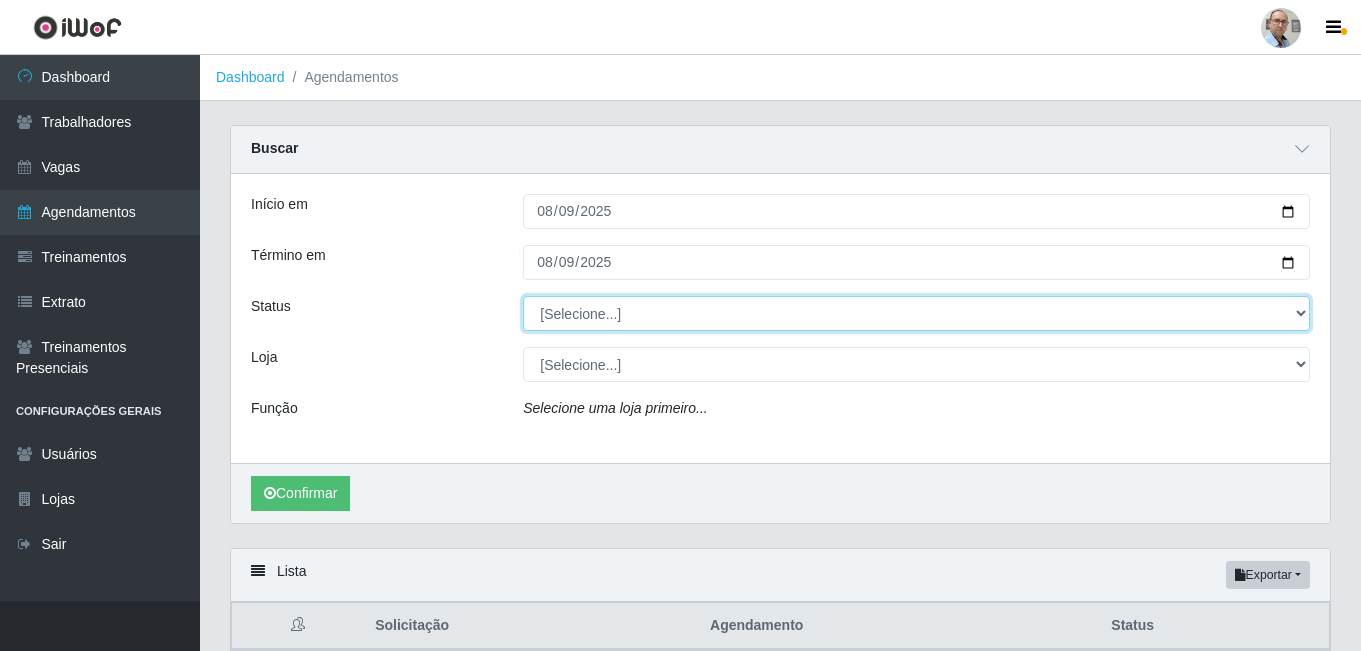 click on "[Selecione...] AGENDADO AGUARDANDO LIBERAR EM ANDAMENTO EM REVISÃO FINALIZADO CANCELADO FALTA" at bounding box center (916, 313) 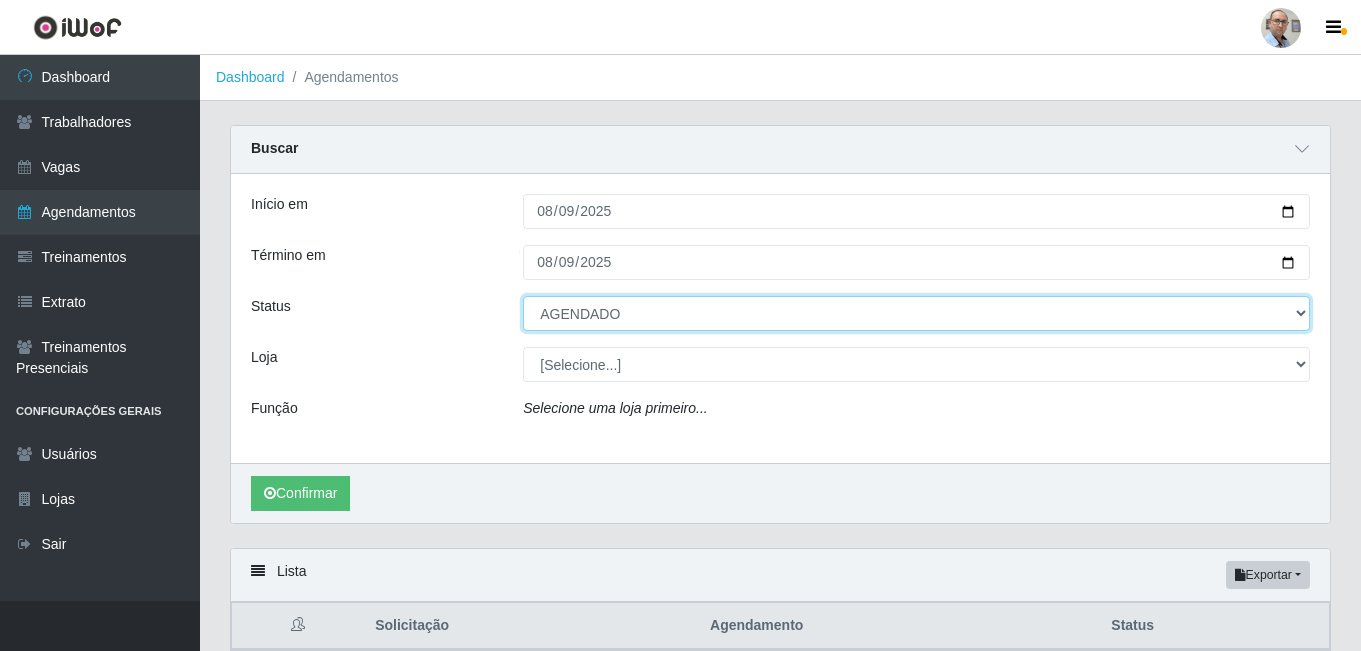 click on "[Selecione...] AGENDADO AGUARDANDO LIBERAR EM ANDAMENTO EM REVISÃO FINALIZADO CANCELADO FALTA" at bounding box center [916, 313] 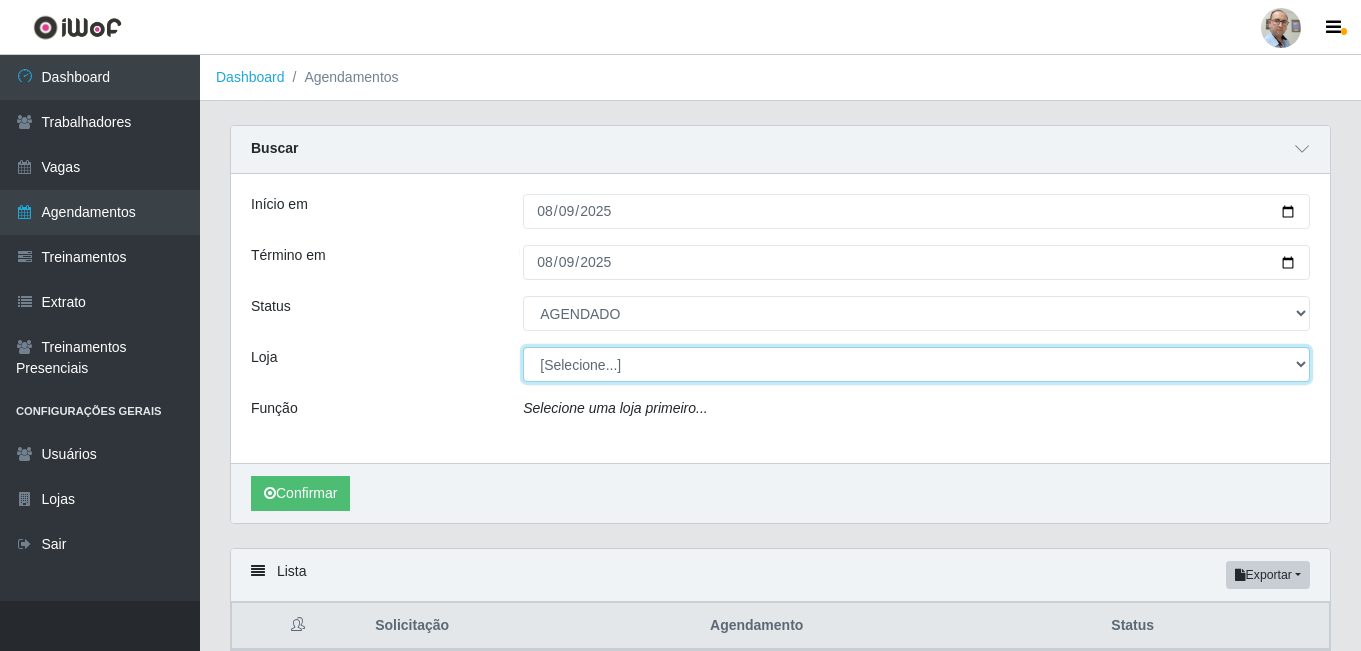 click on "[Selecione...] Mar Vermelho - Loja 04" at bounding box center [916, 364] 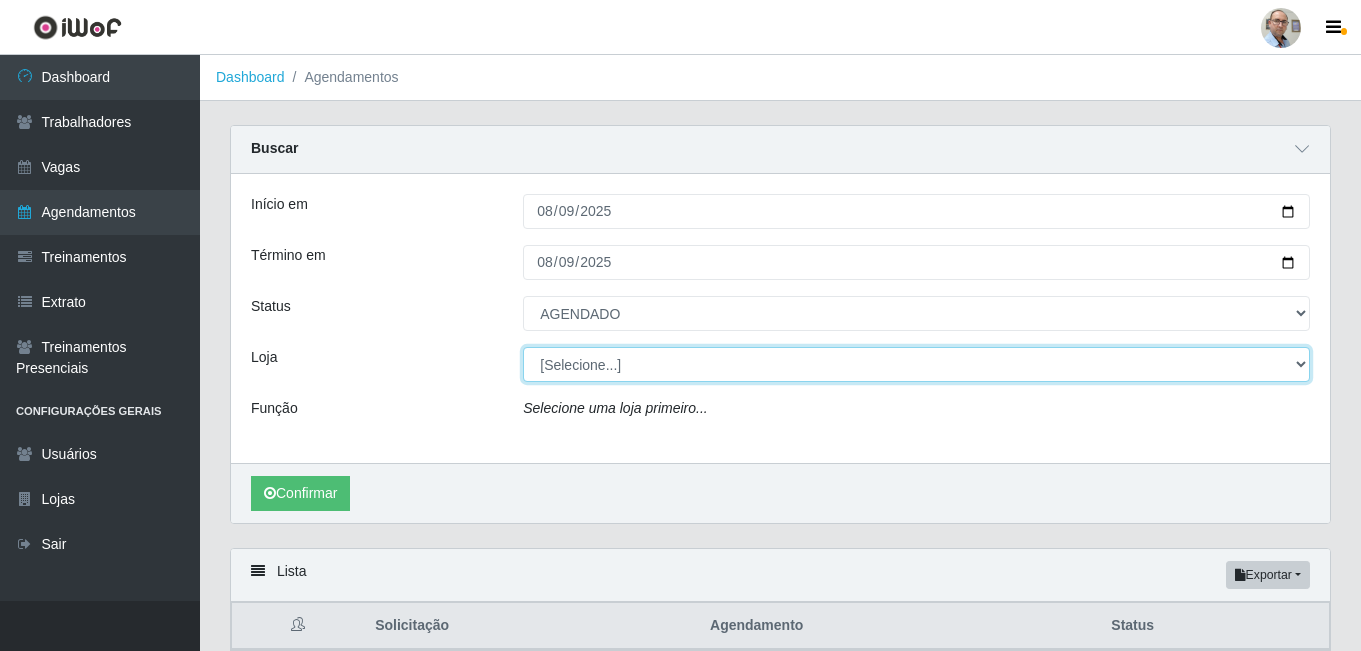 select on "251" 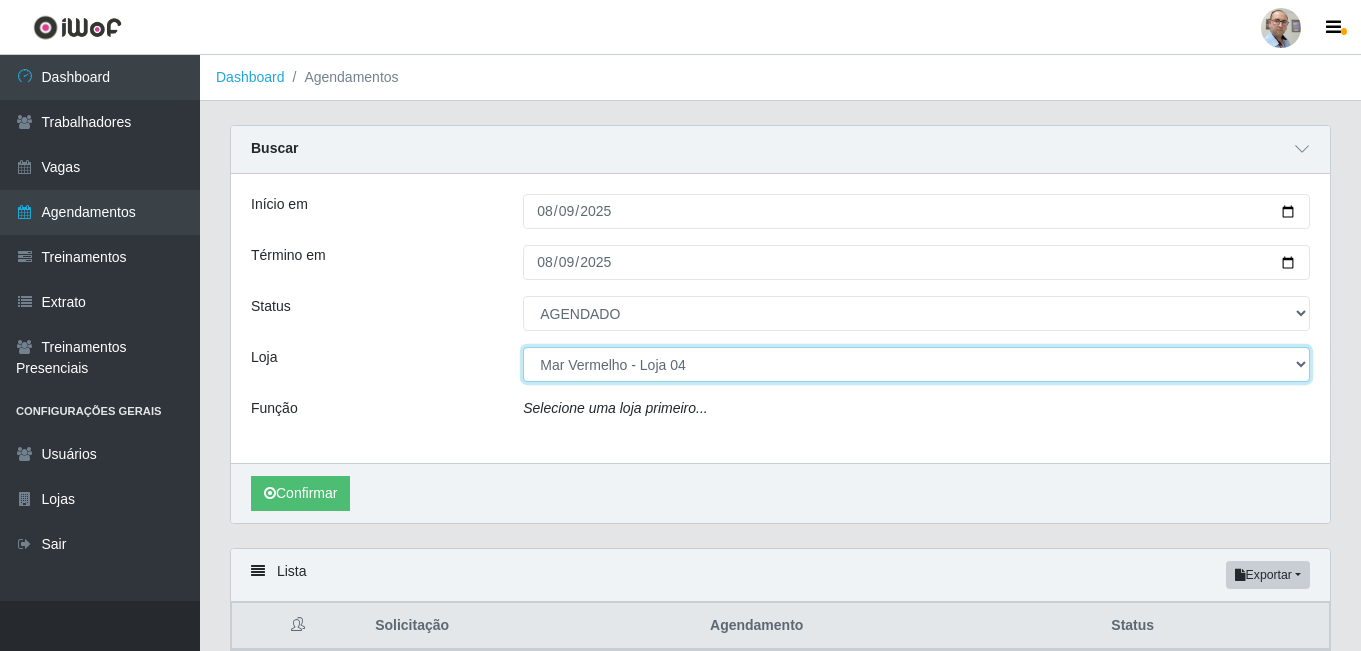 click on "[Selecione...] Mar Vermelho - Loja 04" at bounding box center [916, 364] 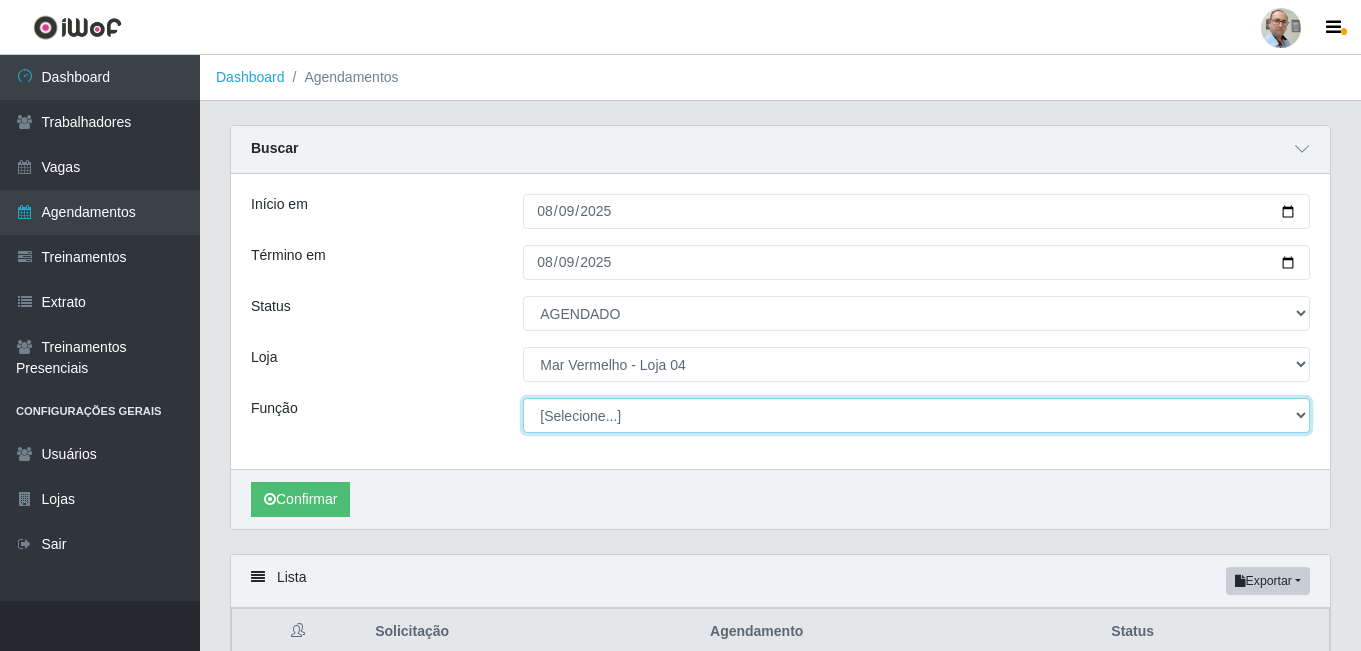 click on "[Selecione...] ASG ASG + ASG ++ Auxiliar de Depósito  Auxiliar de Depósito + Auxiliar de Depósito ++ Auxiliar de Estacionamento Auxiliar de Estacionamento + Auxiliar de Estacionamento ++ Balconista de Frios Balconista de Frios + Balconista de Padaria  Balconista de Padaria + Embalador Embalador + Embalador ++ Operador de Caixa Operador de Caixa + Operador de Caixa ++ Repositor  Repositor + Repositor ++ Repositor de Frios Repositor de Frios + Repositor de Frios ++ Repositor de Hortifruti Repositor de Hortifruti + Repositor de Hortifruti ++" at bounding box center [916, 415] 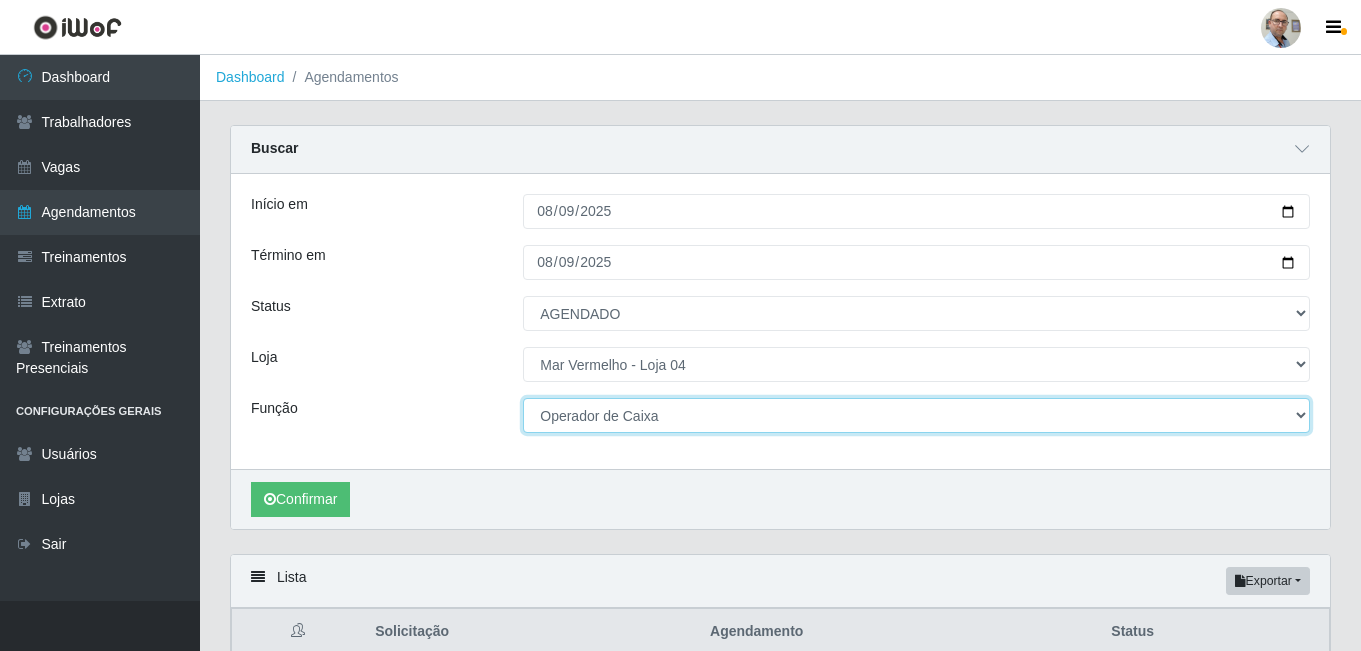 click on "[Selecione...] ASG ASG + ASG ++ Auxiliar de Depósito  Auxiliar de Depósito + Auxiliar de Depósito ++ Auxiliar de Estacionamento Auxiliar de Estacionamento + Auxiliar de Estacionamento ++ Balconista de Frios Balconista de Frios + Balconista de Padaria  Balconista de Padaria + Embalador Embalador + Embalador ++ Operador de Caixa Operador de Caixa + Operador de Caixa ++ Repositor  Repositor + Repositor ++ Repositor de Frios Repositor de Frios + Repositor de Frios ++ Repositor de Hortifruti Repositor de Hortifruti + Repositor de Hortifruti ++" at bounding box center (916, 415) 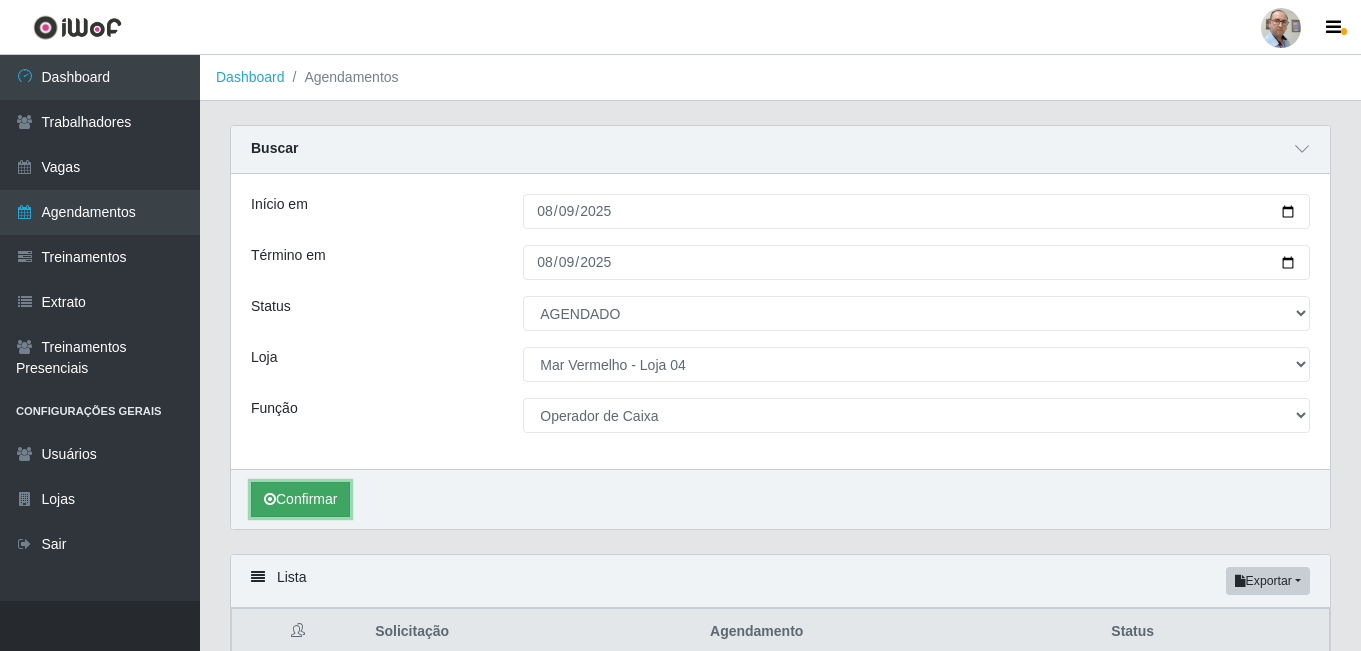 click on "Confirmar" at bounding box center (300, 499) 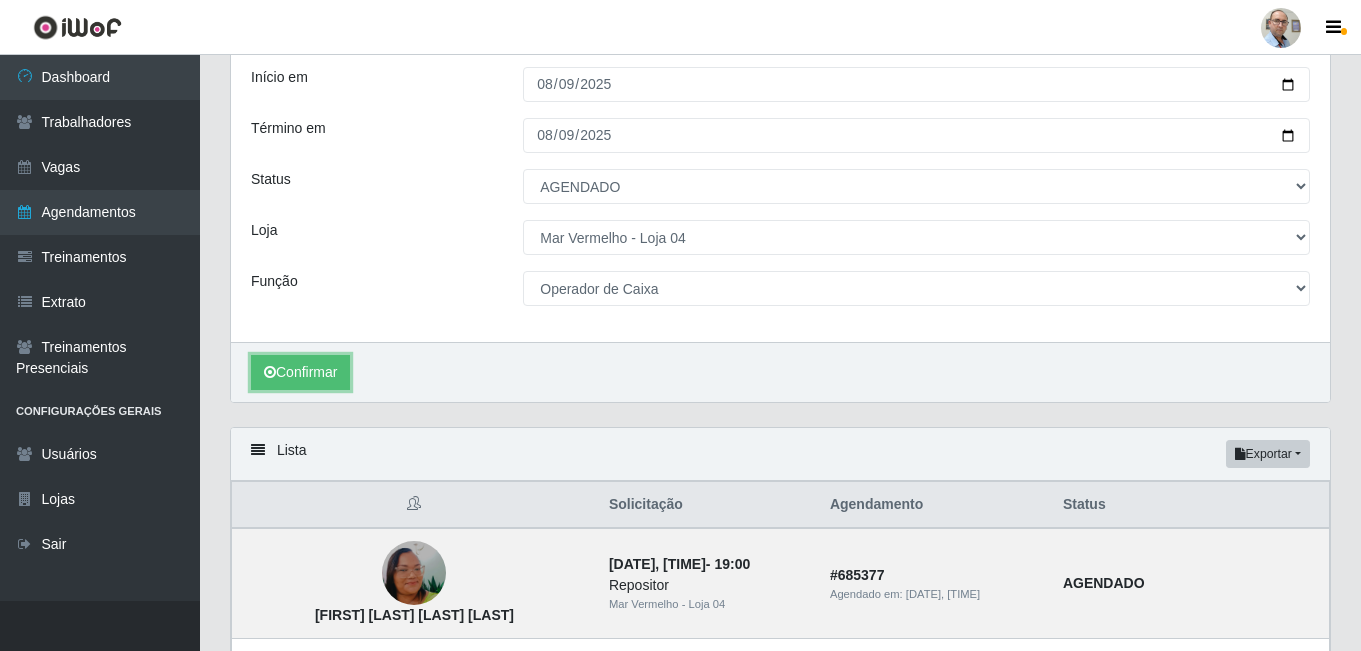 scroll, scrollTop: 27, scrollLeft: 0, axis: vertical 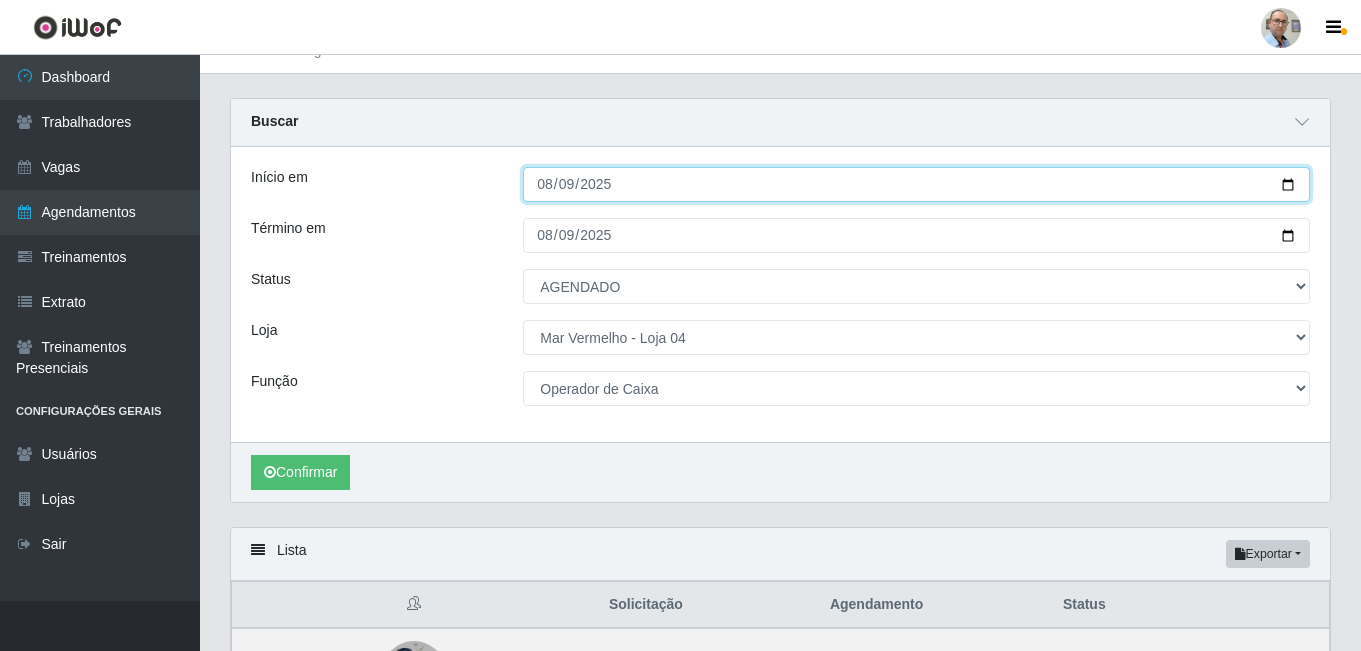 click on "2025-08-09" at bounding box center [916, 184] 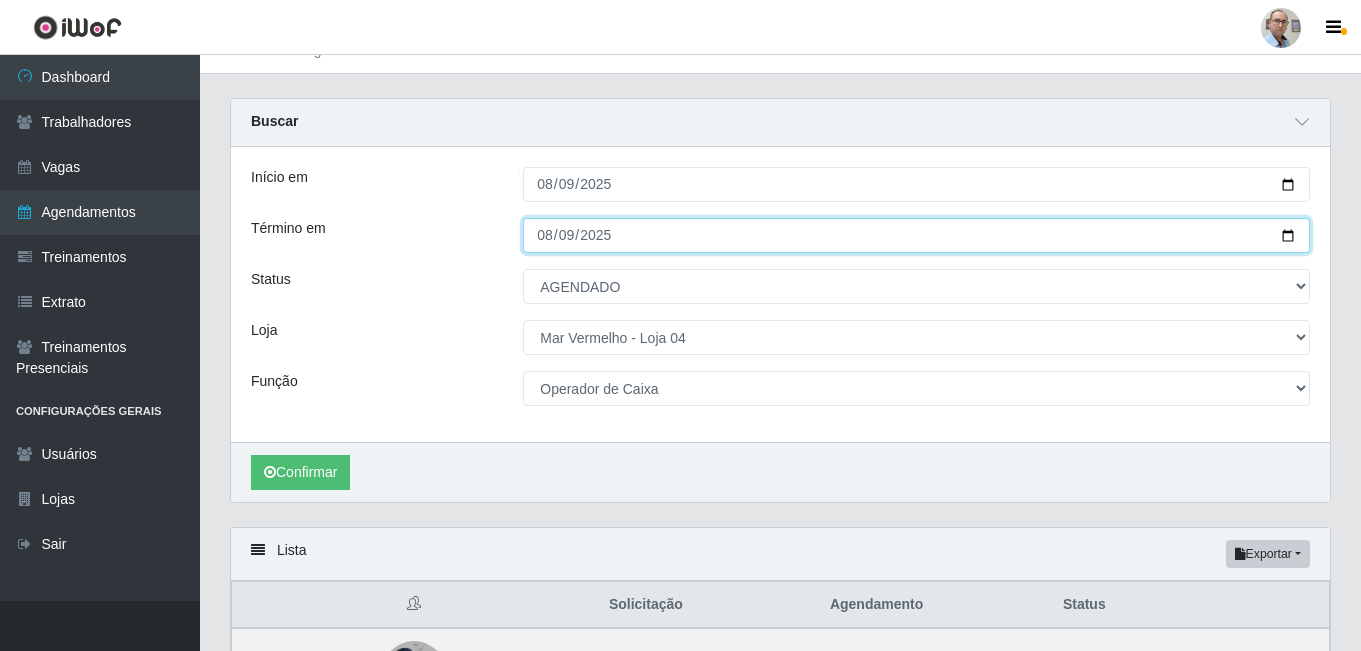 click on "2025-08-09" at bounding box center [916, 235] 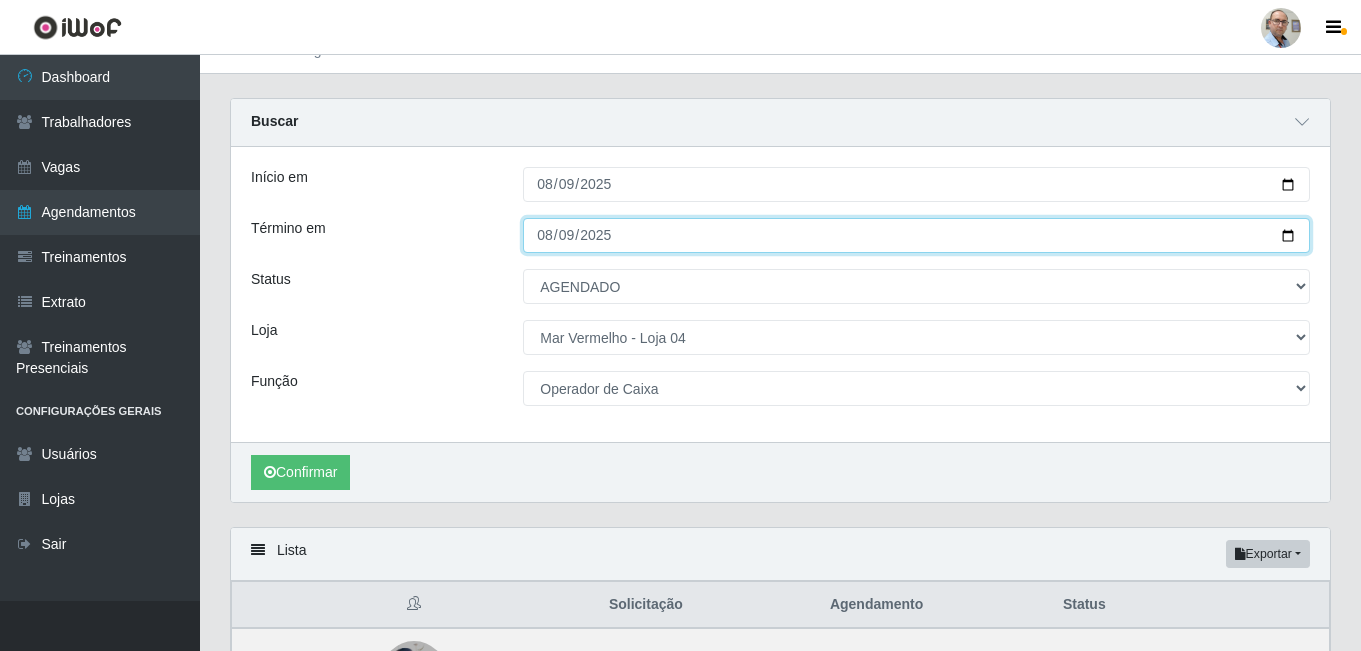 type on "[DATE]" 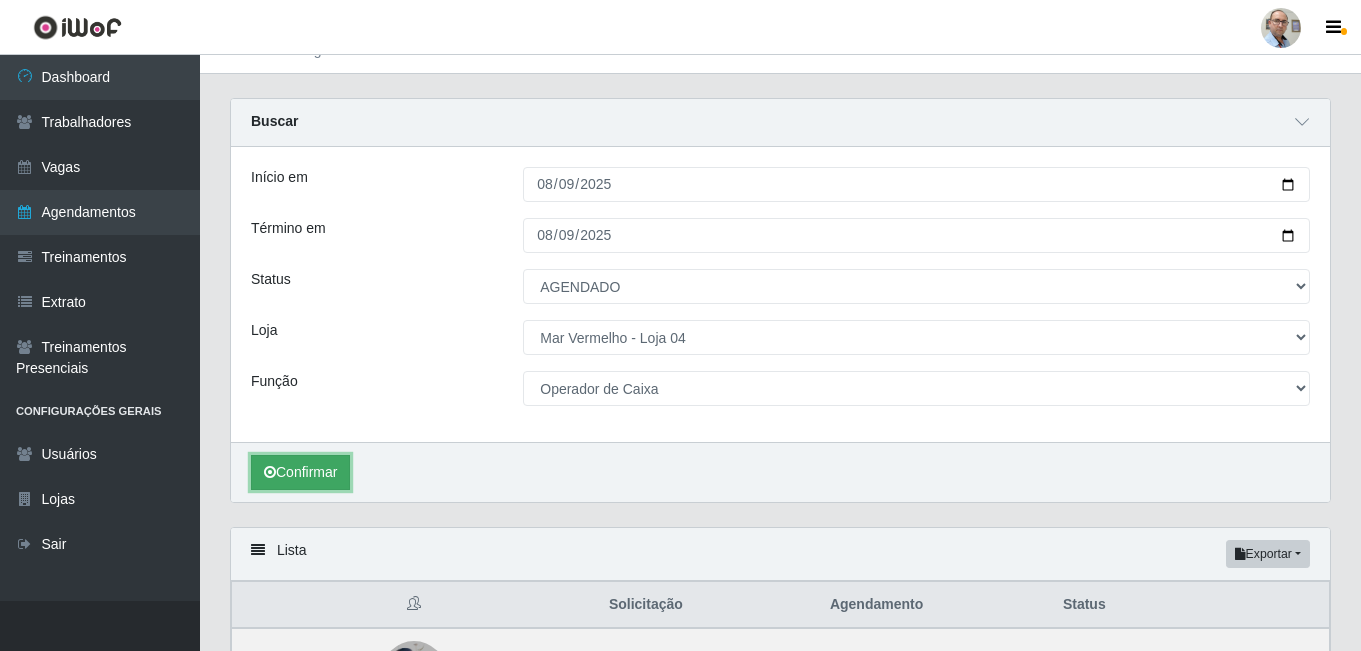 click on "Confirmar" at bounding box center (300, 472) 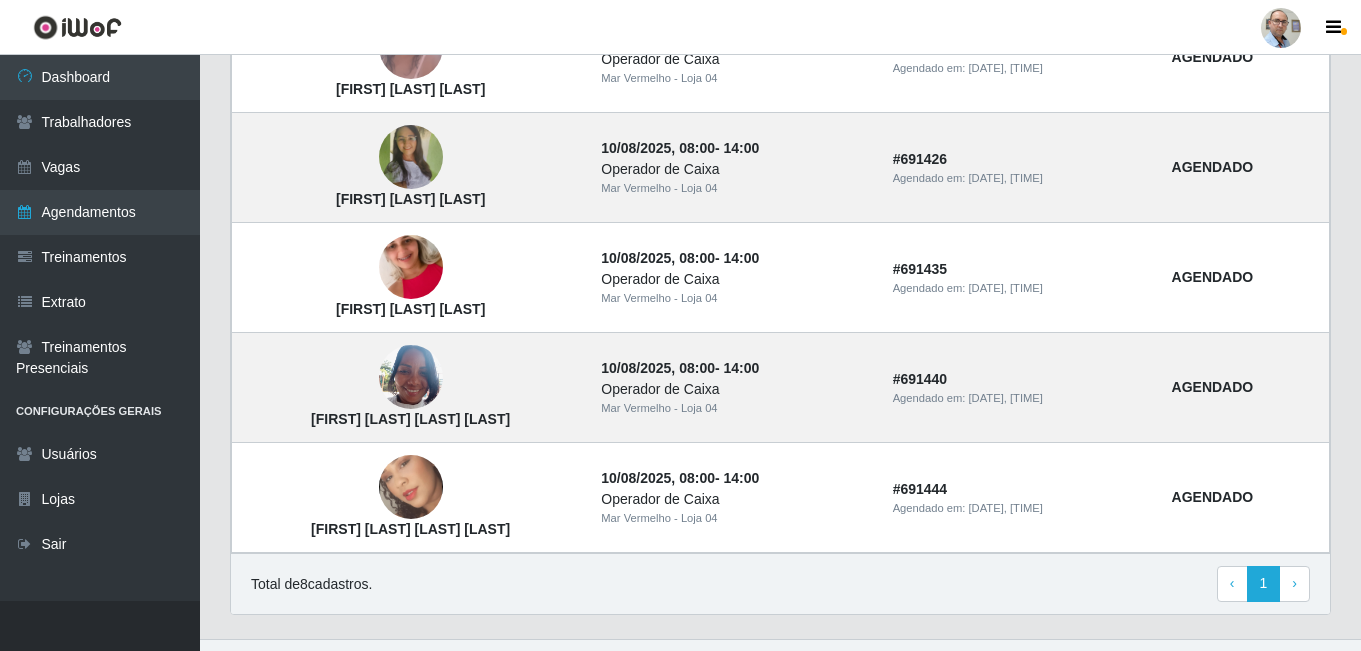 scroll, scrollTop: 1022, scrollLeft: 0, axis: vertical 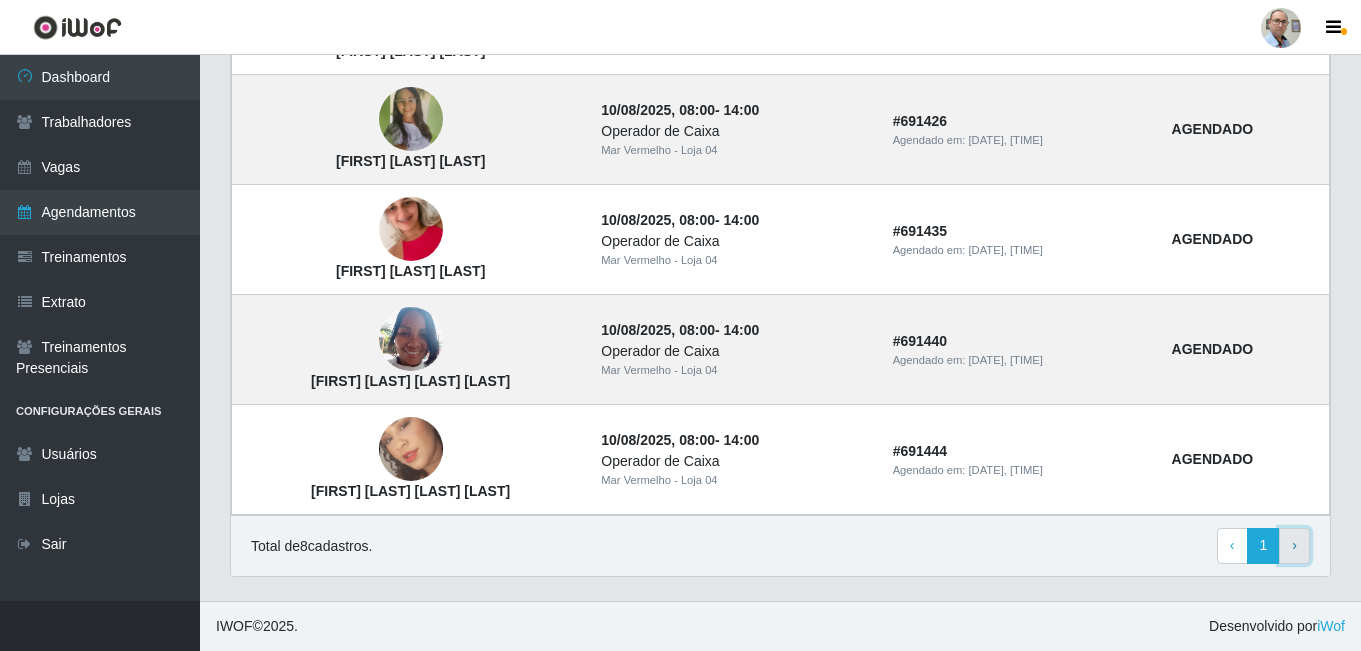 click on "› Next" at bounding box center [1294, 546] 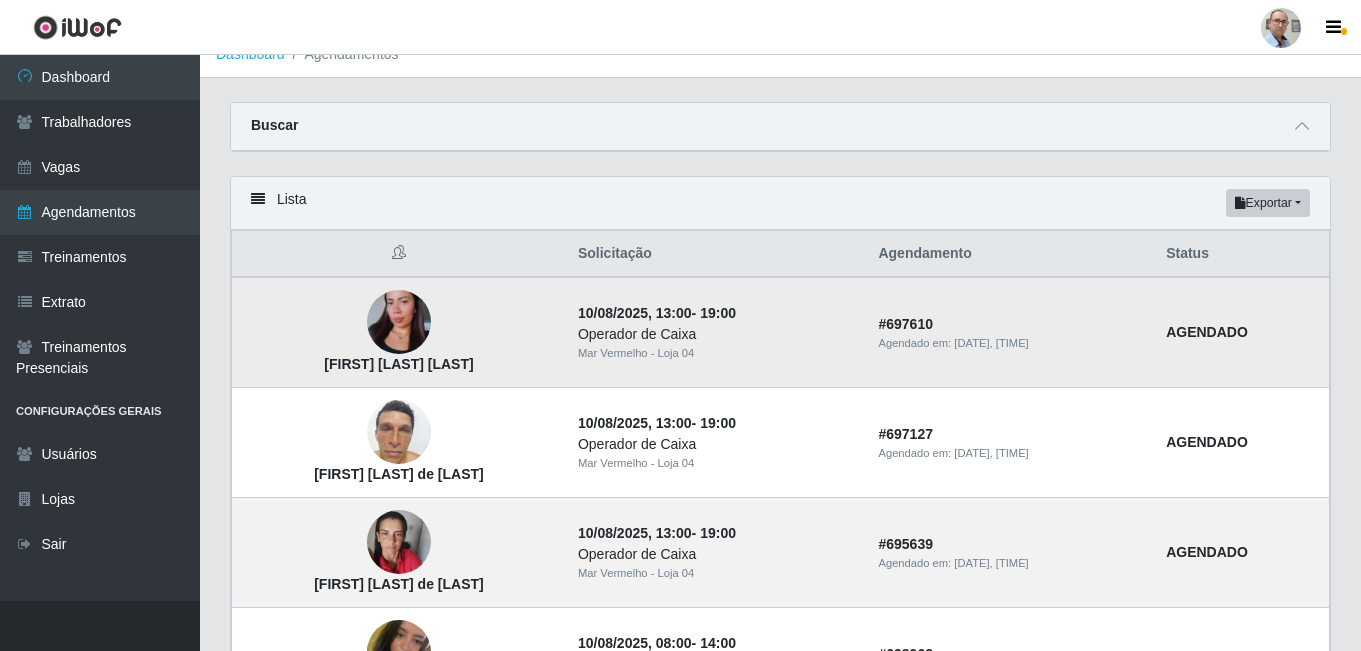 scroll, scrollTop: 0, scrollLeft: 0, axis: both 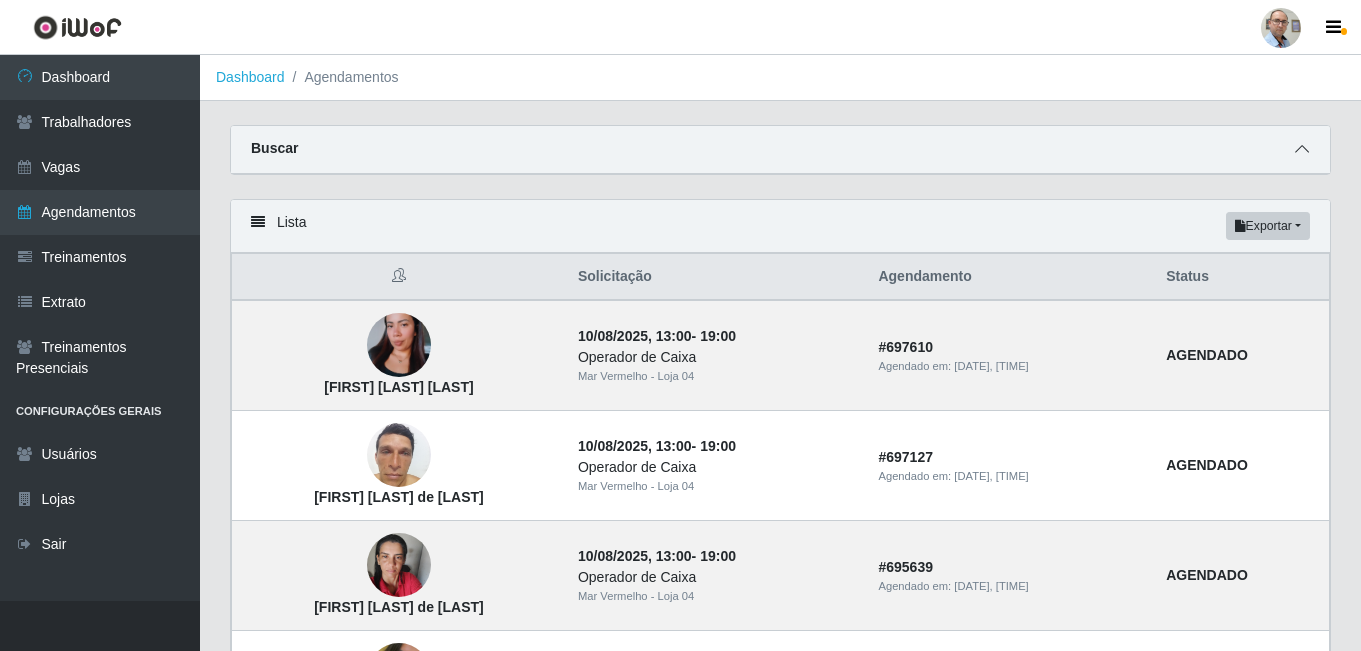 click at bounding box center (1302, 149) 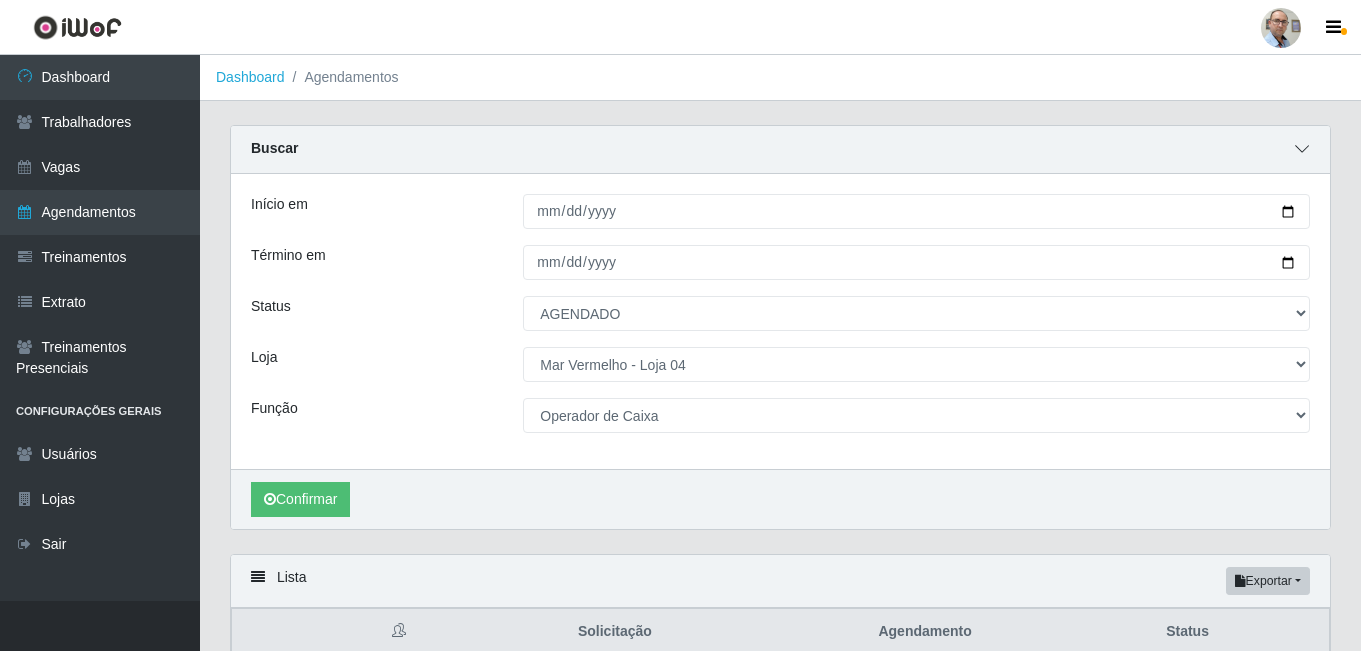 click at bounding box center (1302, 149) 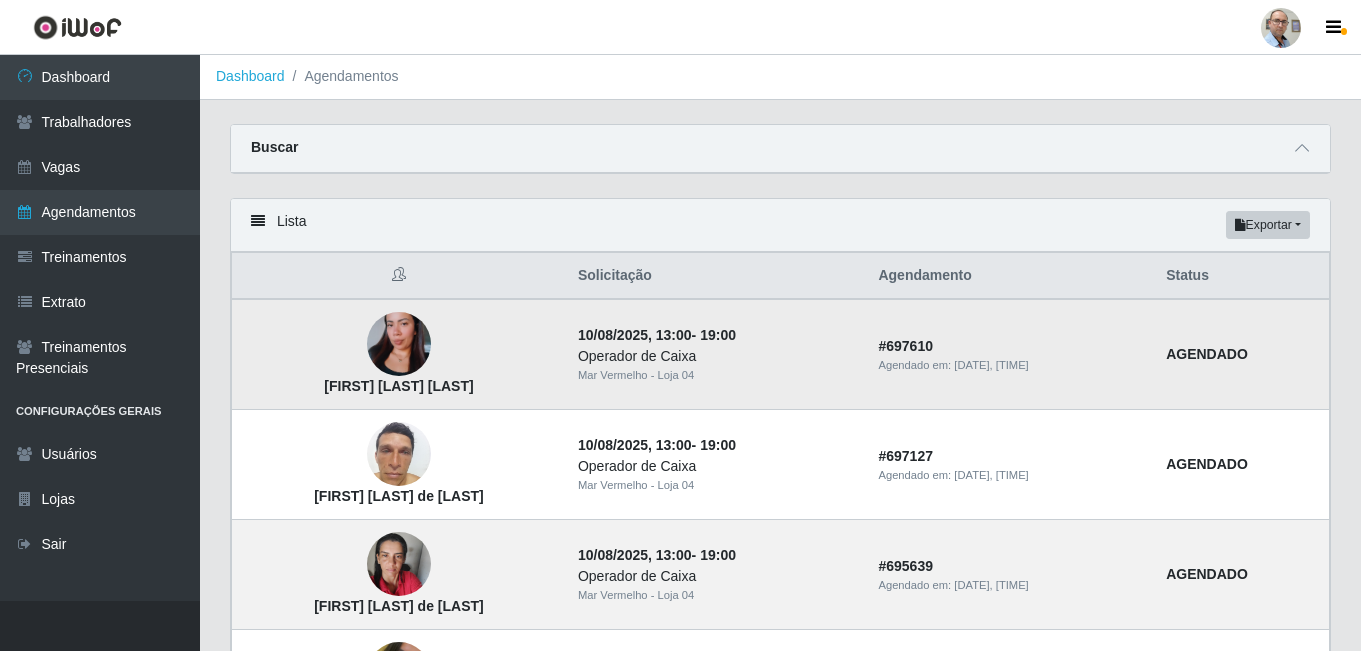 scroll, scrollTop: 0, scrollLeft: 0, axis: both 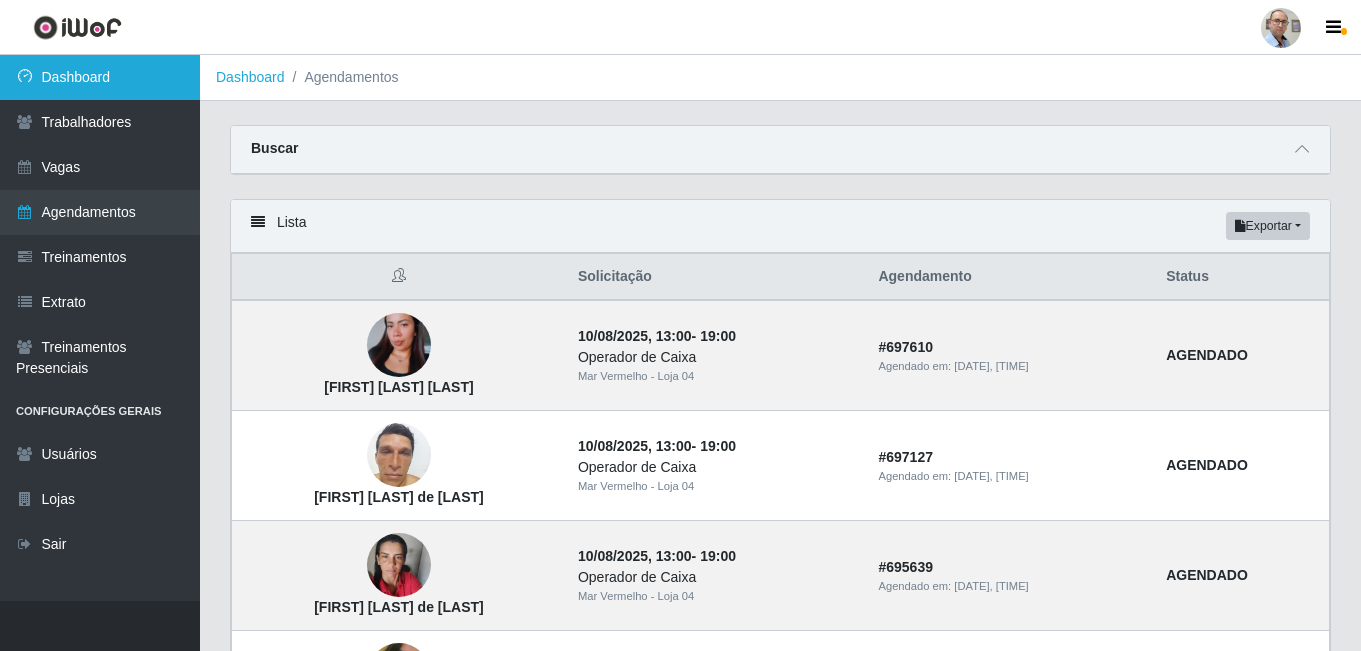click on "Dashboard" at bounding box center [100, 77] 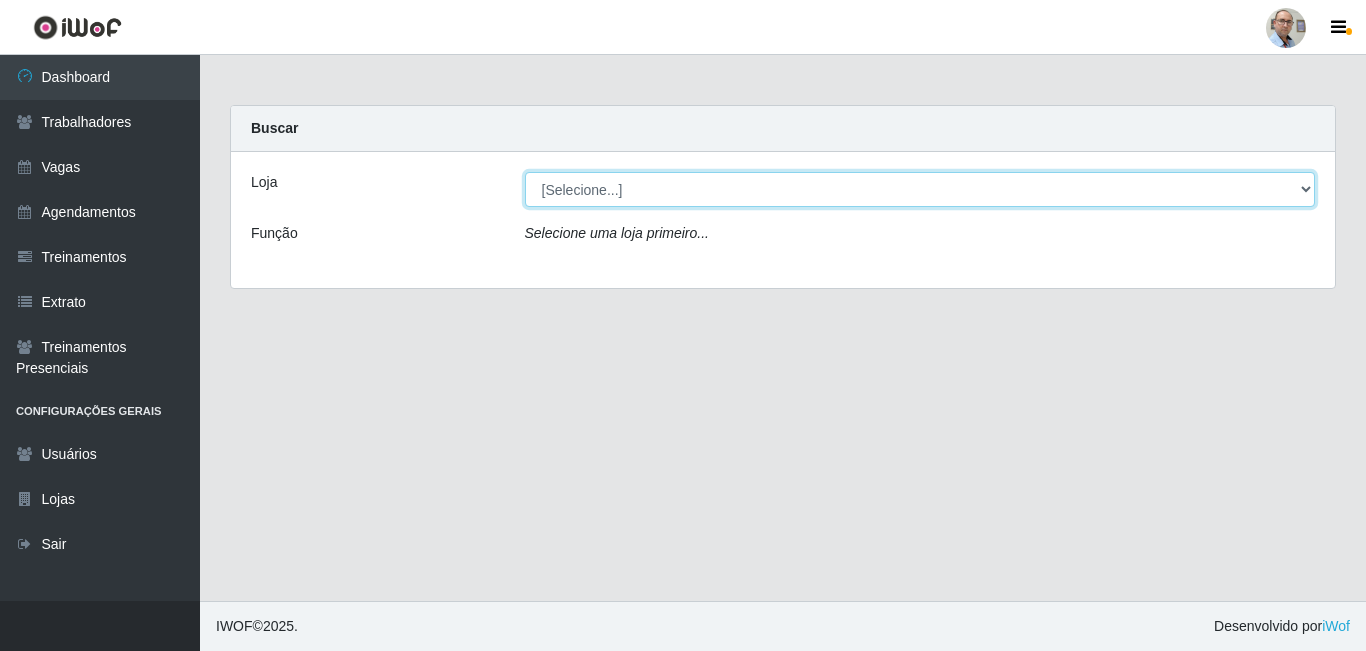 click on "[Selecione...] Mar Vermelho - Loja 04" at bounding box center (920, 189) 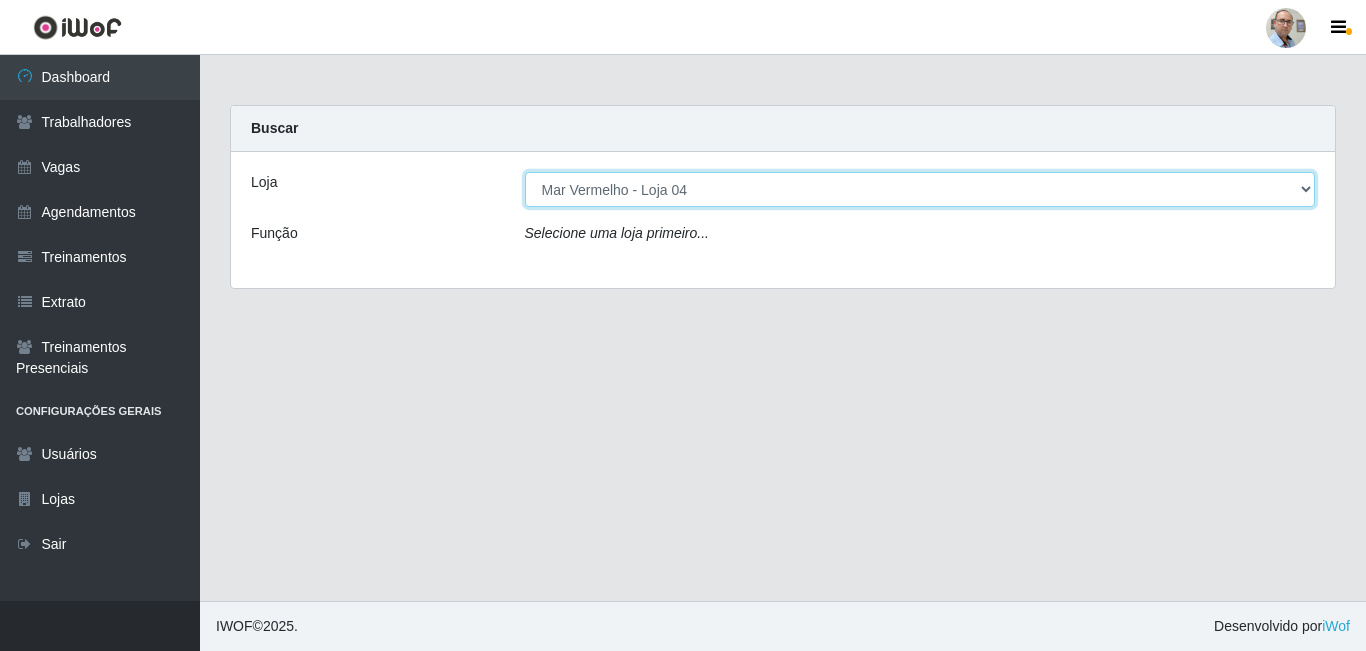 click on "[Selecione...] Mar Vermelho - Loja 04" at bounding box center (920, 189) 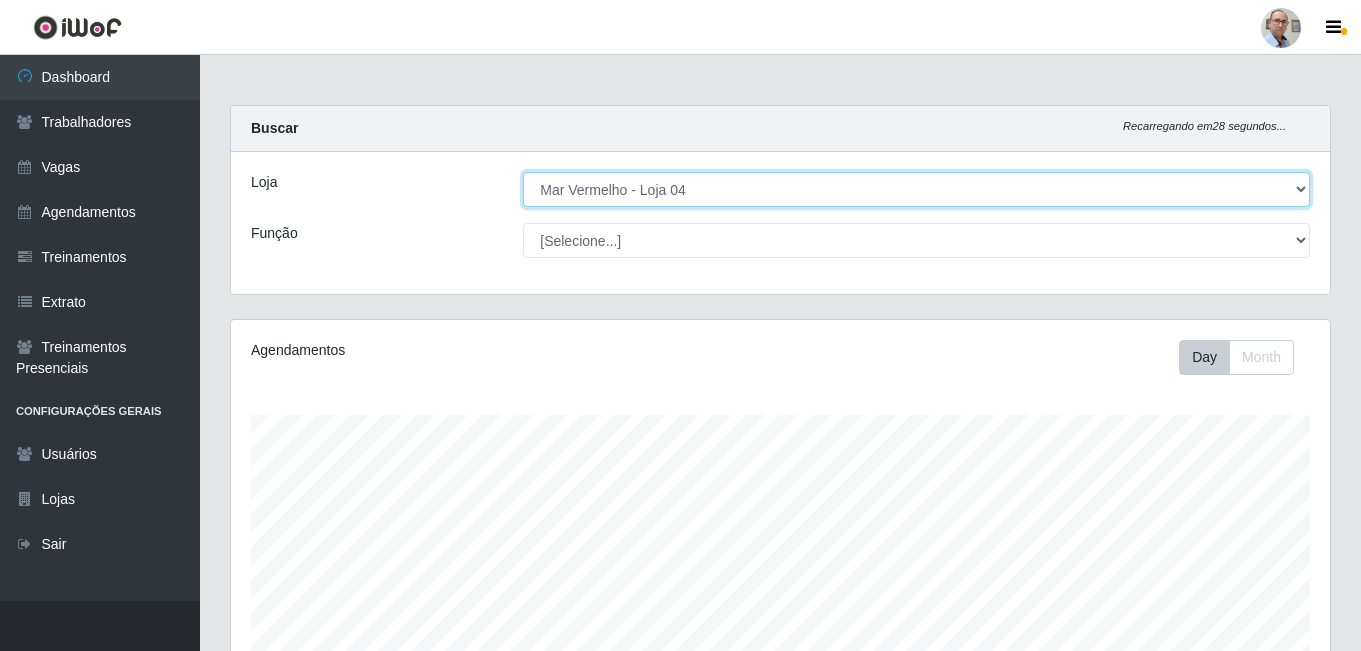 scroll, scrollTop: 999585, scrollLeft: 998901, axis: both 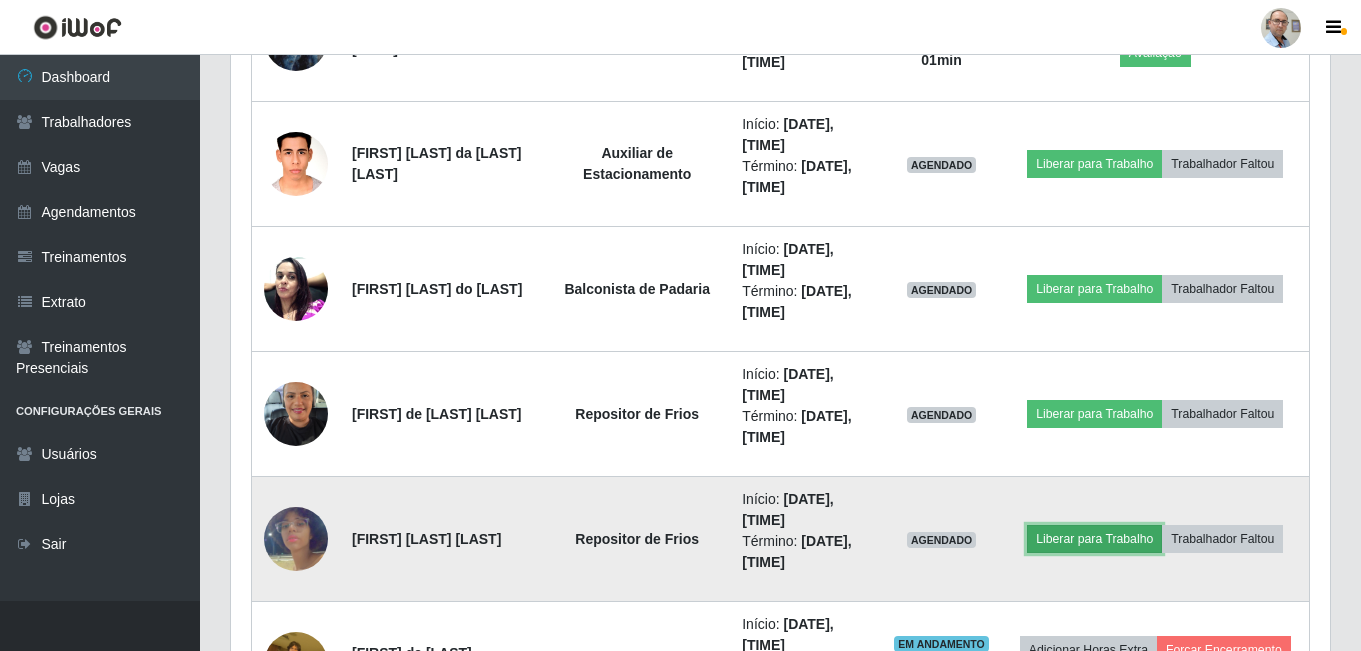click on "Liberar para Trabalho" at bounding box center [1094, 539] 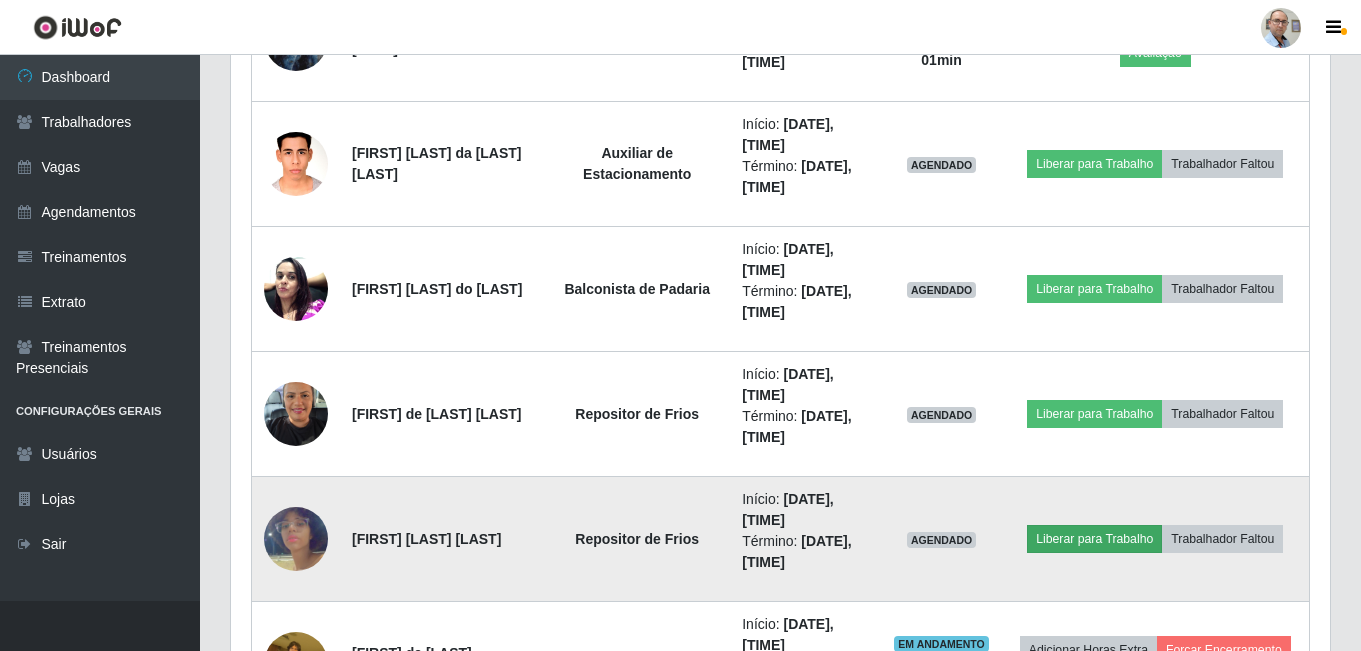 scroll, scrollTop: 999585, scrollLeft: 998911, axis: both 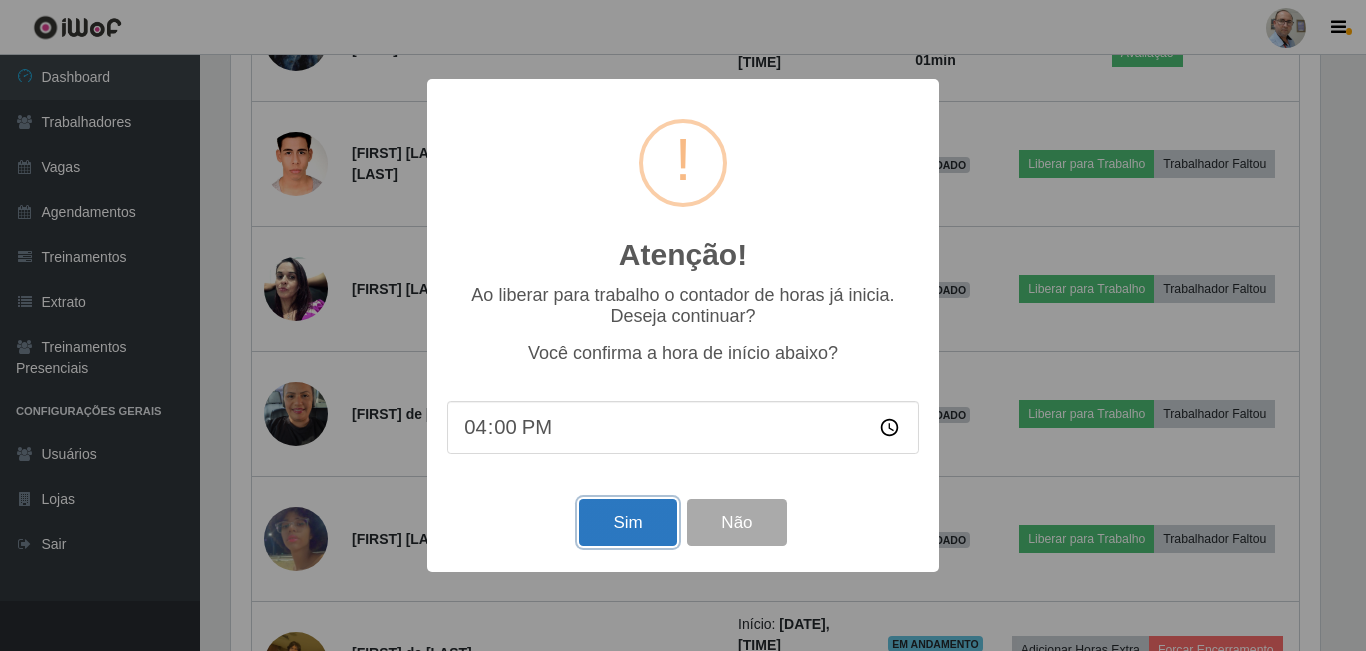 click on "Sim" at bounding box center (627, 522) 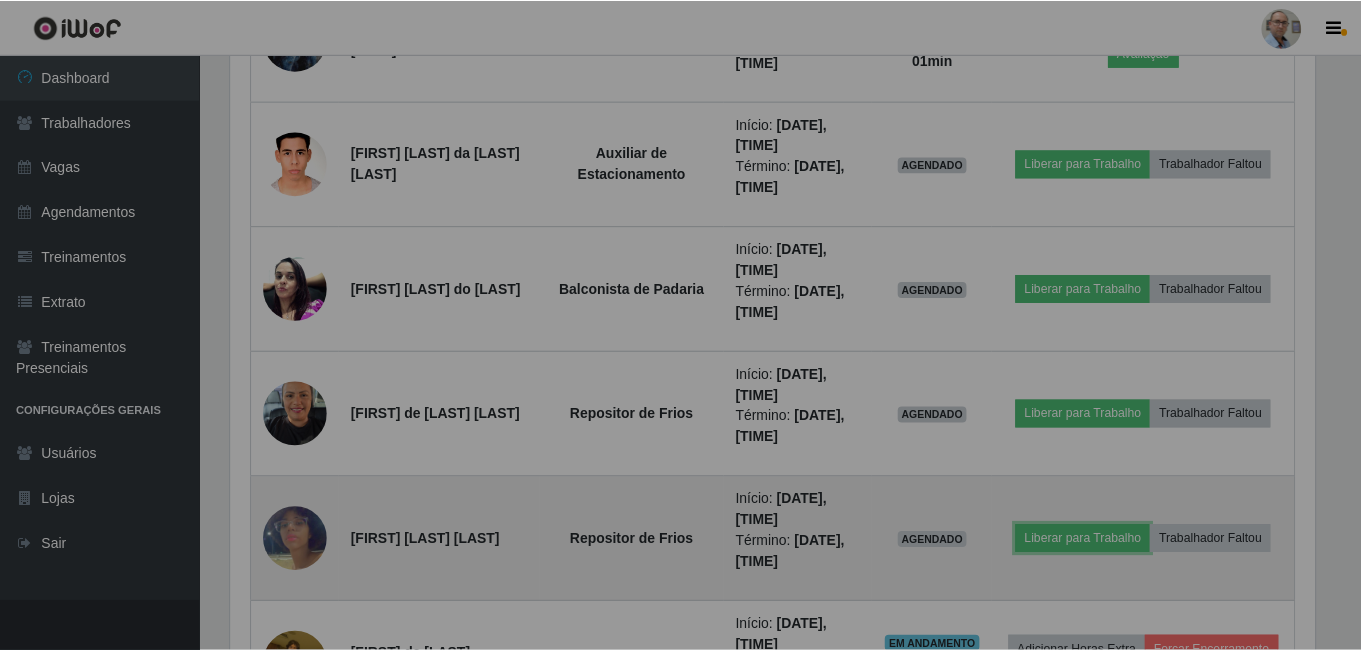 scroll, scrollTop: 999585, scrollLeft: 998901, axis: both 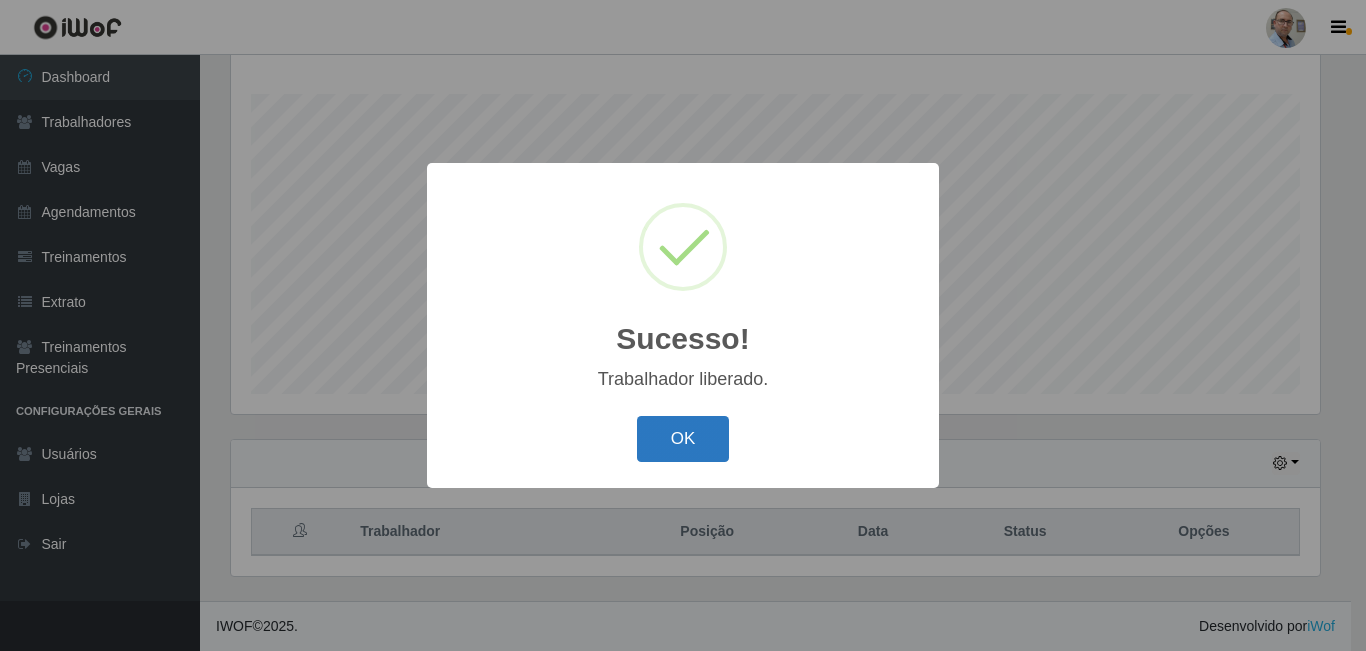 click on "OK" at bounding box center [683, 439] 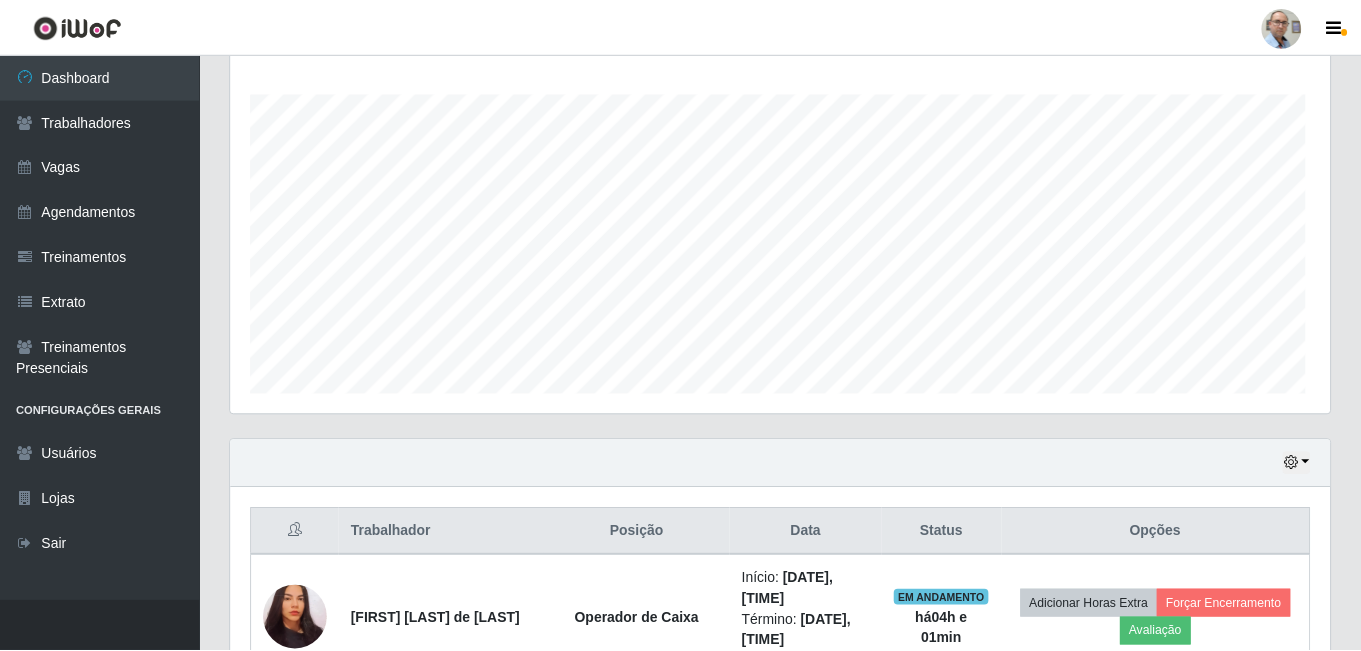 scroll, scrollTop: 999585, scrollLeft: 998901, axis: both 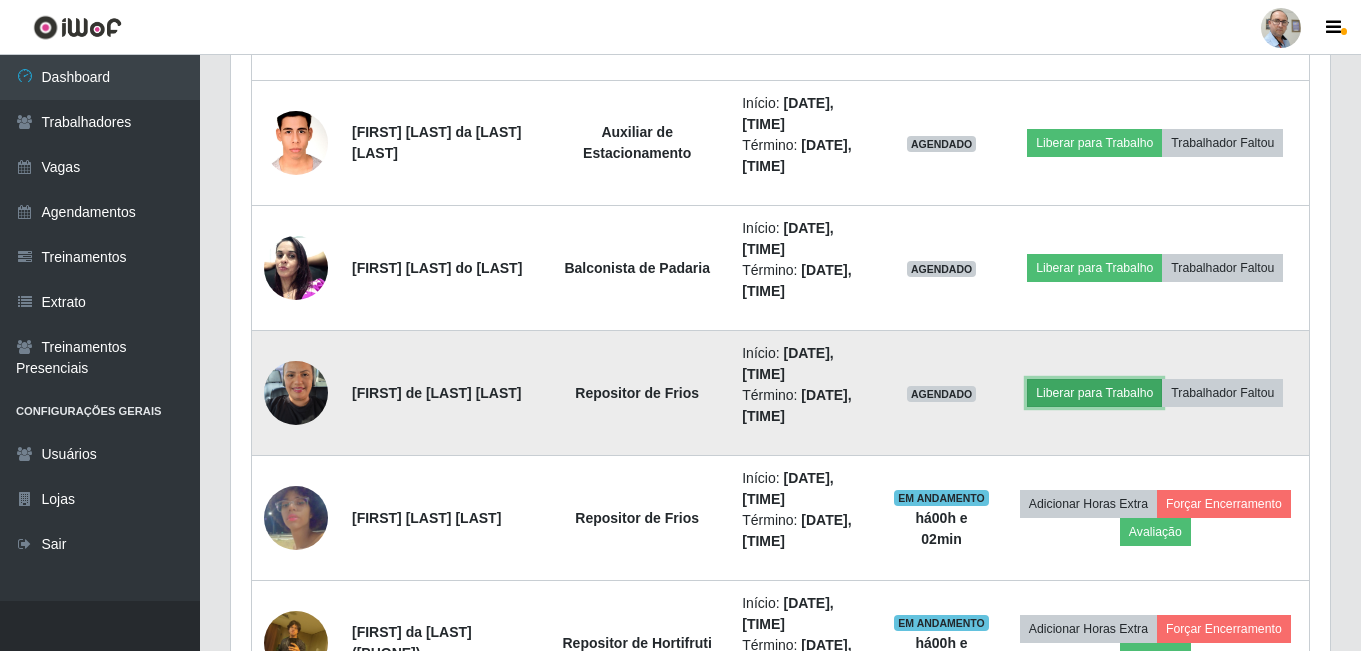 click on "Liberar para Trabalho" at bounding box center (1094, 393) 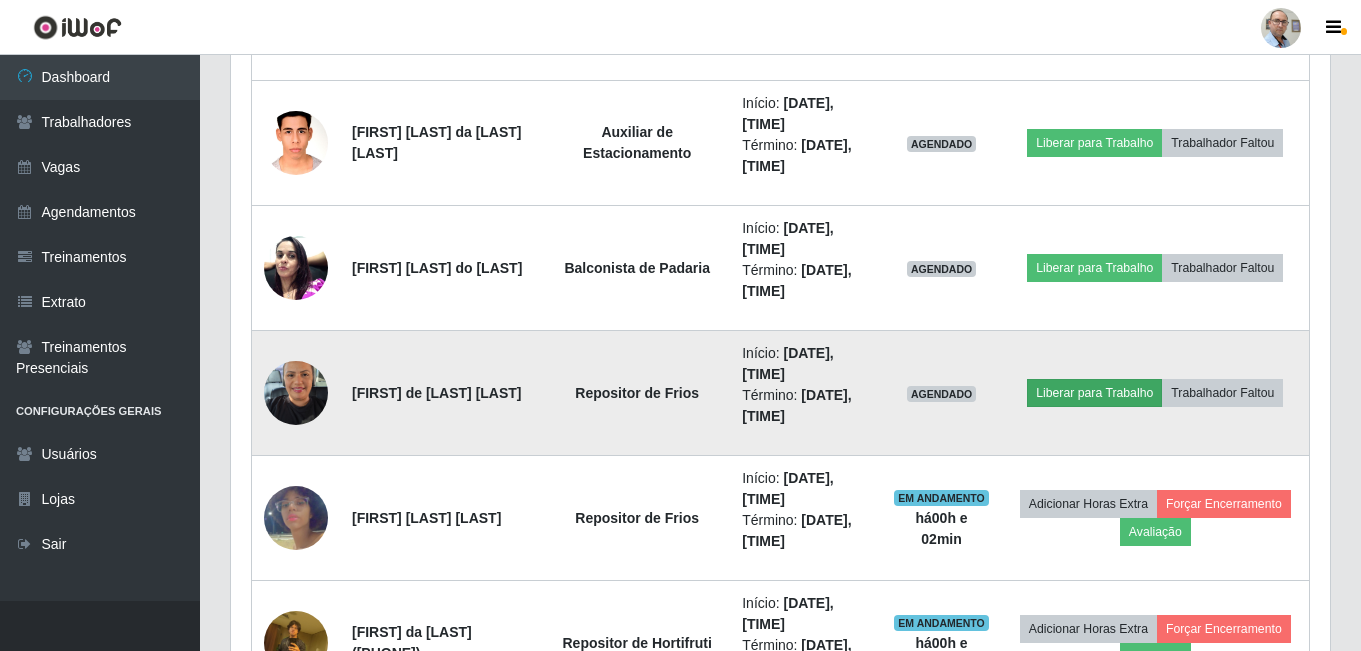 scroll, scrollTop: 999585, scrollLeft: 998911, axis: both 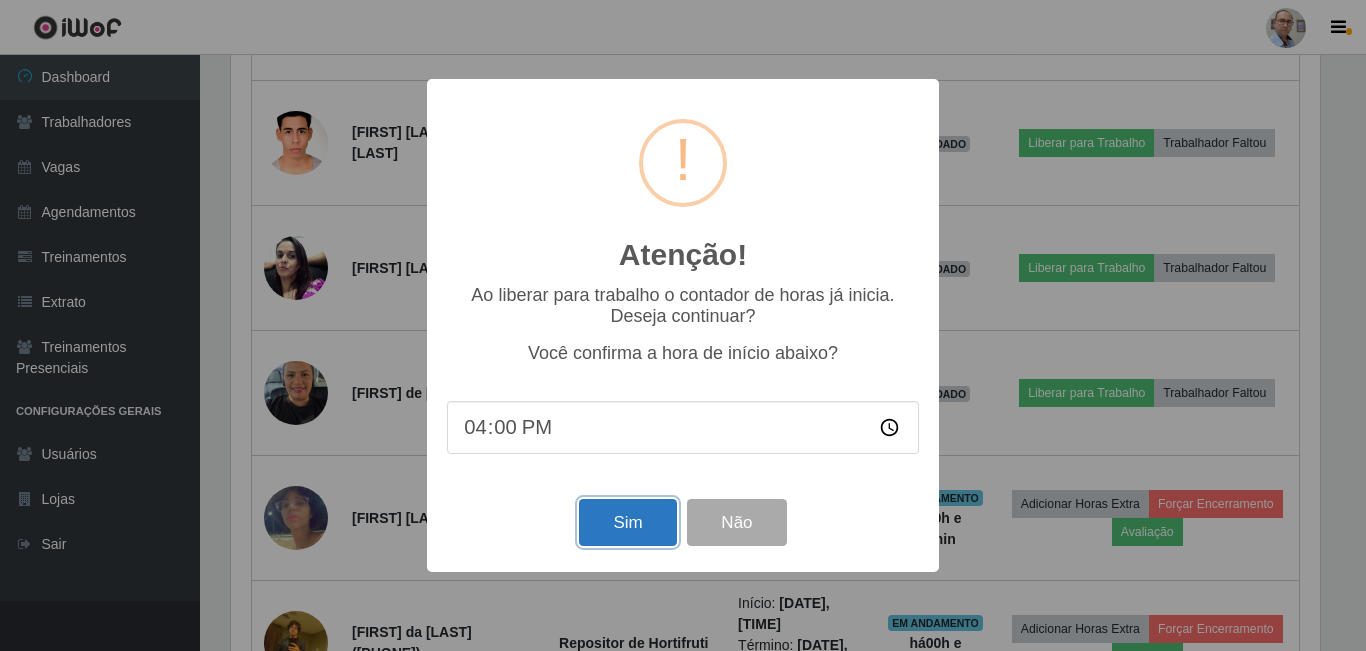 click on "Sim" at bounding box center [627, 522] 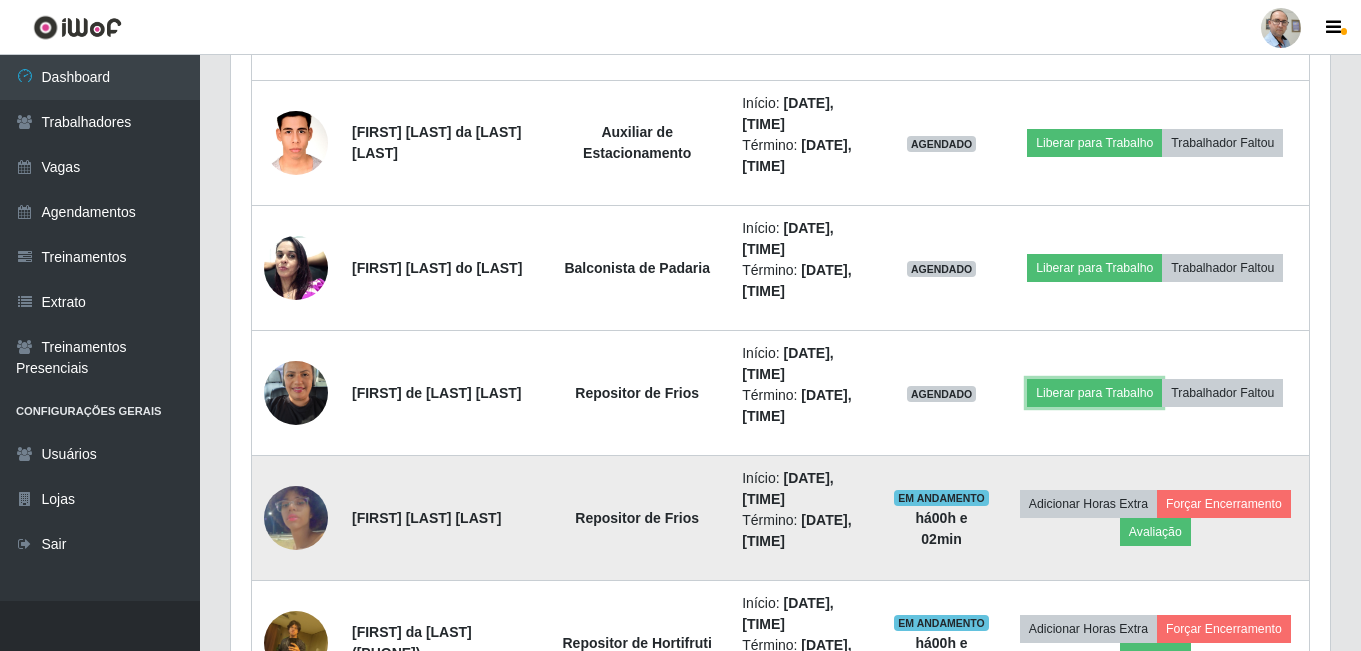scroll, scrollTop: 999585, scrollLeft: 998901, axis: both 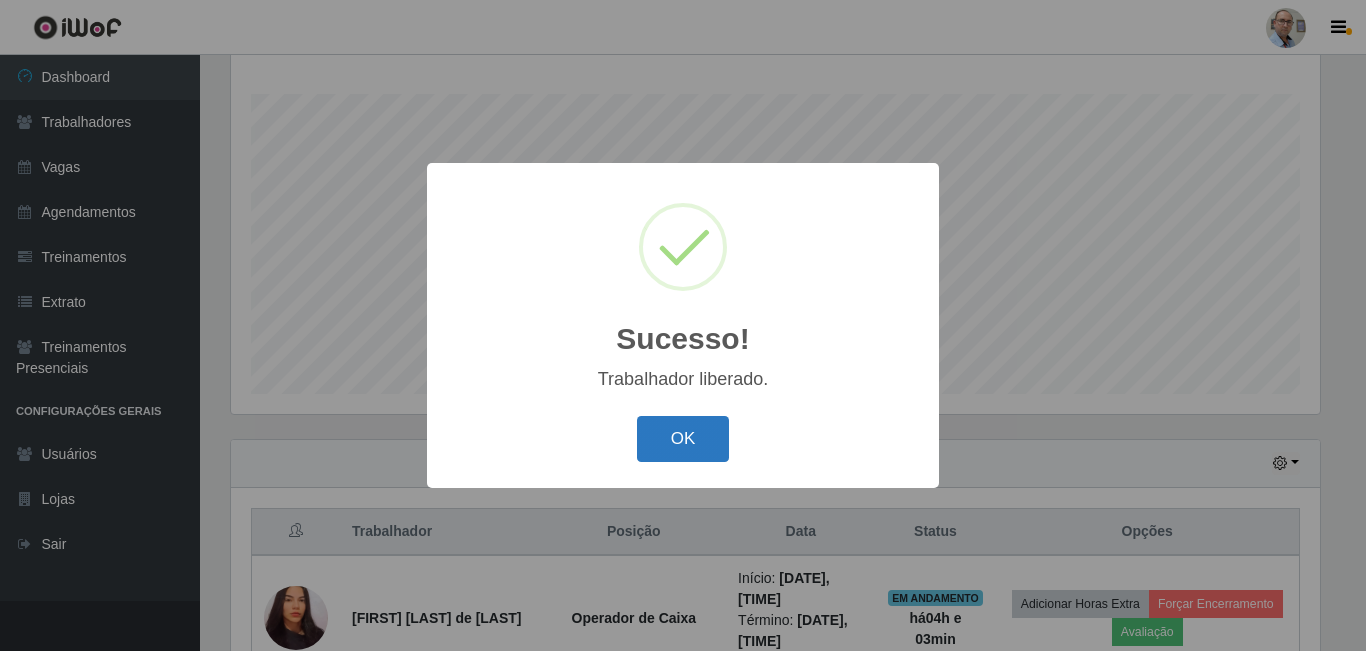 click on "OK" at bounding box center [683, 439] 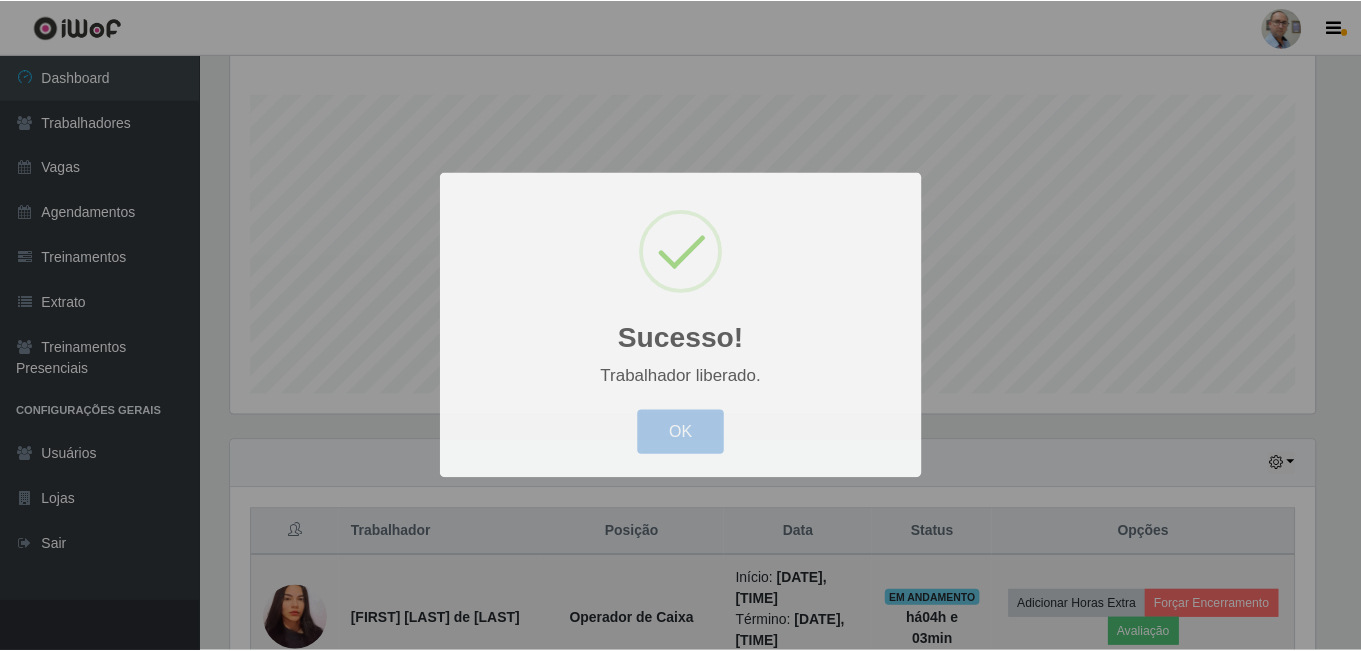 scroll, scrollTop: 999585, scrollLeft: 998901, axis: both 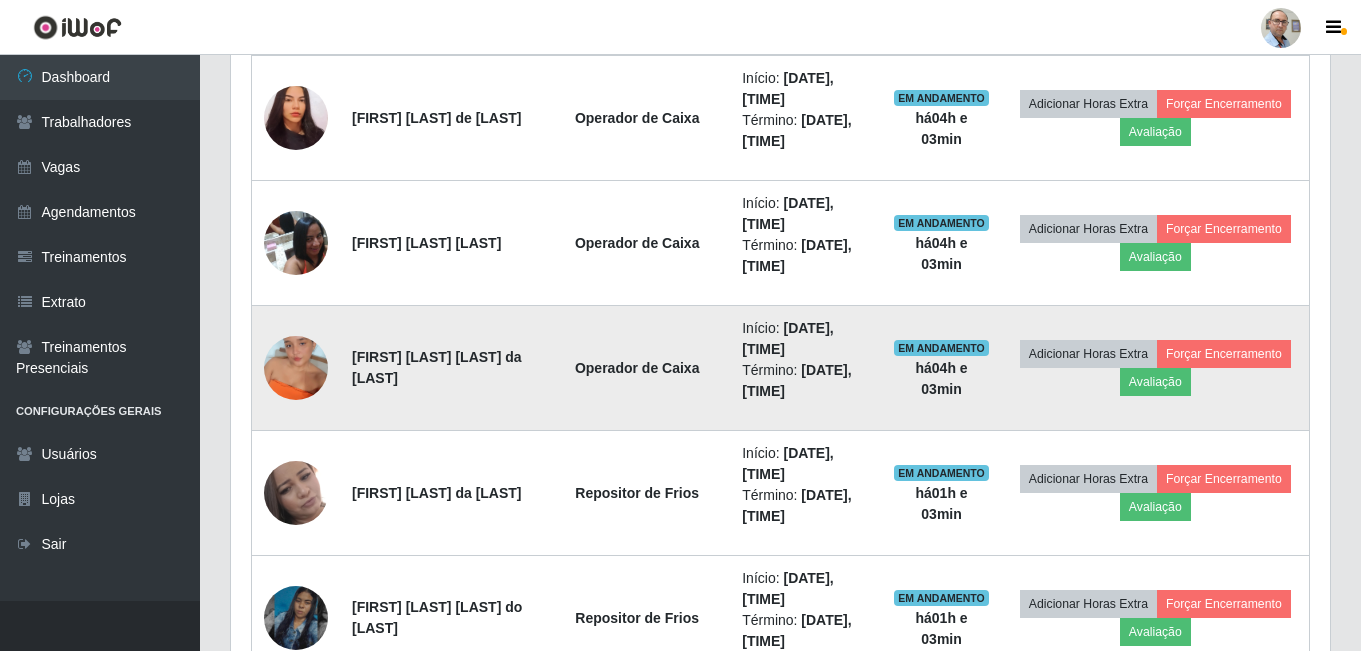 click at bounding box center [296, 368] 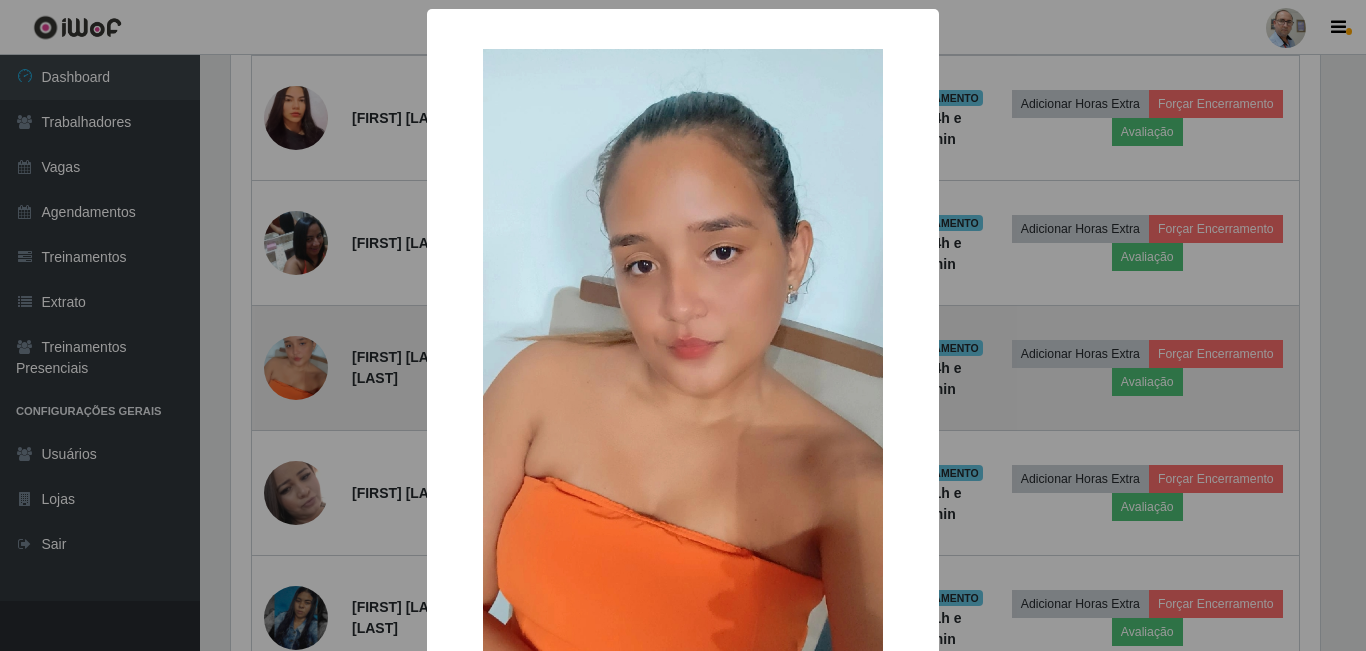 scroll, scrollTop: 999585, scrollLeft: 998911, axis: both 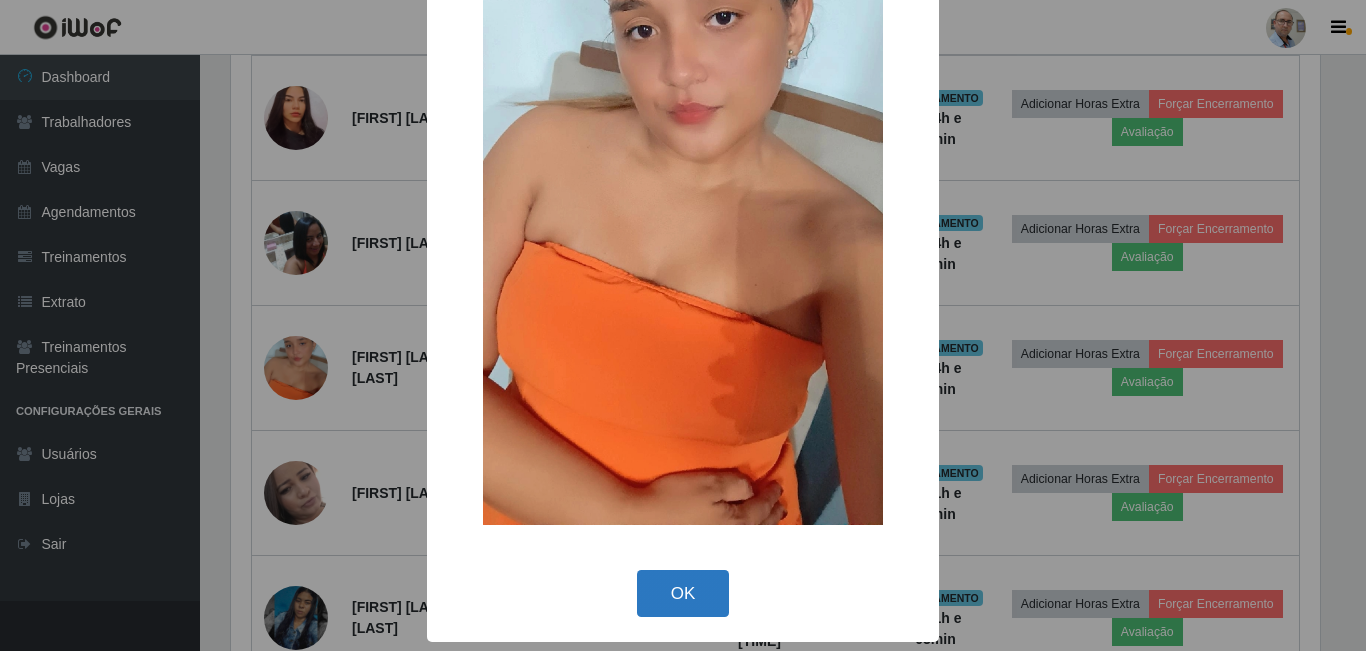 click on "OK" at bounding box center (683, 593) 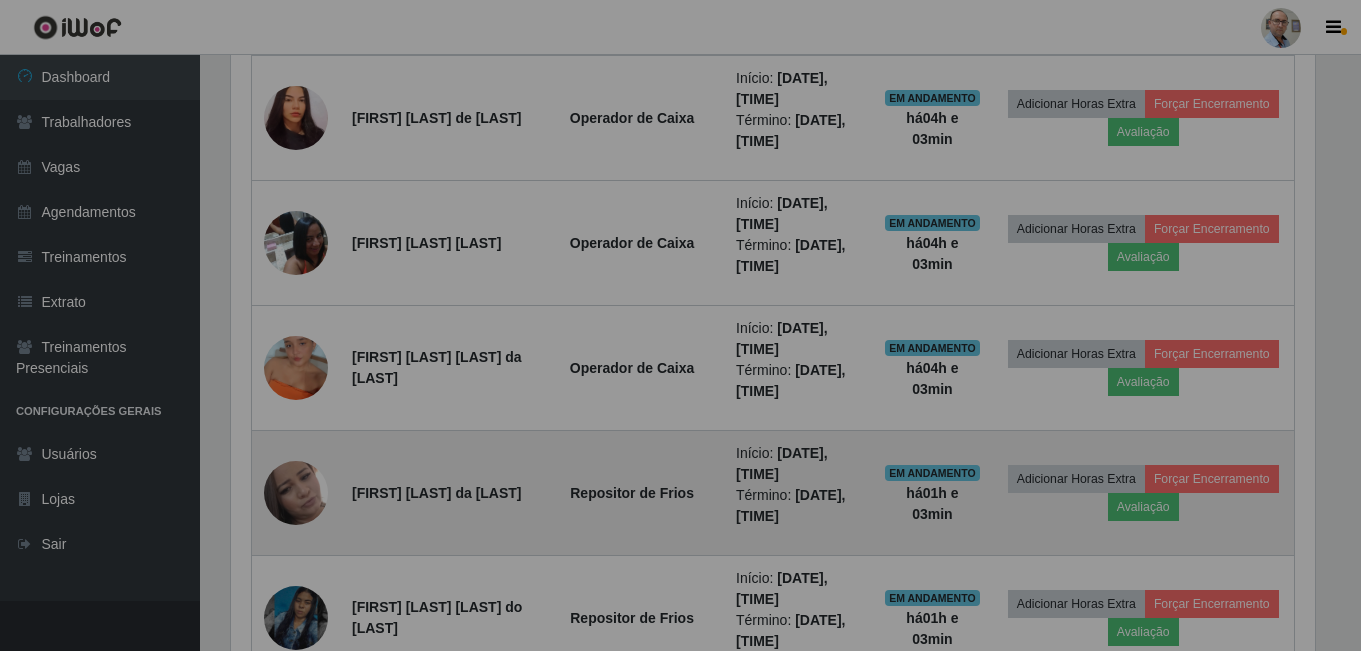 scroll, scrollTop: 999585, scrollLeft: 998901, axis: both 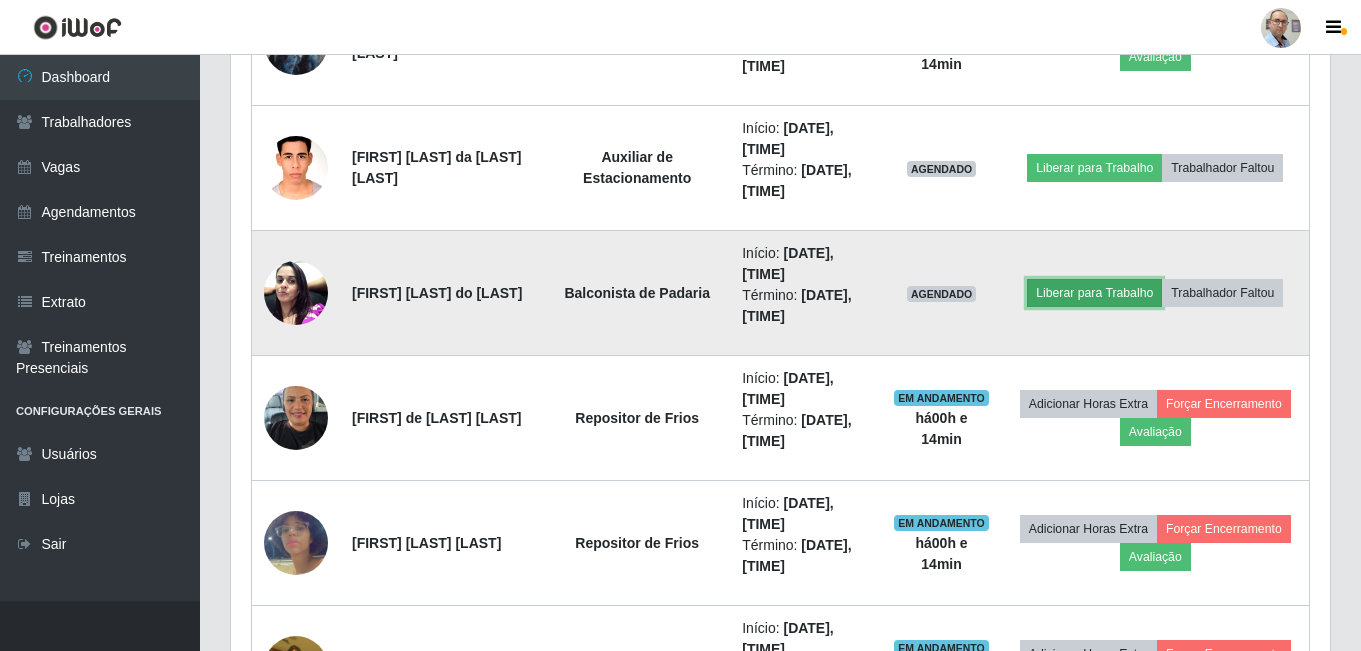 click on "Liberar para Trabalho" at bounding box center [1094, 293] 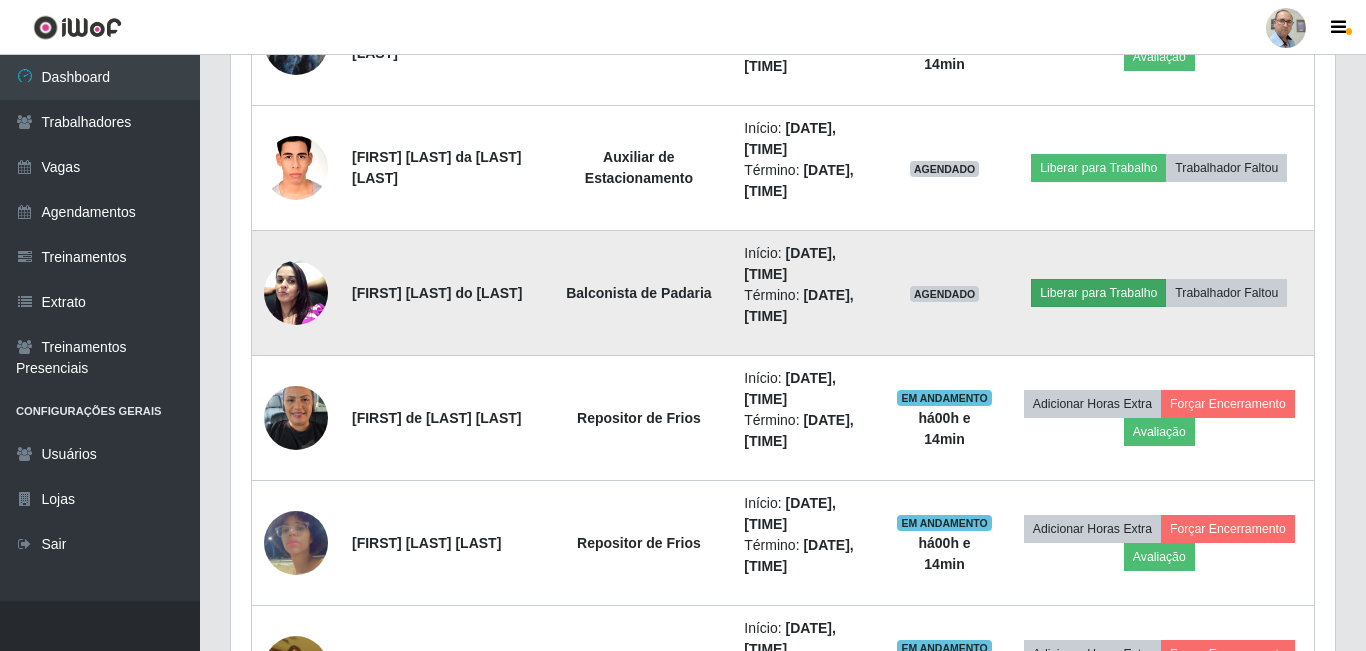 scroll, scrollTop: 999585, scrollLeft: 998911, axis: both 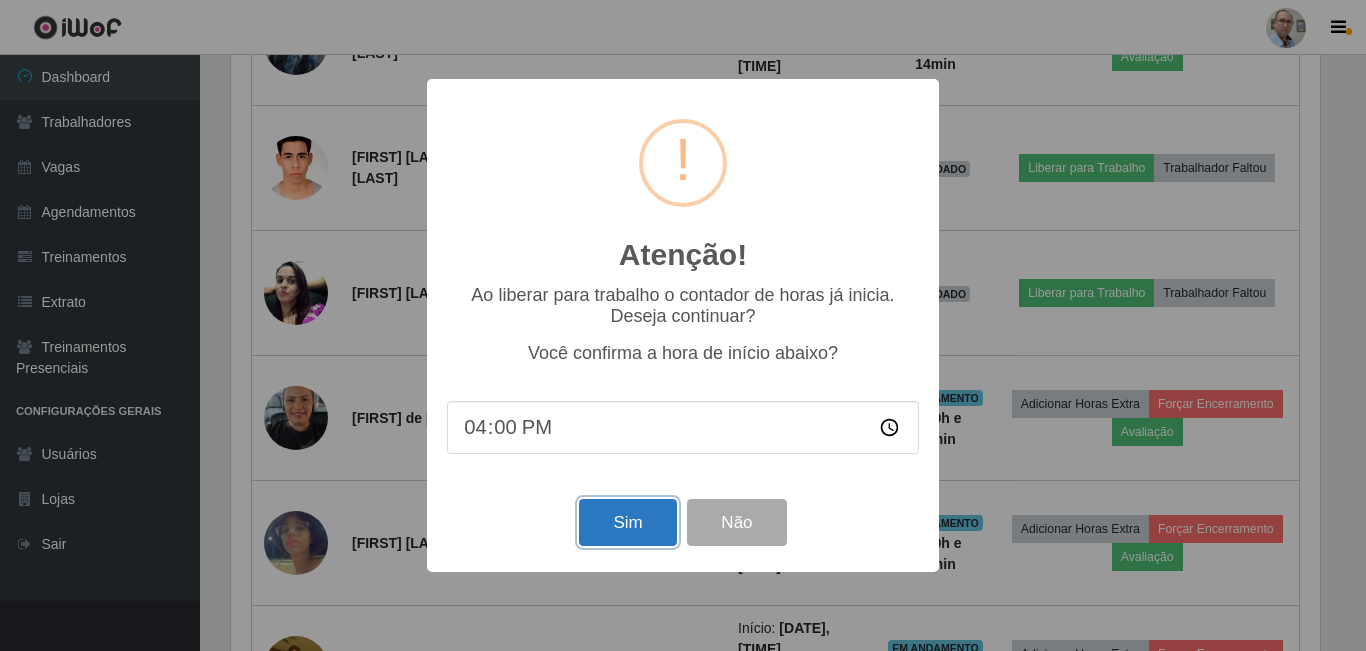 click on "Sim" at bounding box center (627, 522) 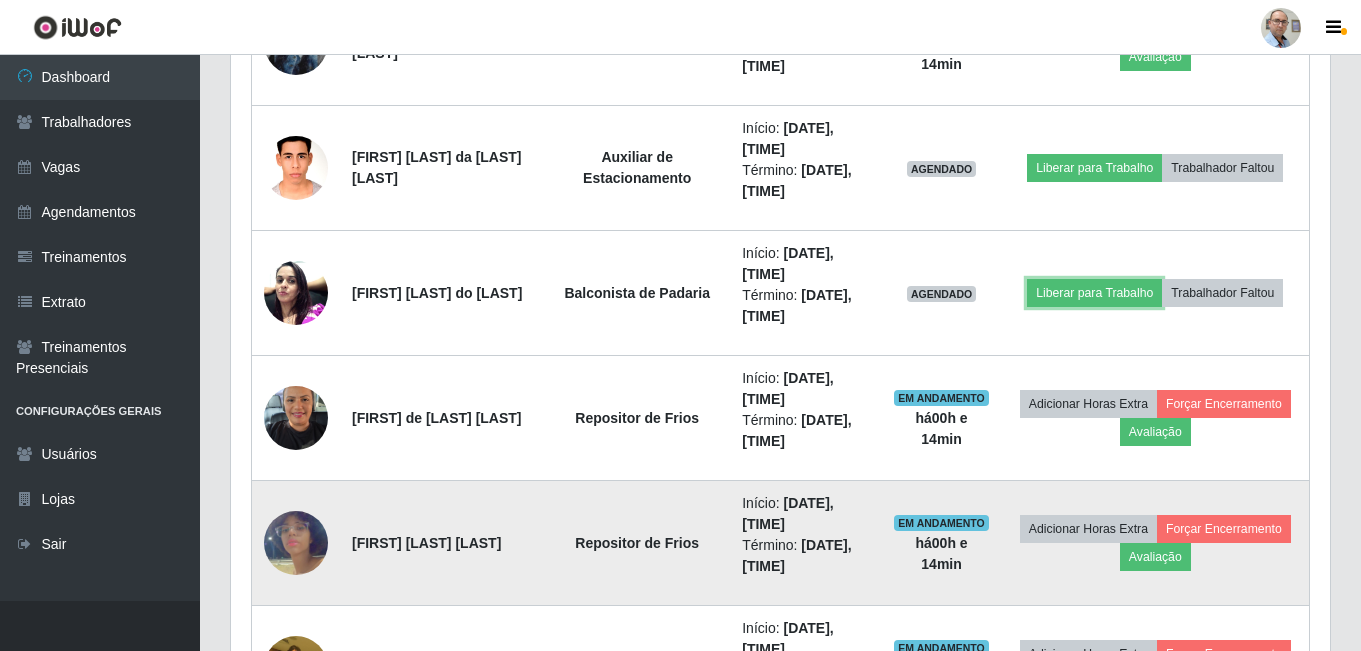 scroll, scrollTop: 999585, scrollLeft: 998901, axis: both 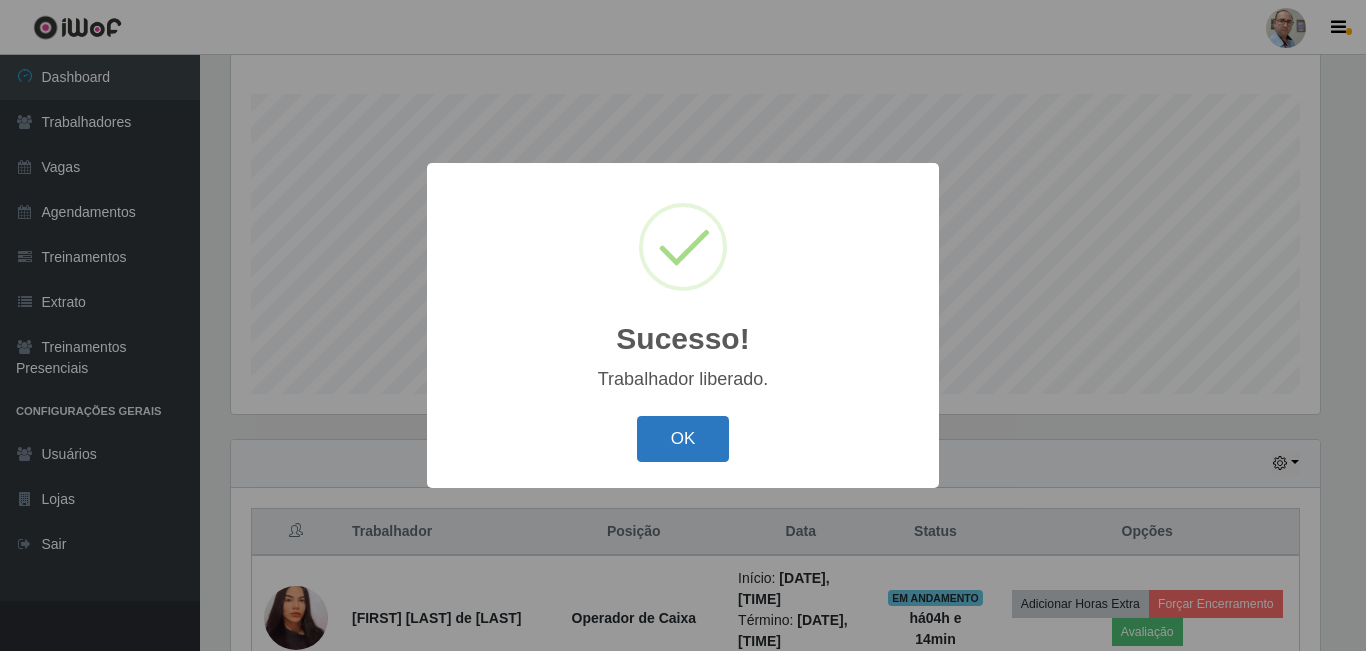 click on "OK" at bounding box center (683, 439) 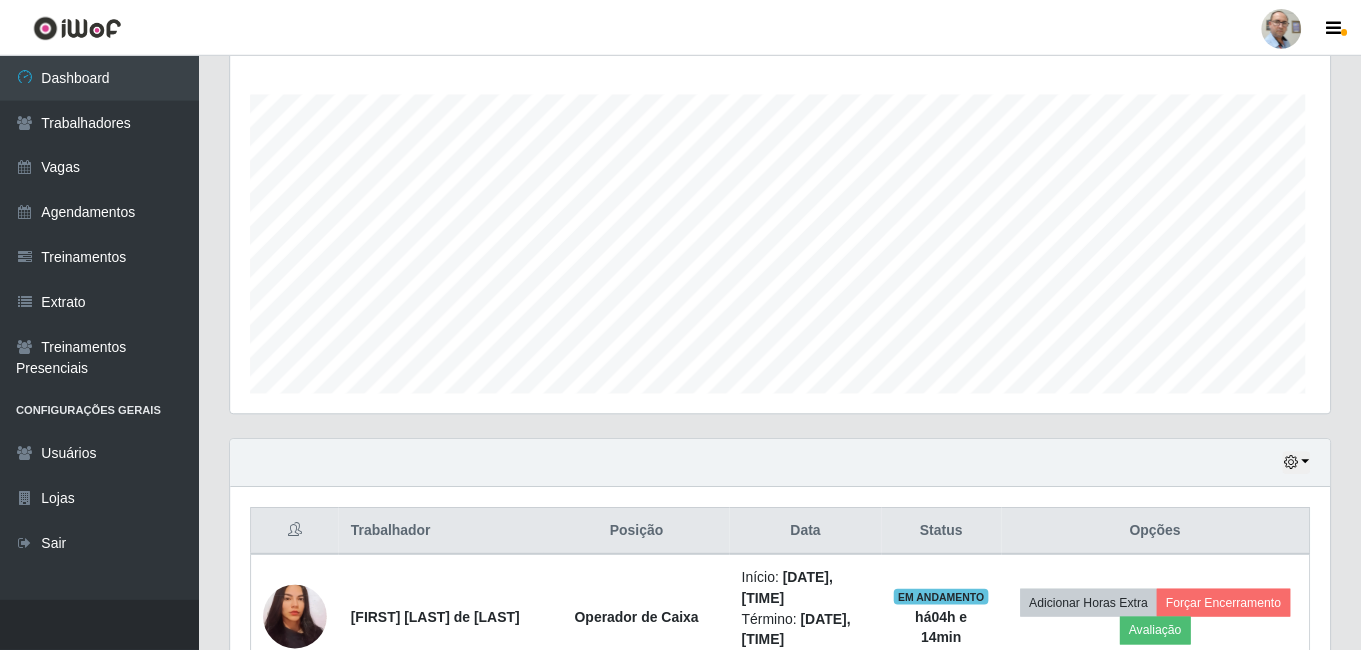 scroll, scrollTop: 999585, scrollLeft: 998901, axis: both 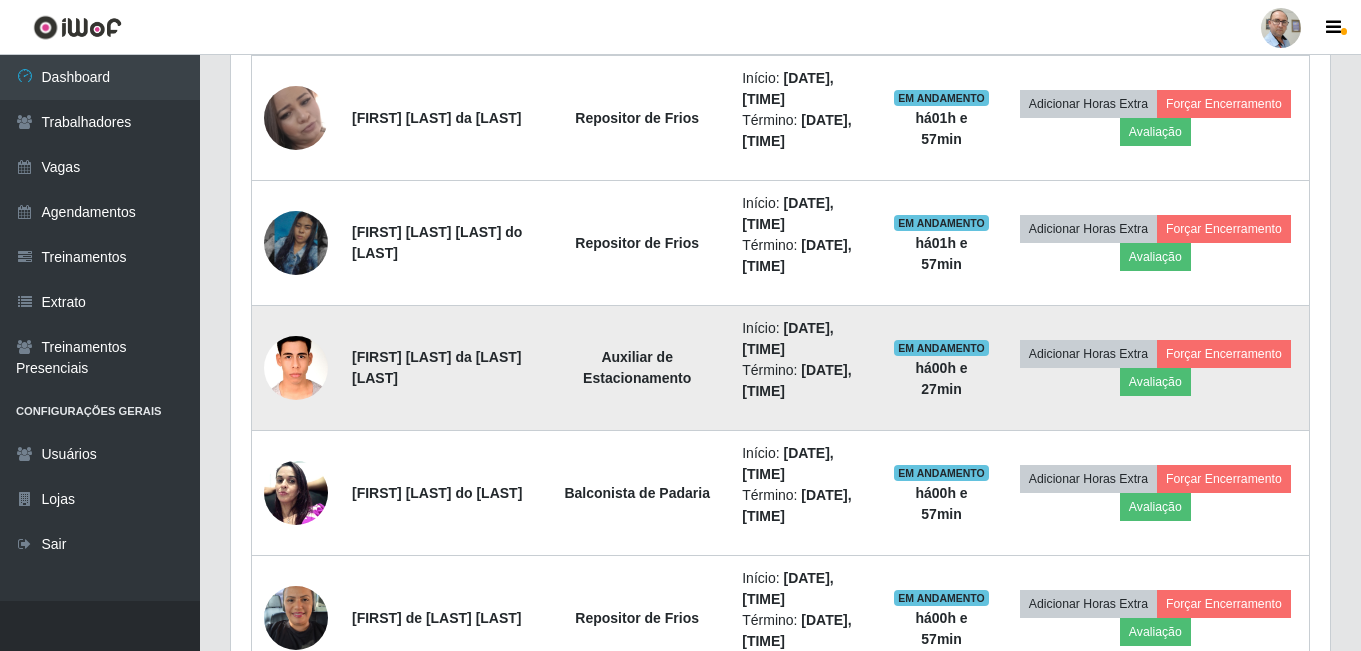 click at bounding box center [296, 367] 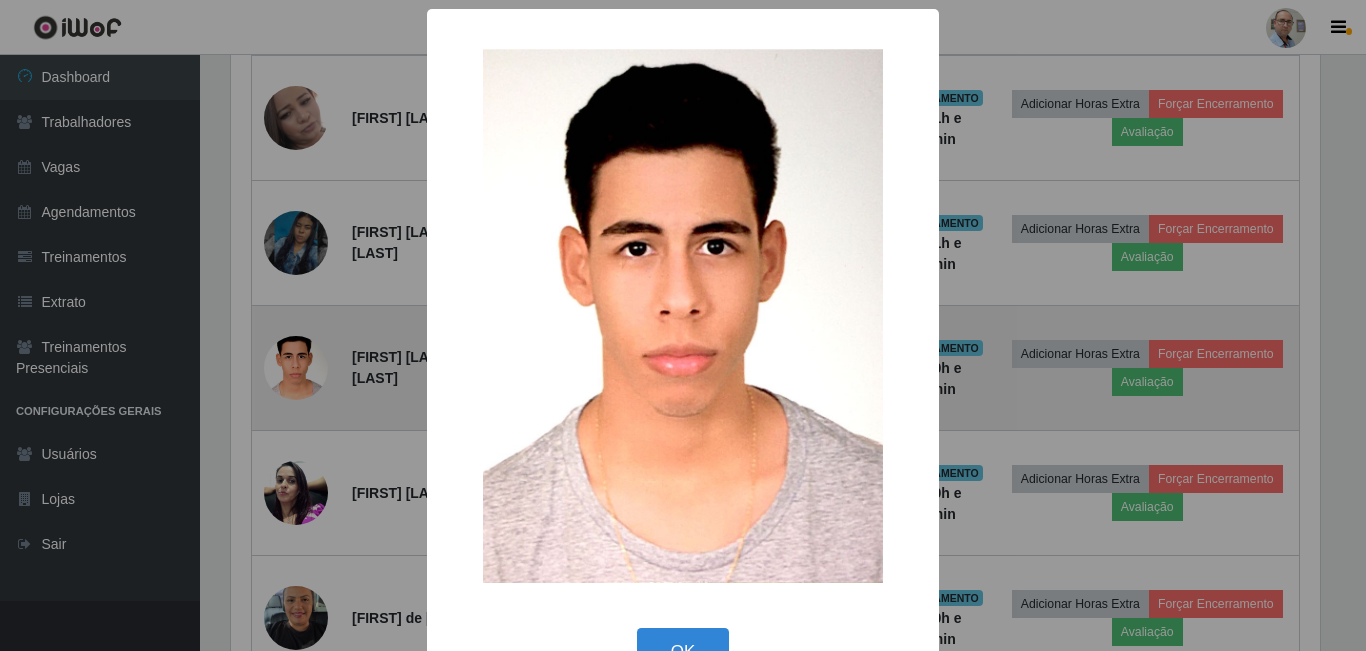 click on "× OK Cancel" at bounding box center (683, 325) 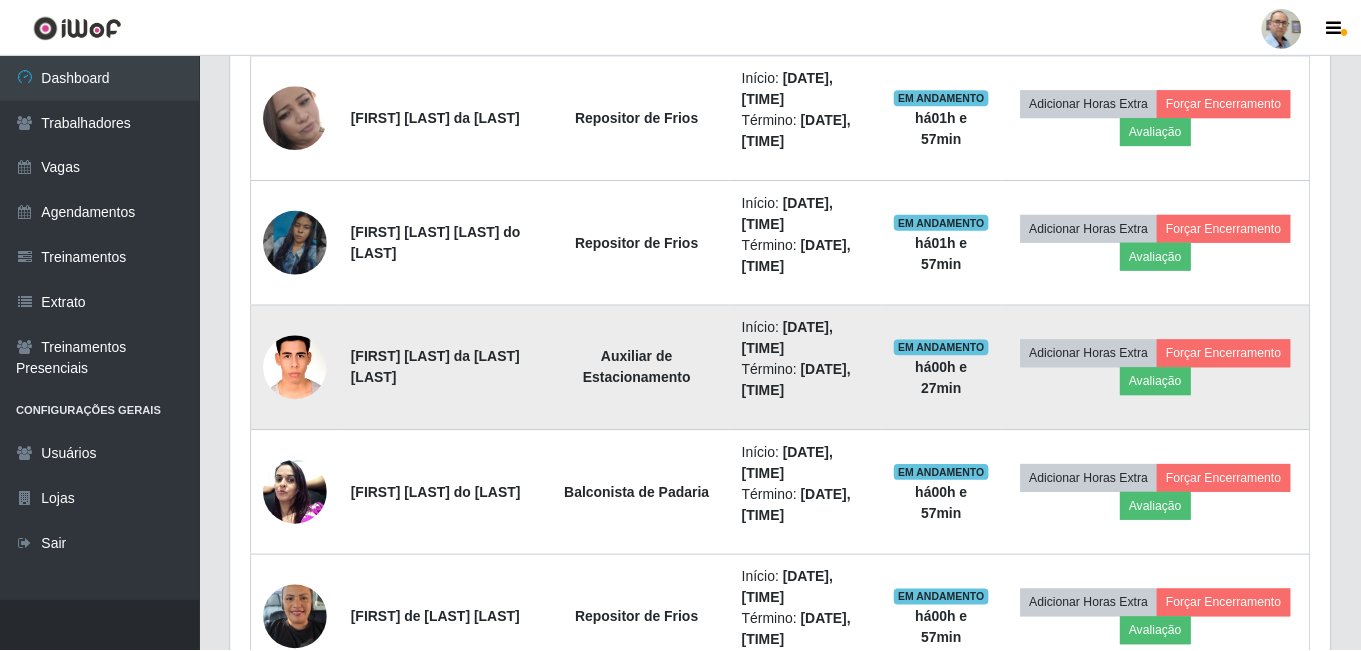 scroll, scrollTop: 999585, scrollLeft: 998901, axis: both 